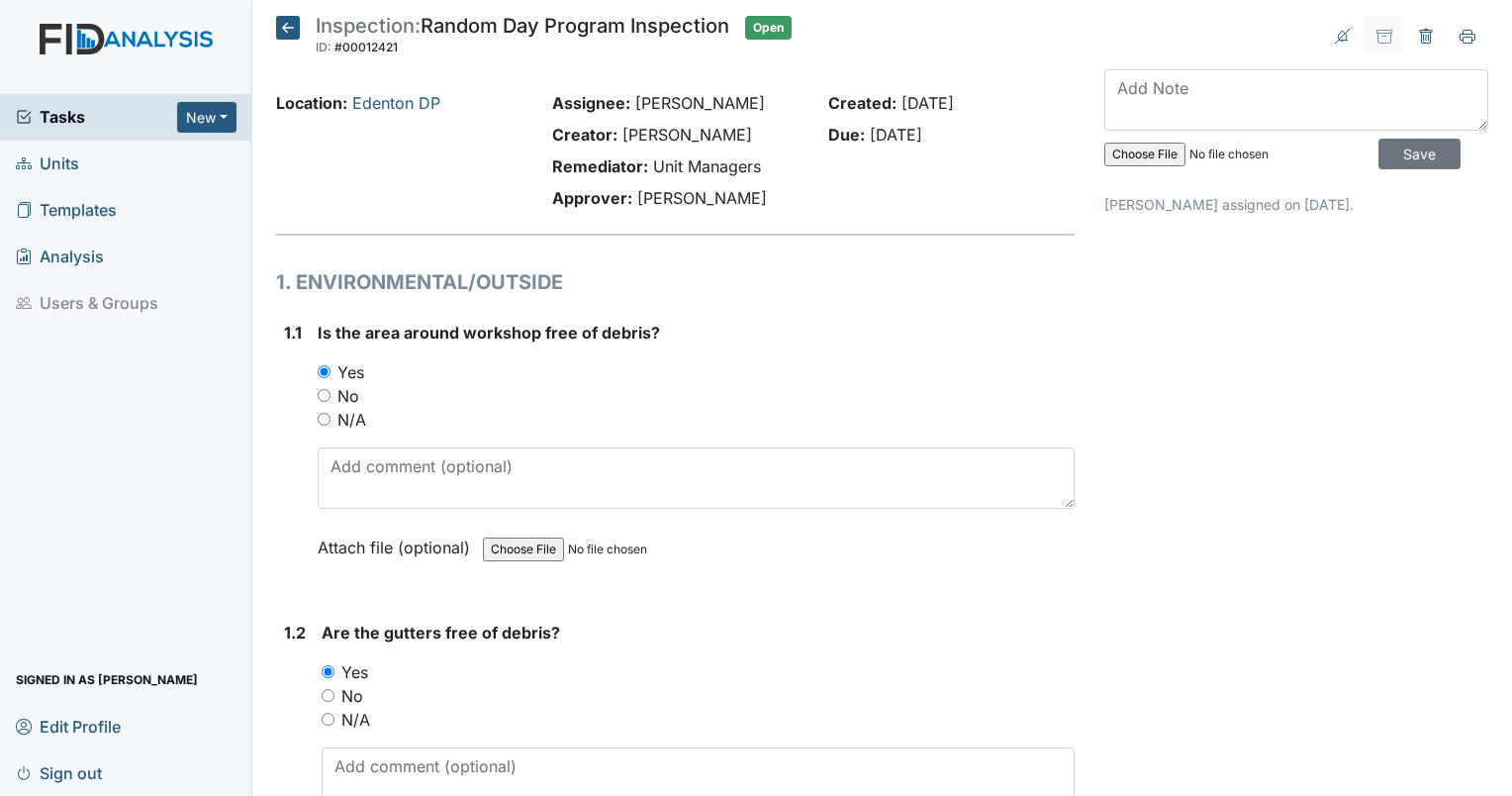 scroll, scrollTop: 0, scrollLeft: 0, axis: both 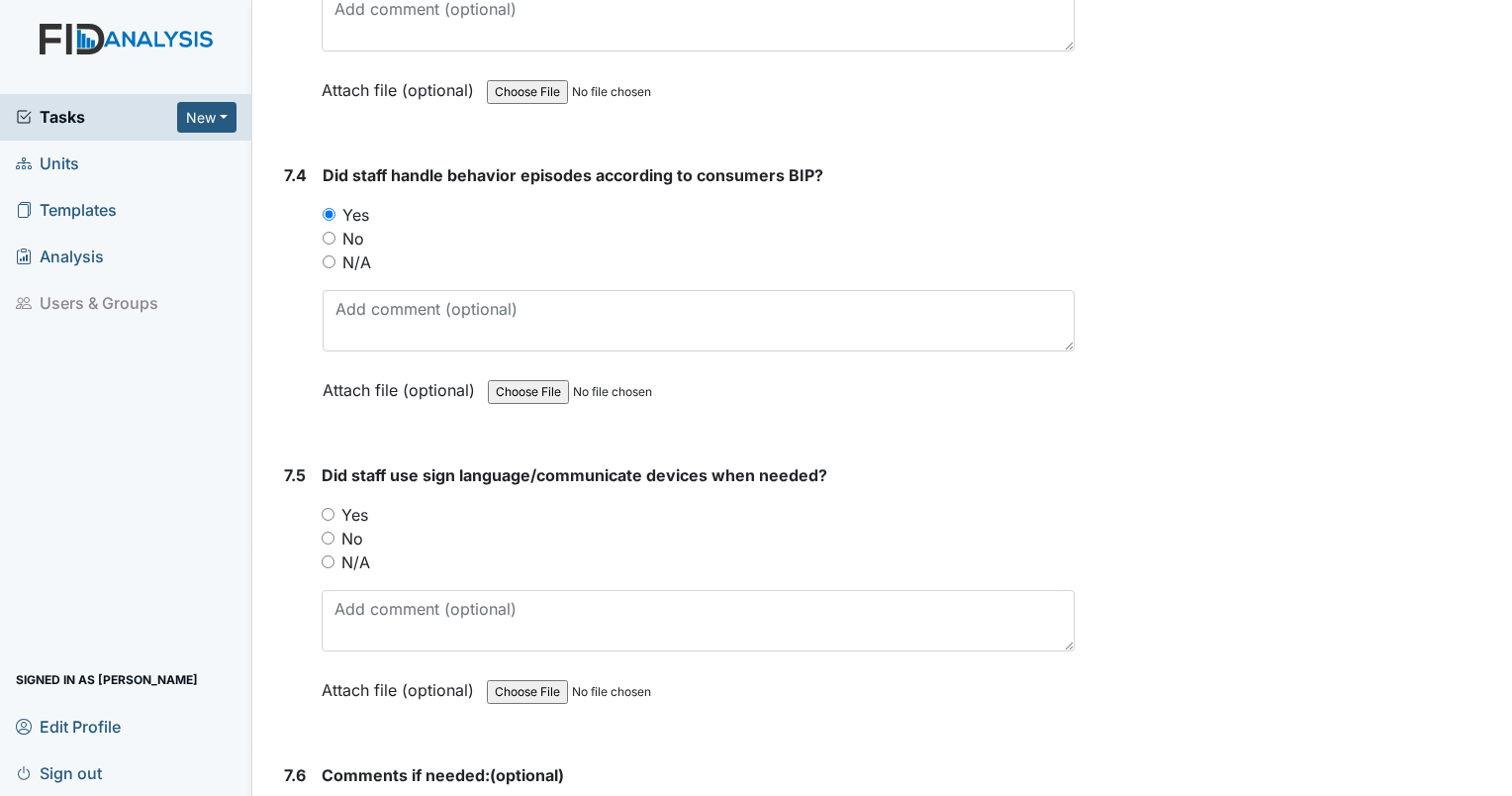click on "Yes" at bounding box center [328, 514] 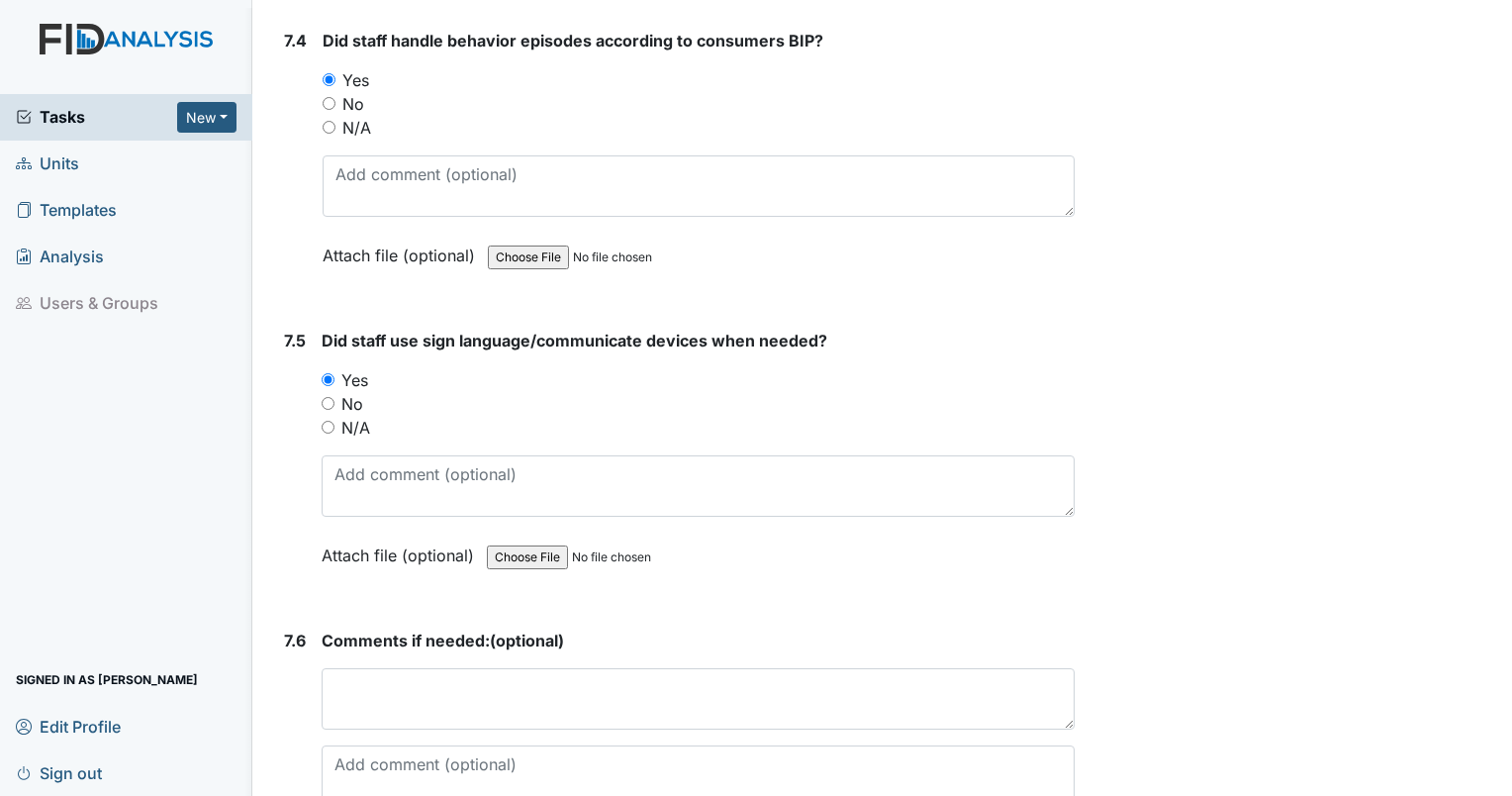 scroll, scrollTop: 18712, scrollLeft: 0, axis: vertical 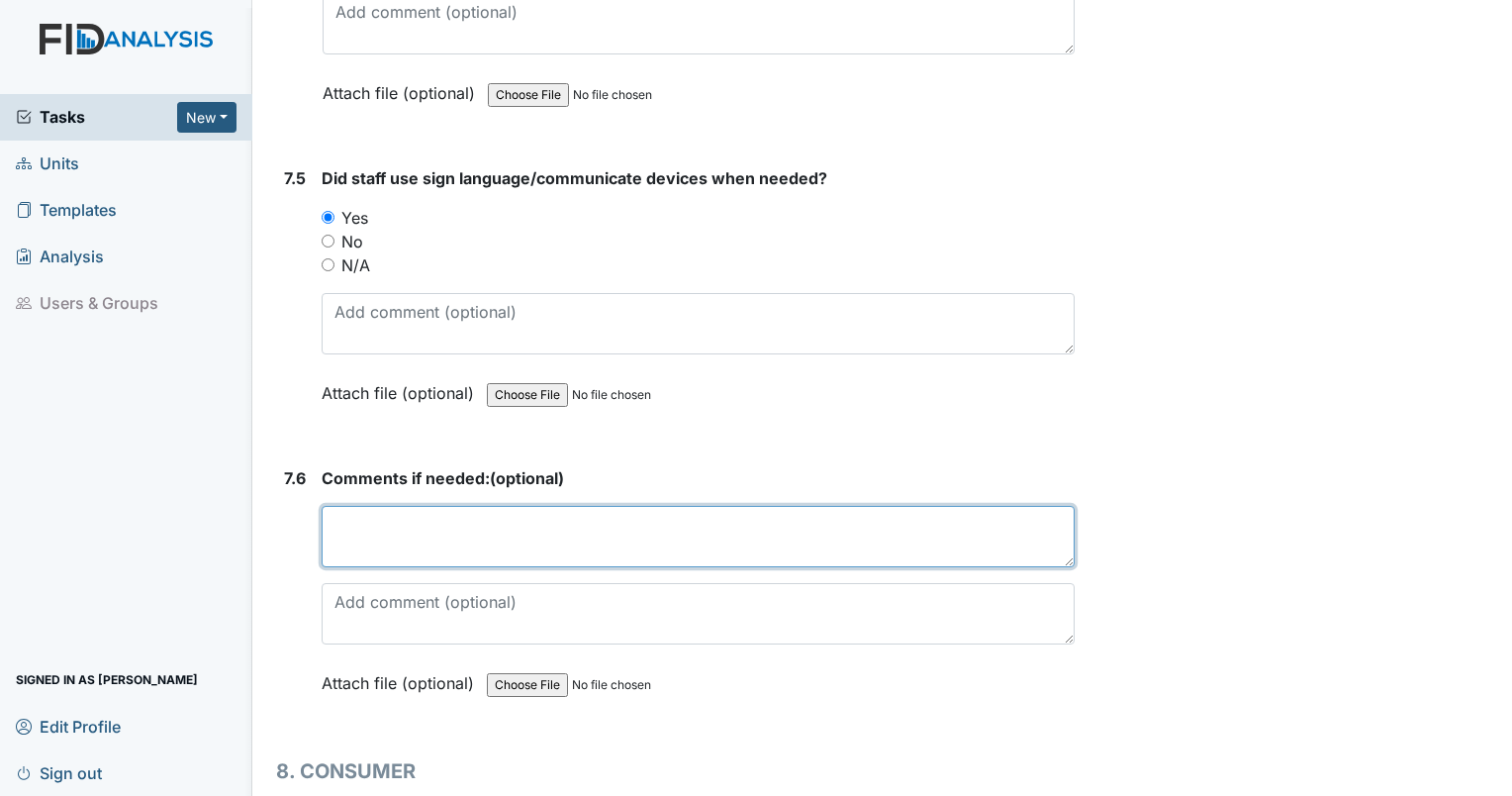 click at bounding box center [698, 537] 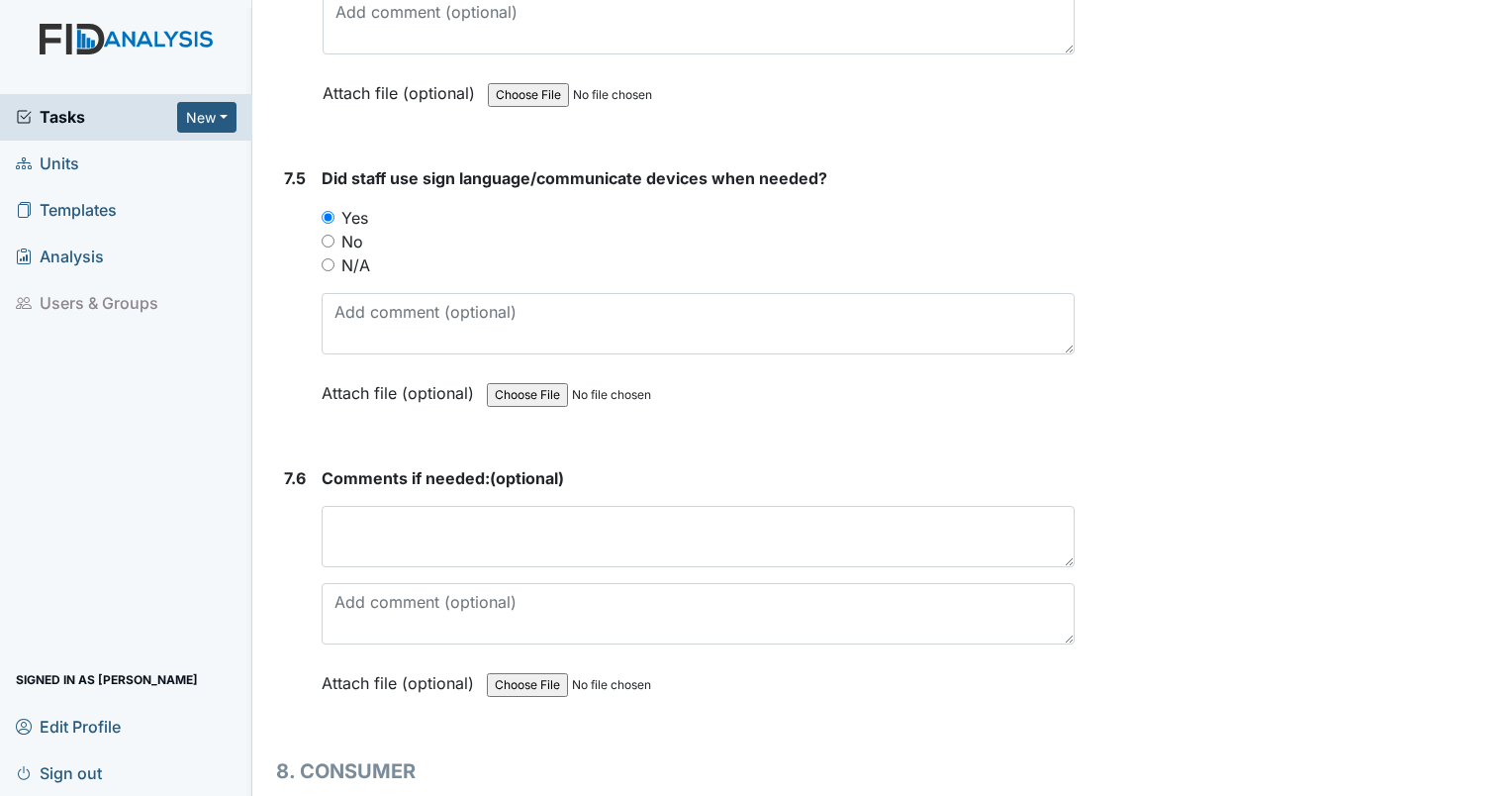 click on "Comments if needed:
(optional)
This field is required.
Attach file (optional)
You can upload .pdf, .txt, .jpg, .jpeg, .png, .csv, .xls, or .doc files under 100MB." at bounding box center (698, 587) 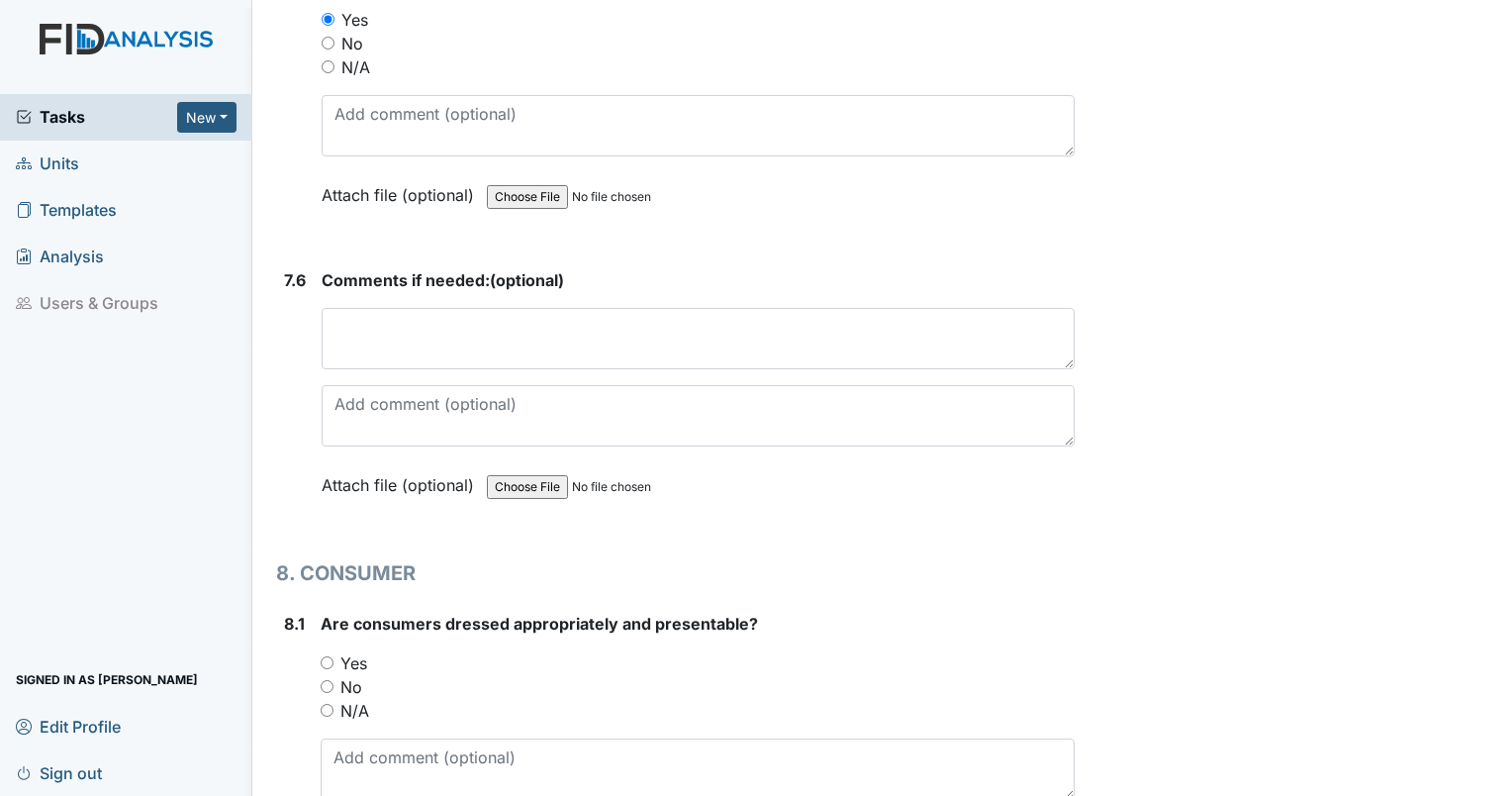 click on "Yes" at bounding box center [327, 662] 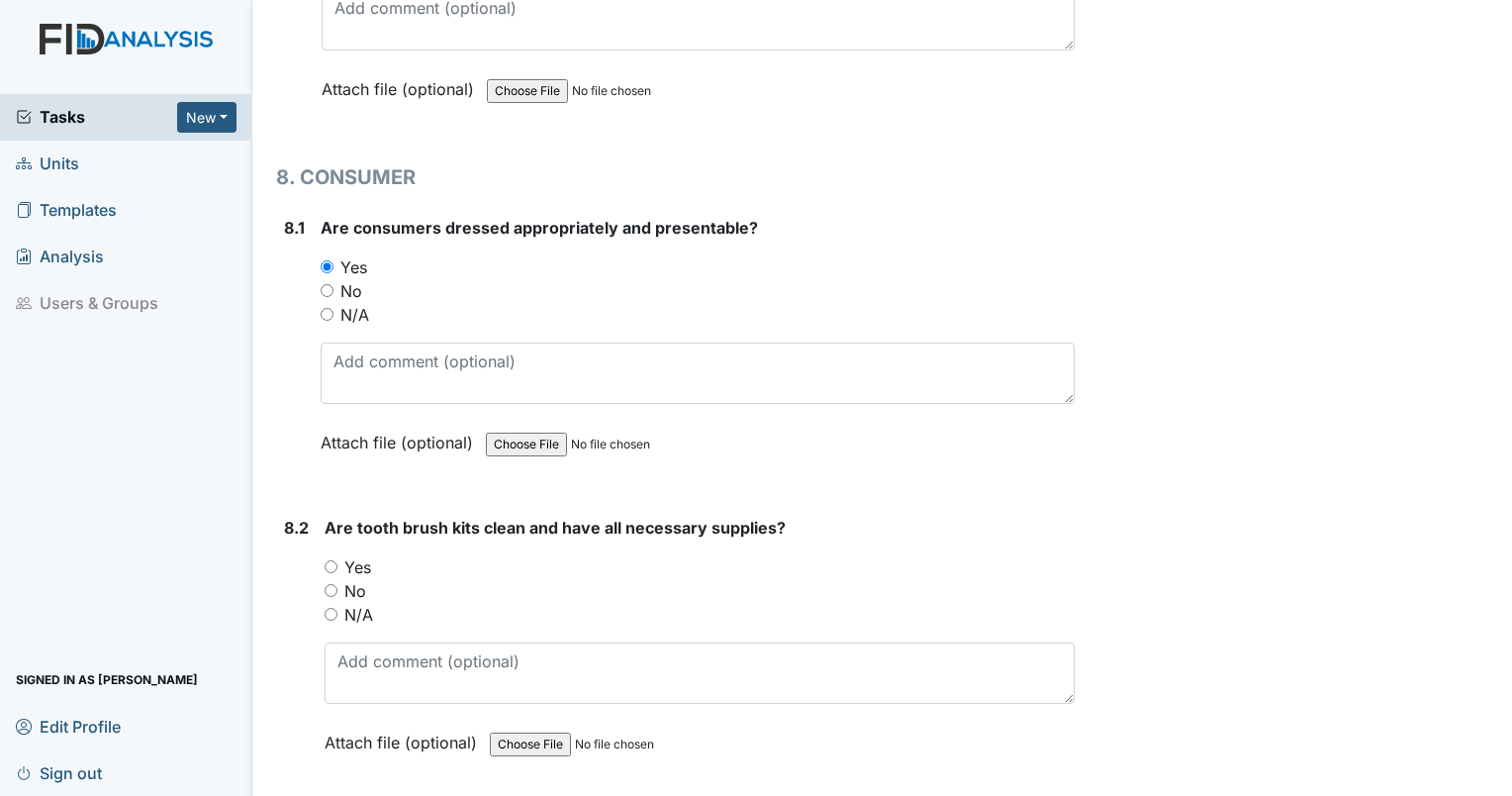 scroll, scrollTop: 19603, scrollLeft: 0, axis: vertical 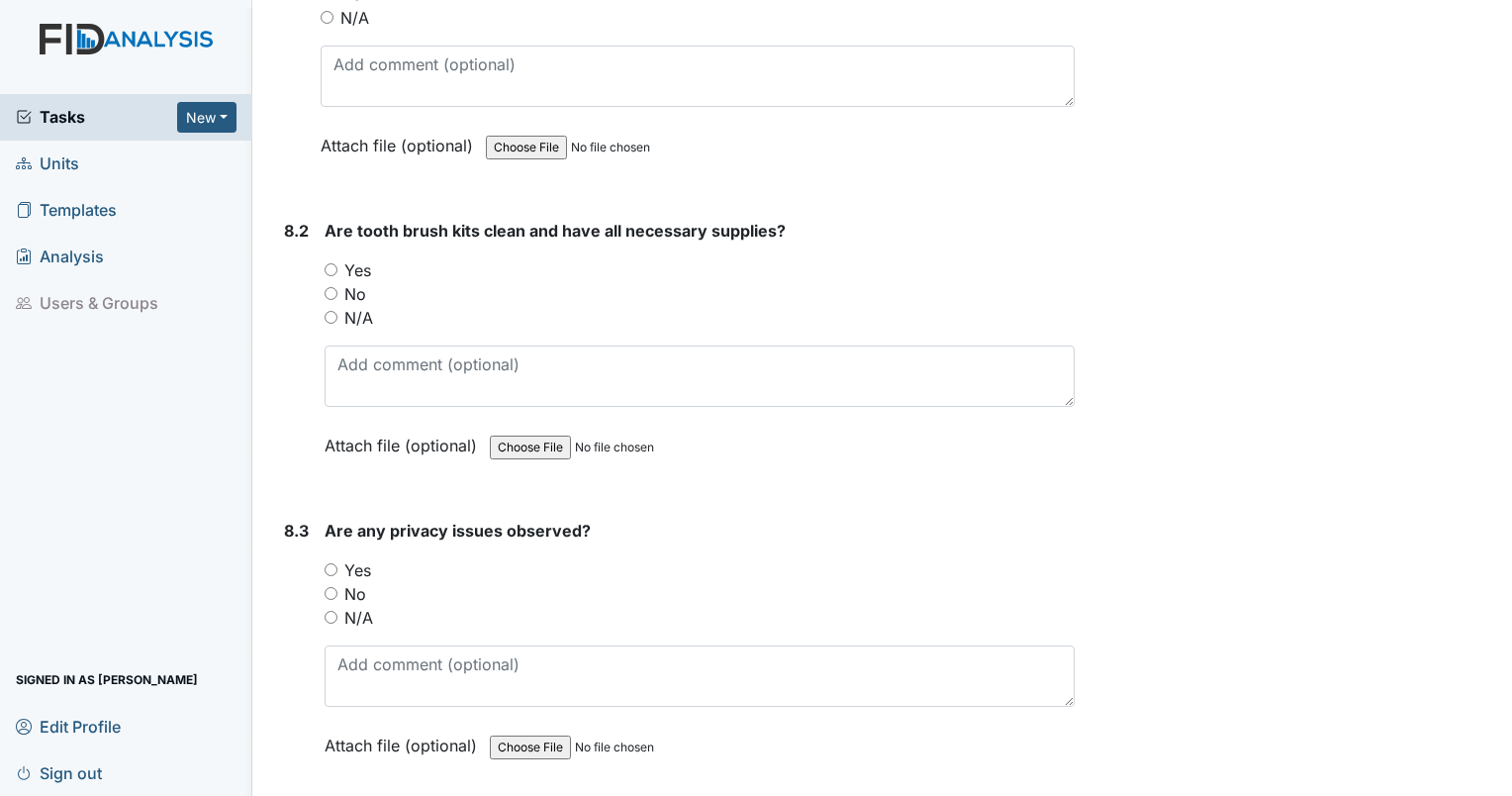 click on "Yes" at bounding box center [331, 269] 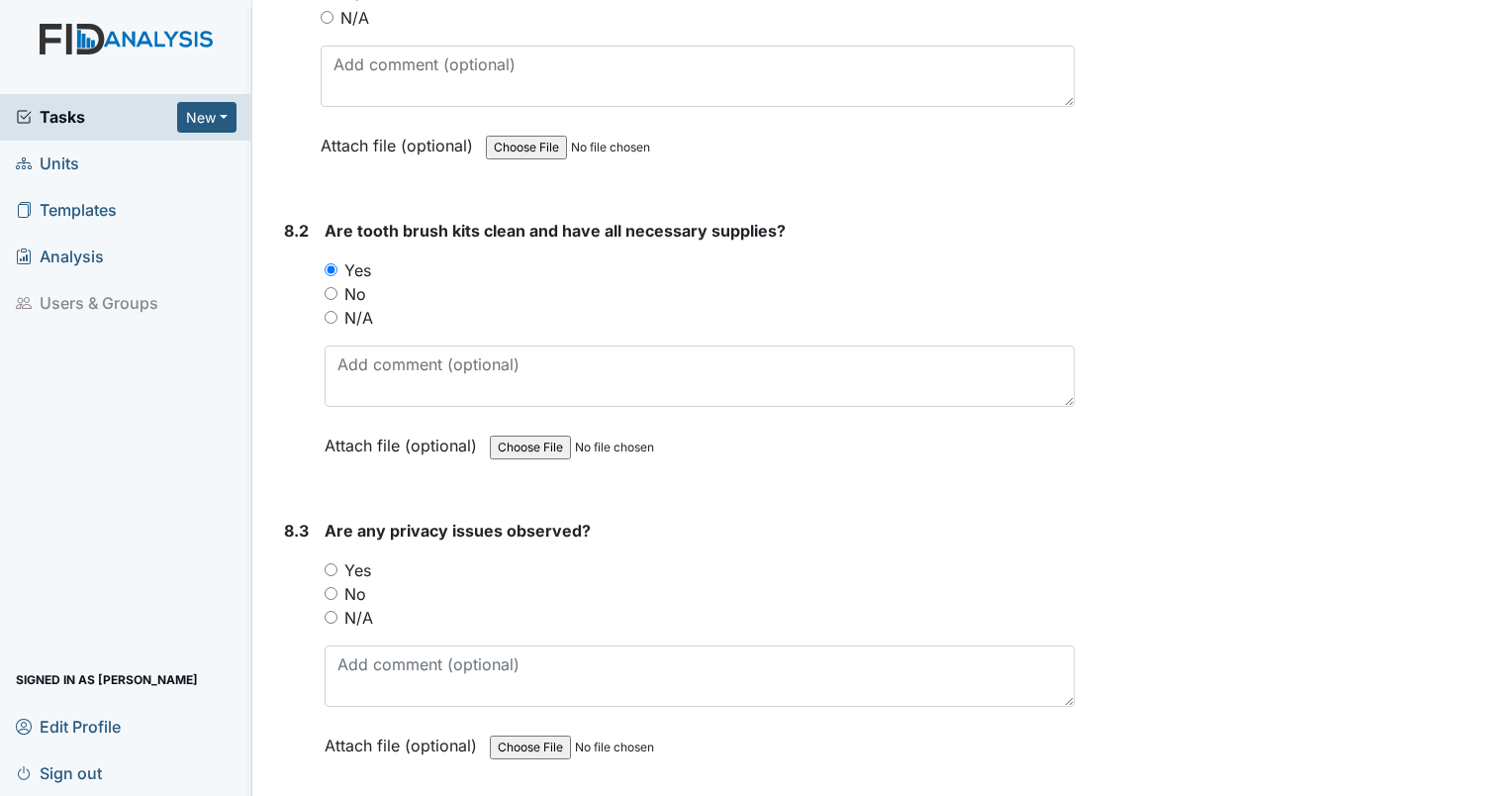 click on "Are any privacy issues observed?" at bounding box center [700, 531] 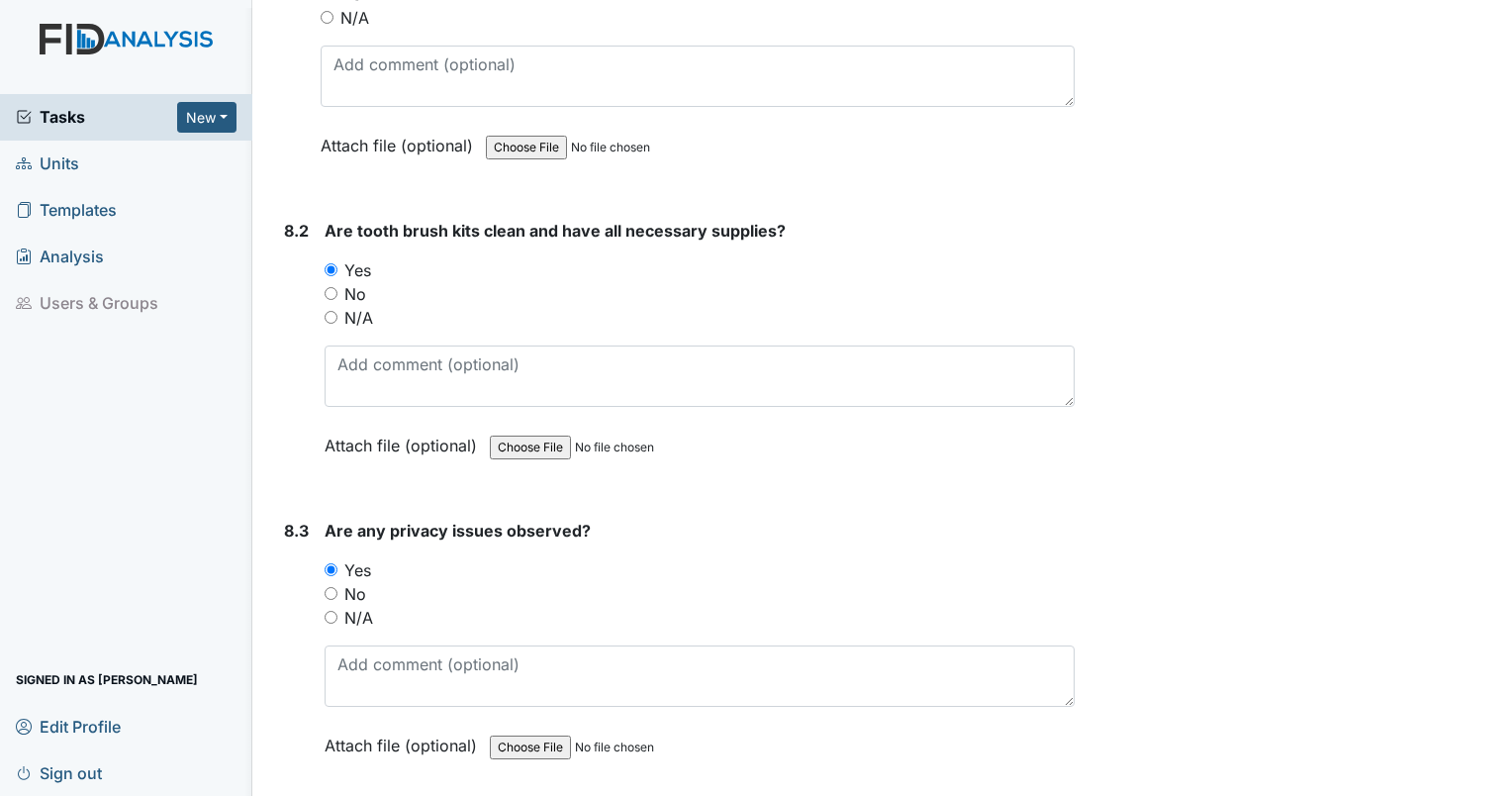 click on "Are any privacy issues observed?" at bounding box center (700, 531) 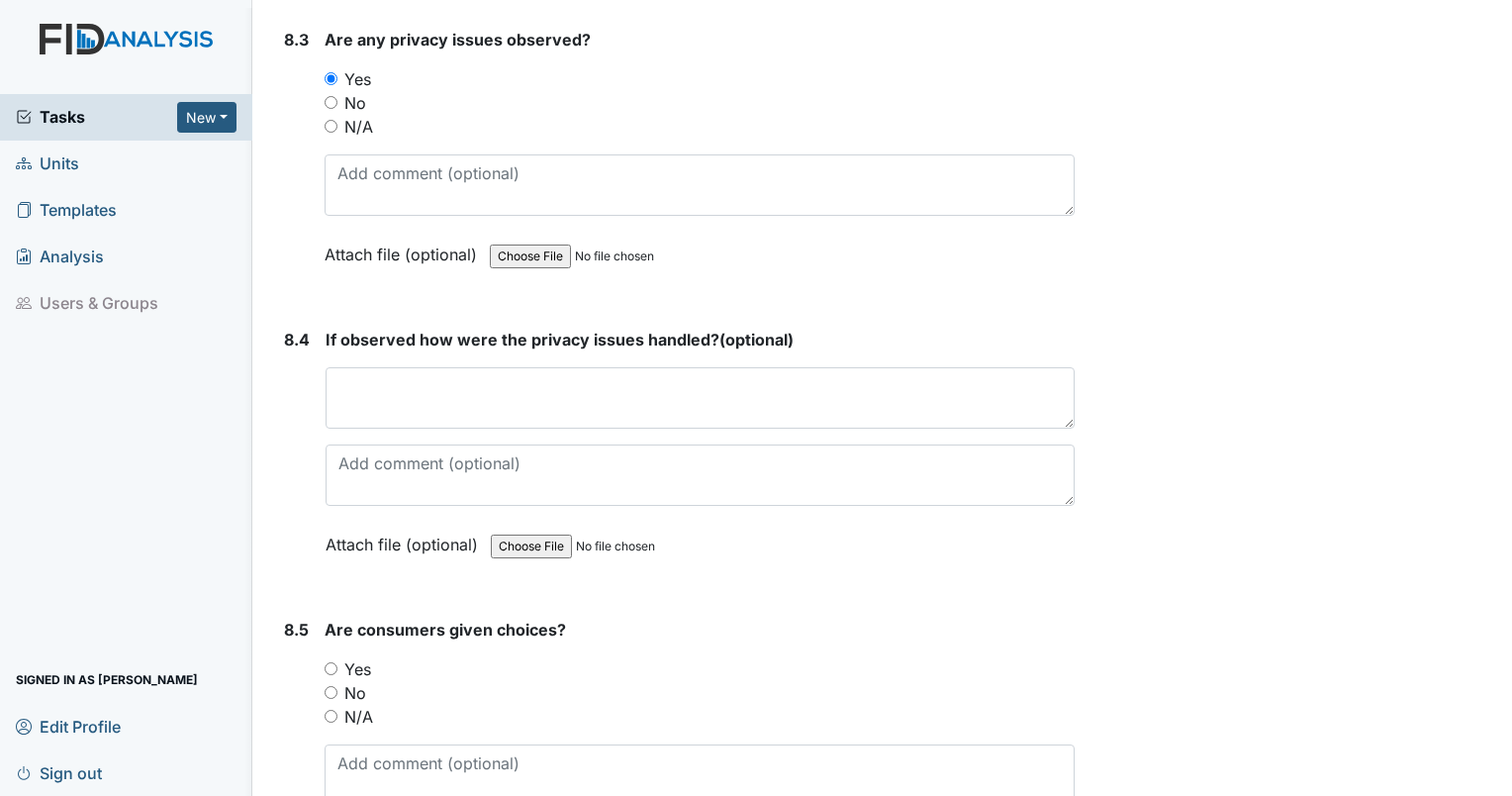 scroll, scrollTop: 20098, scrollLeft: 0, axis: vertical 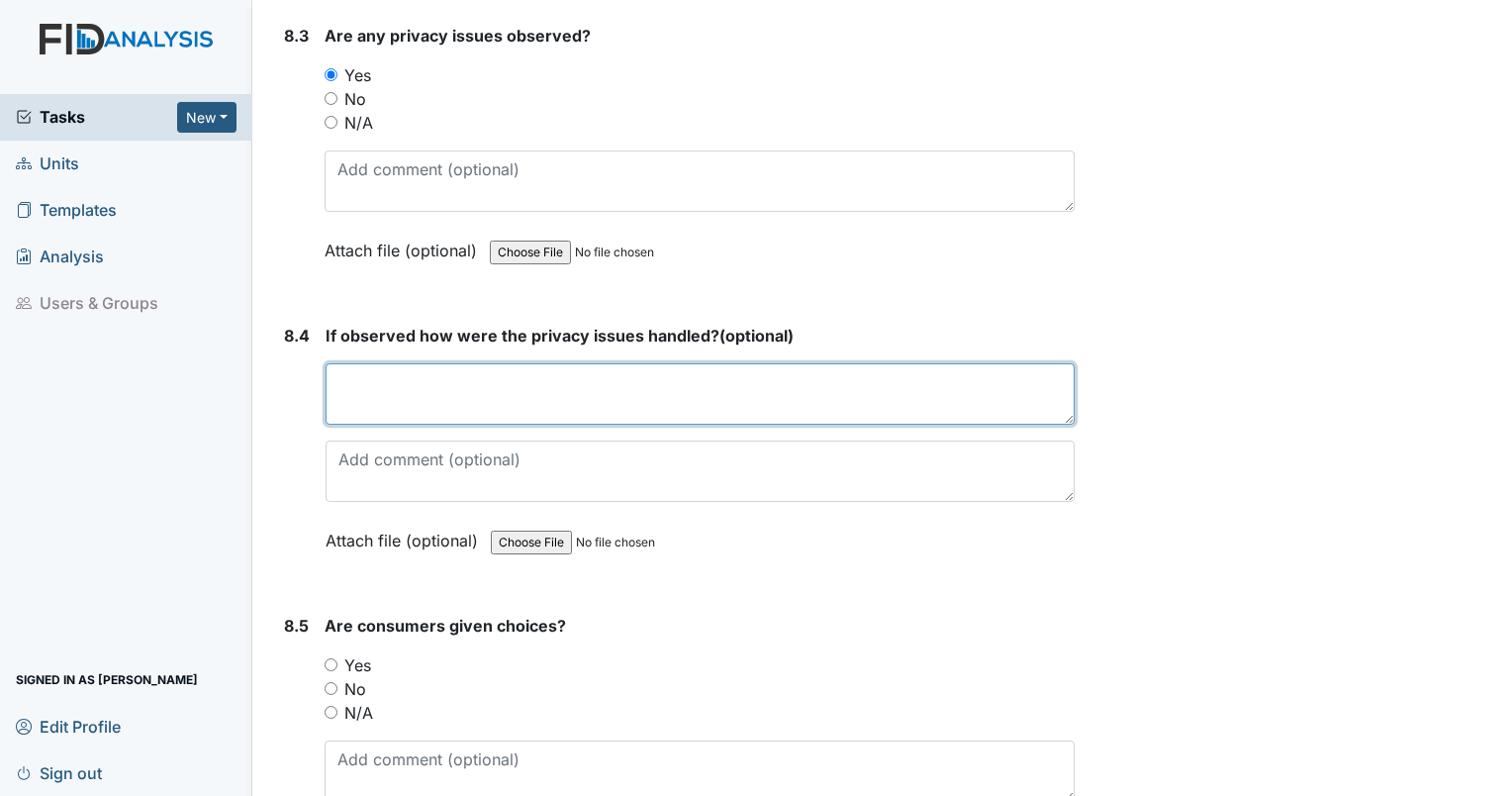 click at bounding box center [700, 394] 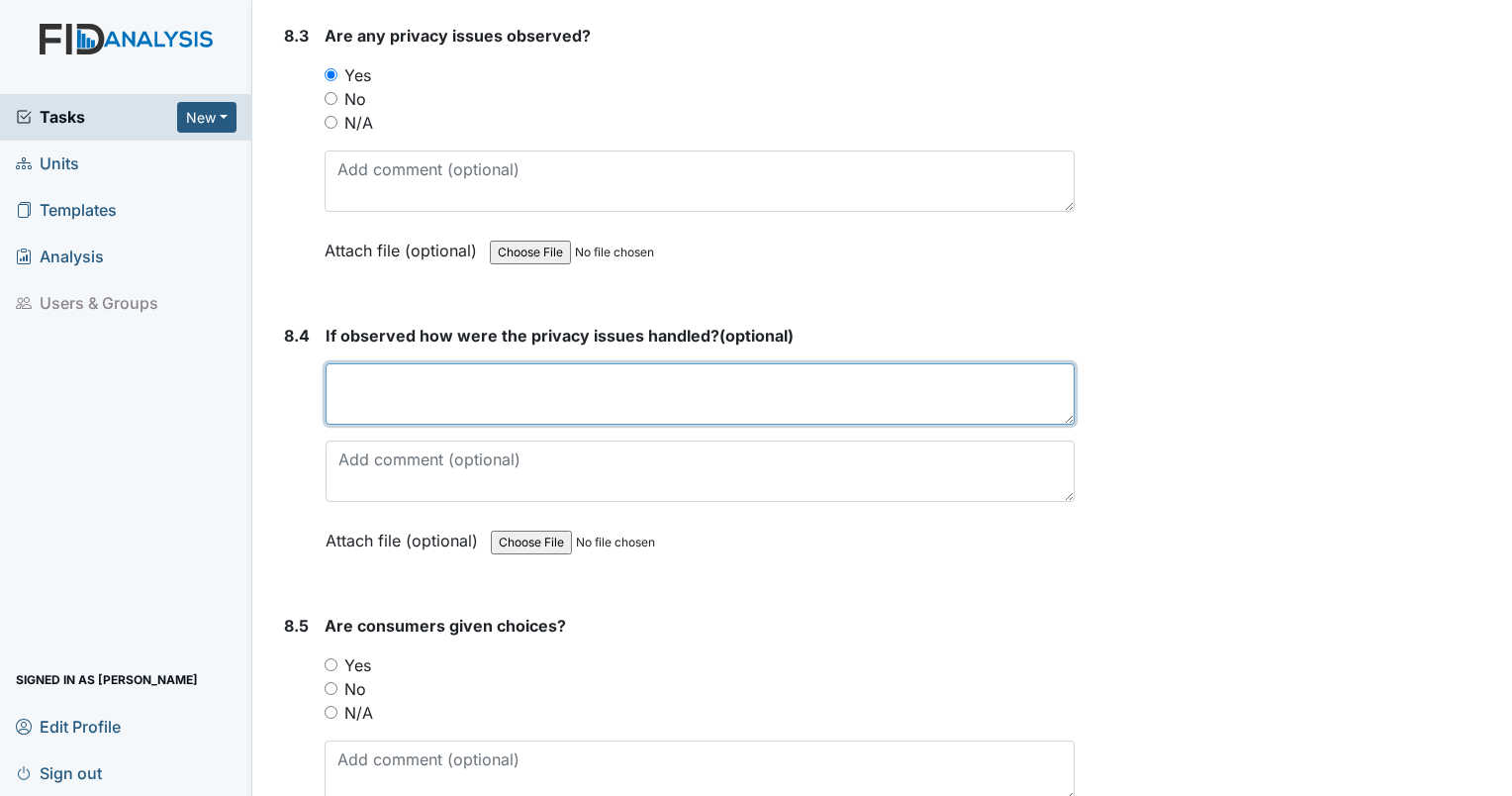scroll, scrollTop: 19801, scrollLeft: 0, axis: vertical 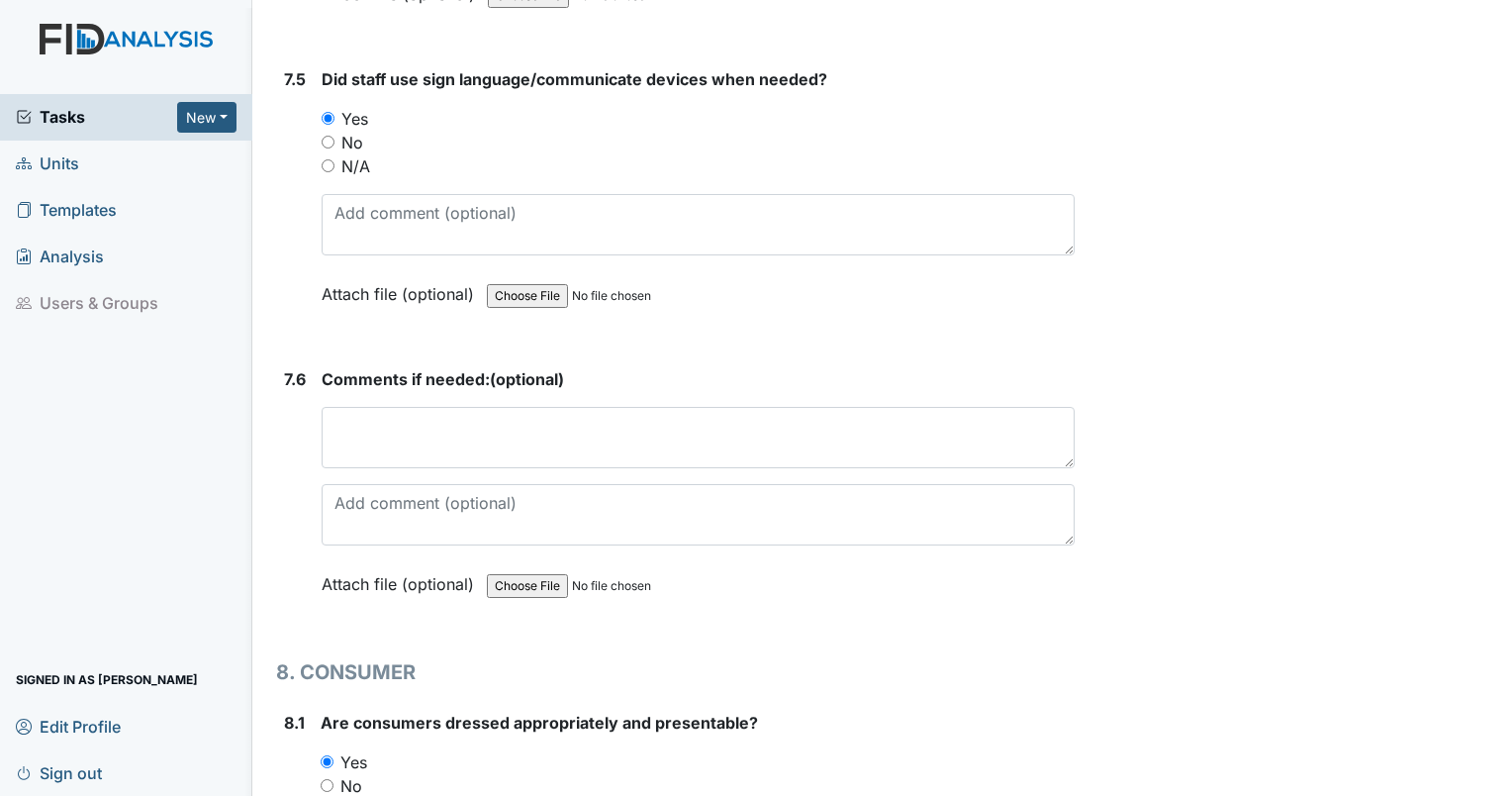 click on "Units" at bounding box center (47, 163) 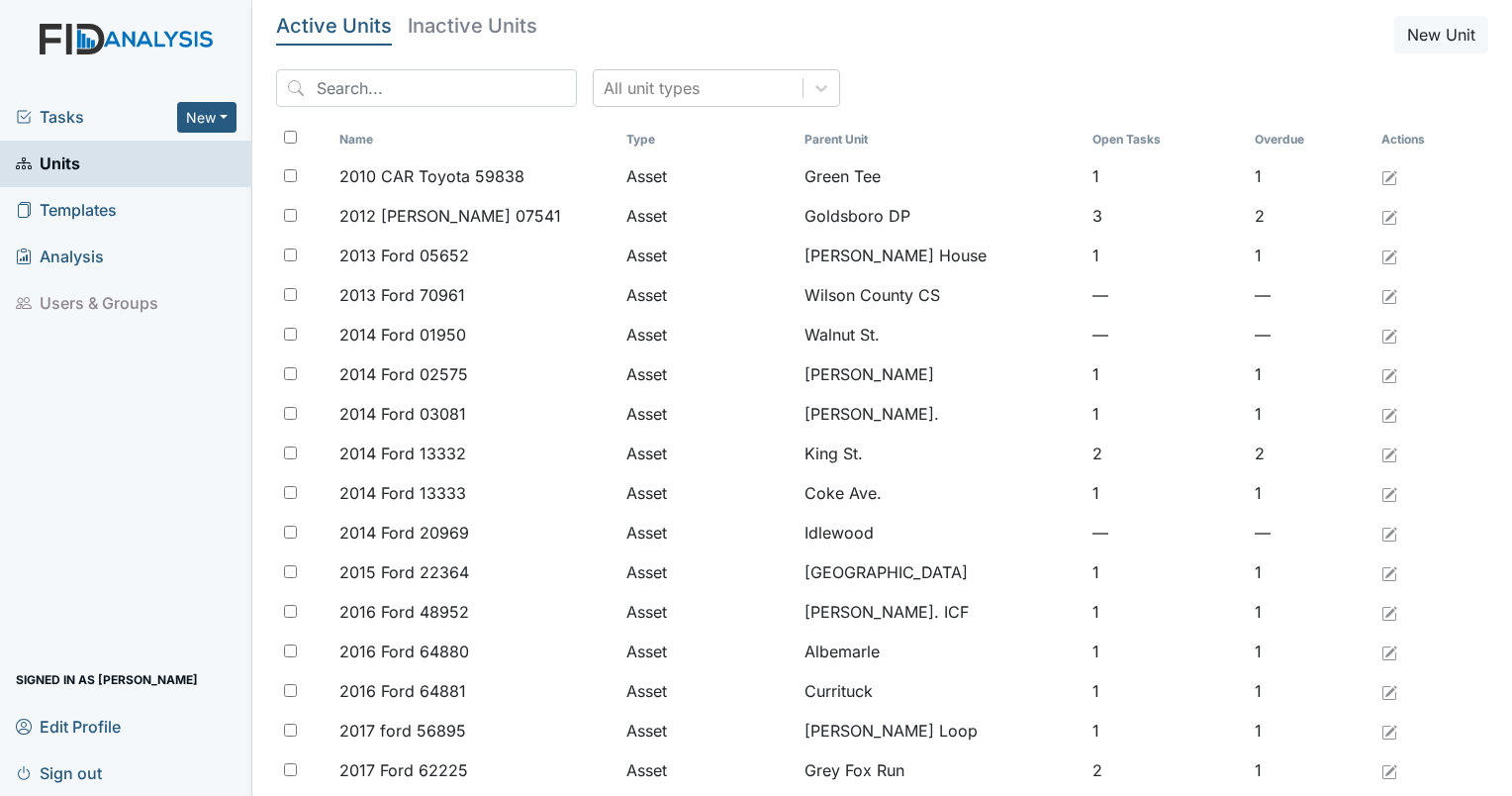 scroll, scrollTop: 0, scrollLeft: 0, axis: both 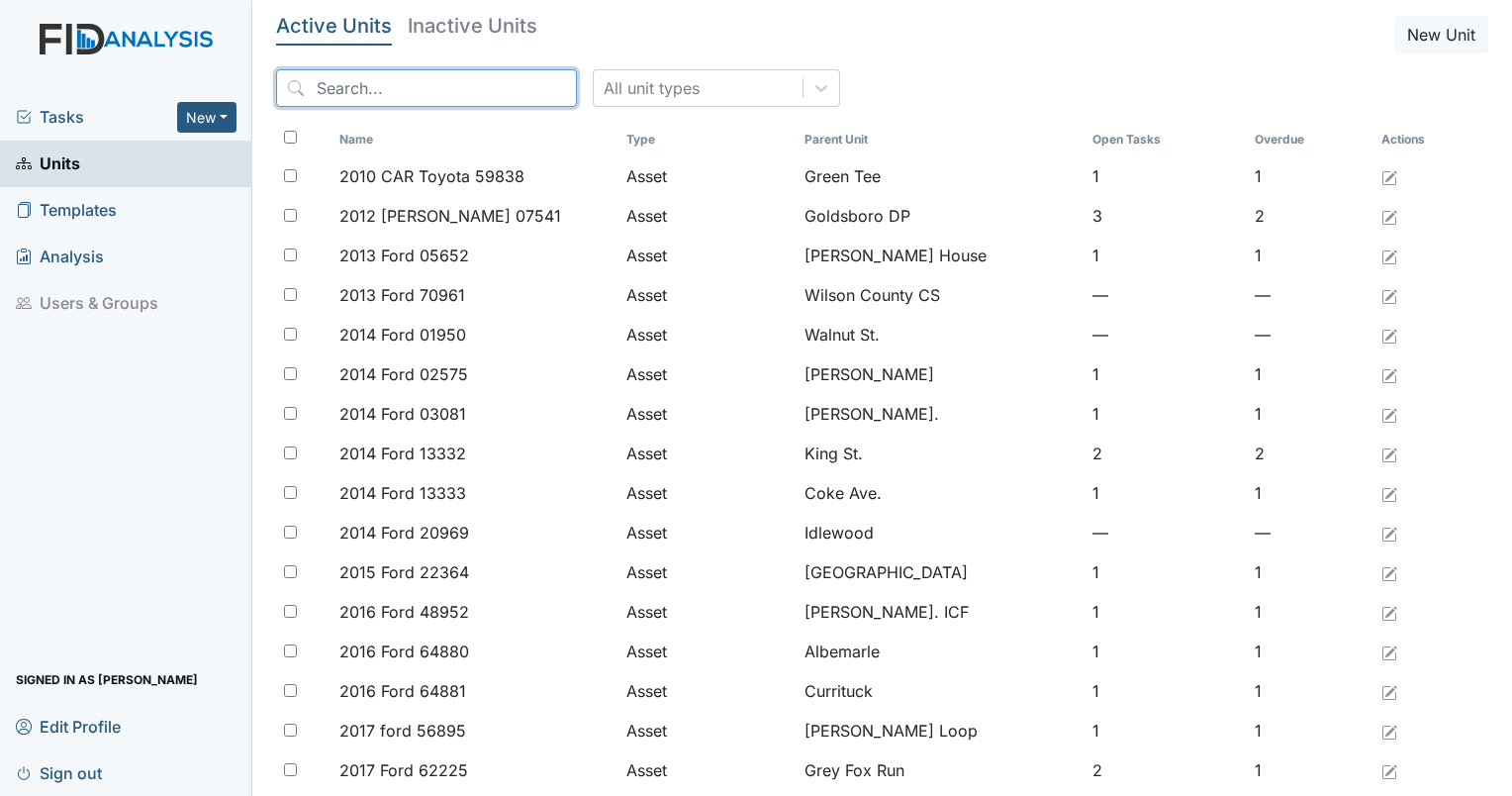 click at bounding box center [426, 88] 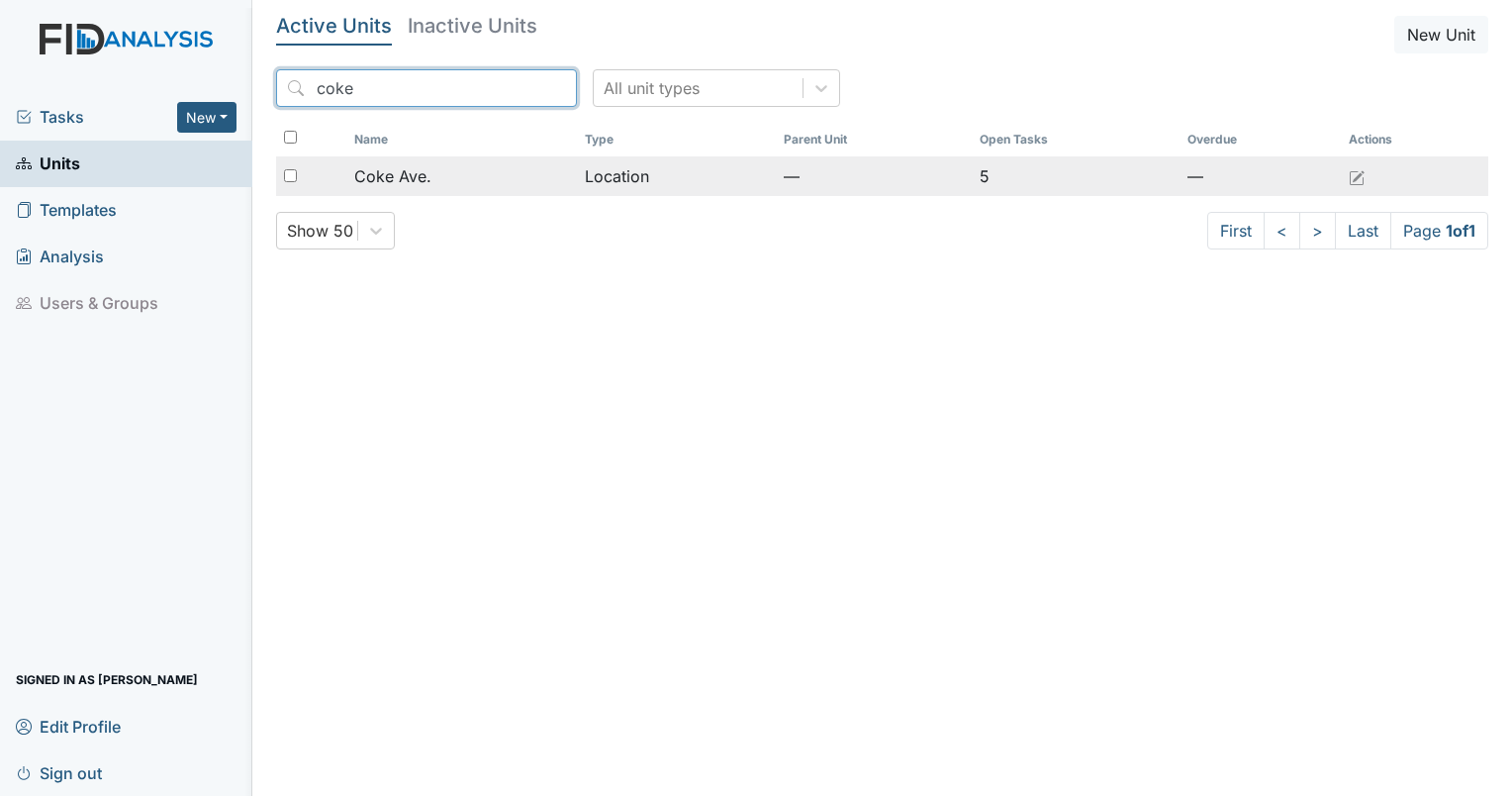 type on "coke" 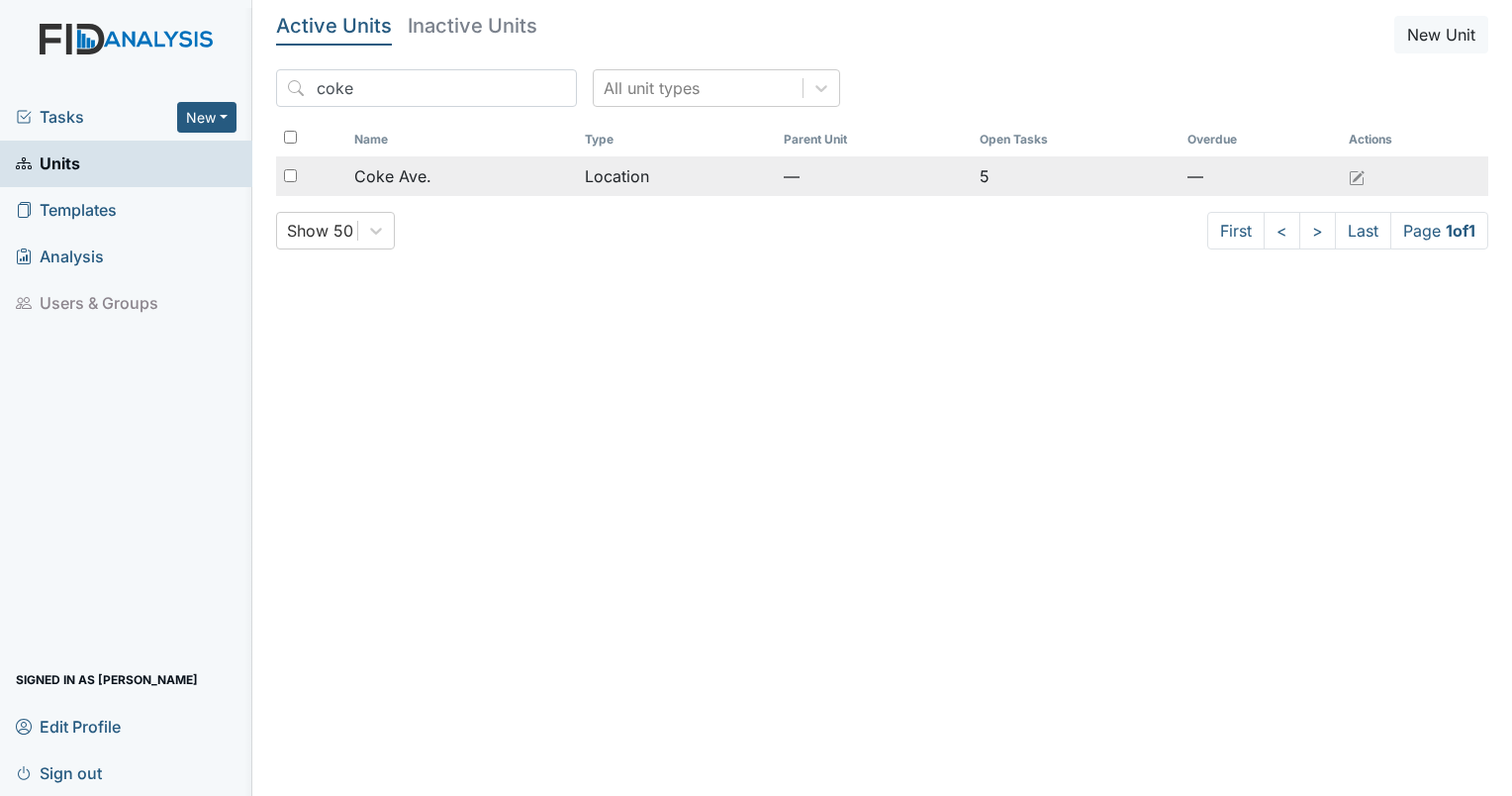 click on "Coke Ave." at bounding box center [461, 176] 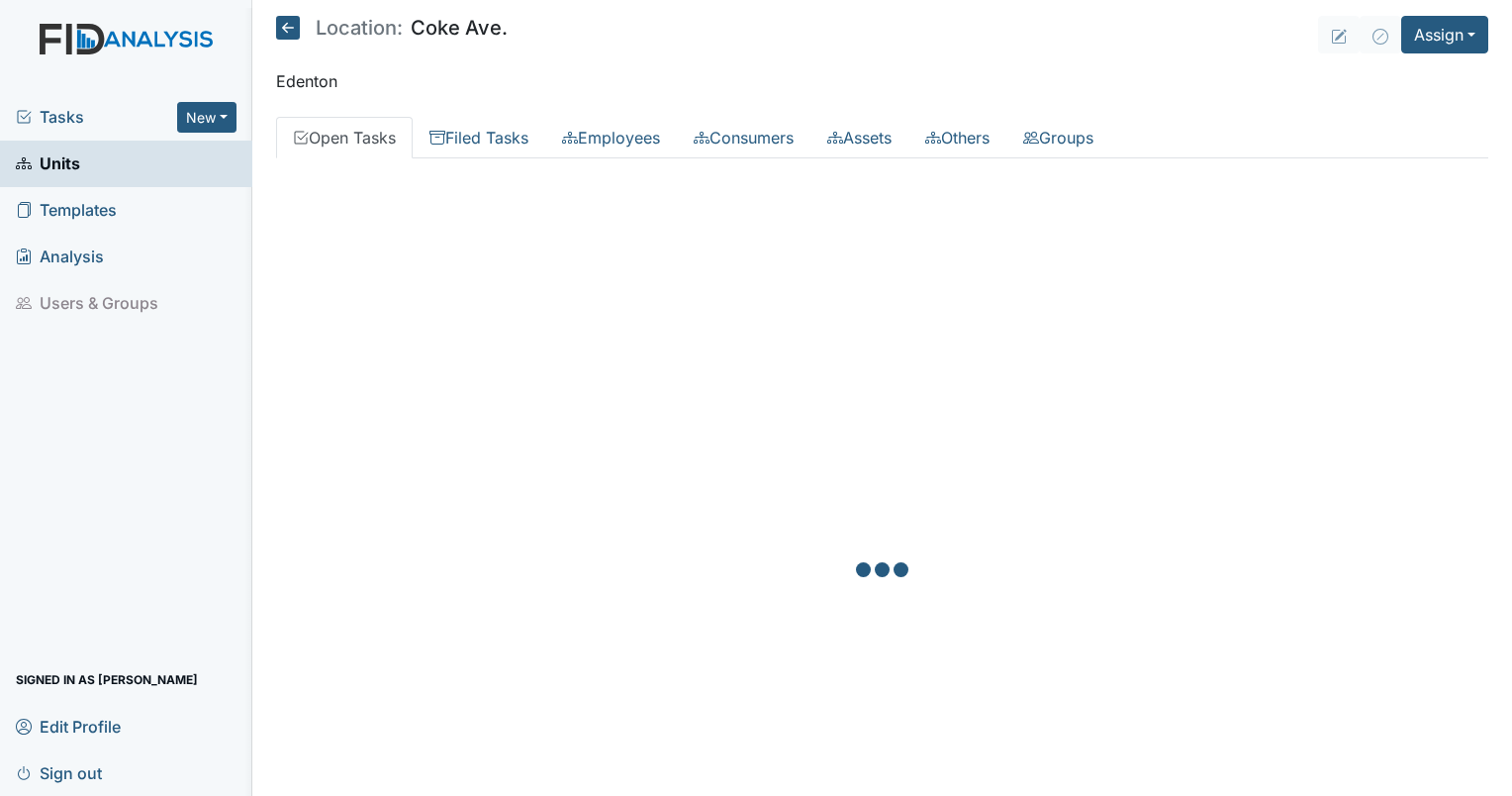scroll, scrollTop: 0, scrollLeft: 0, axis: both 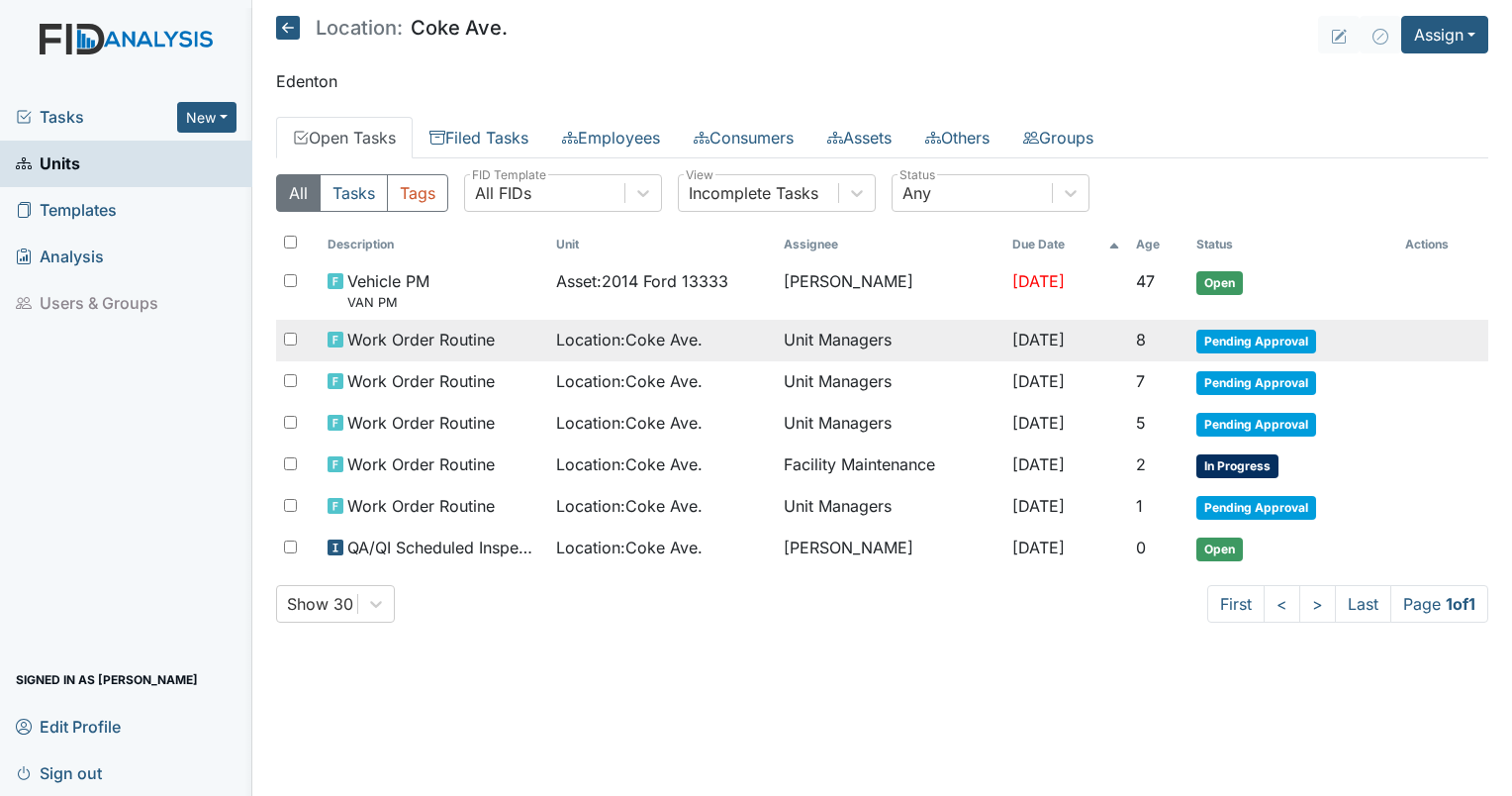 click on "Pending Approval" at bounding box center (1256, 342) 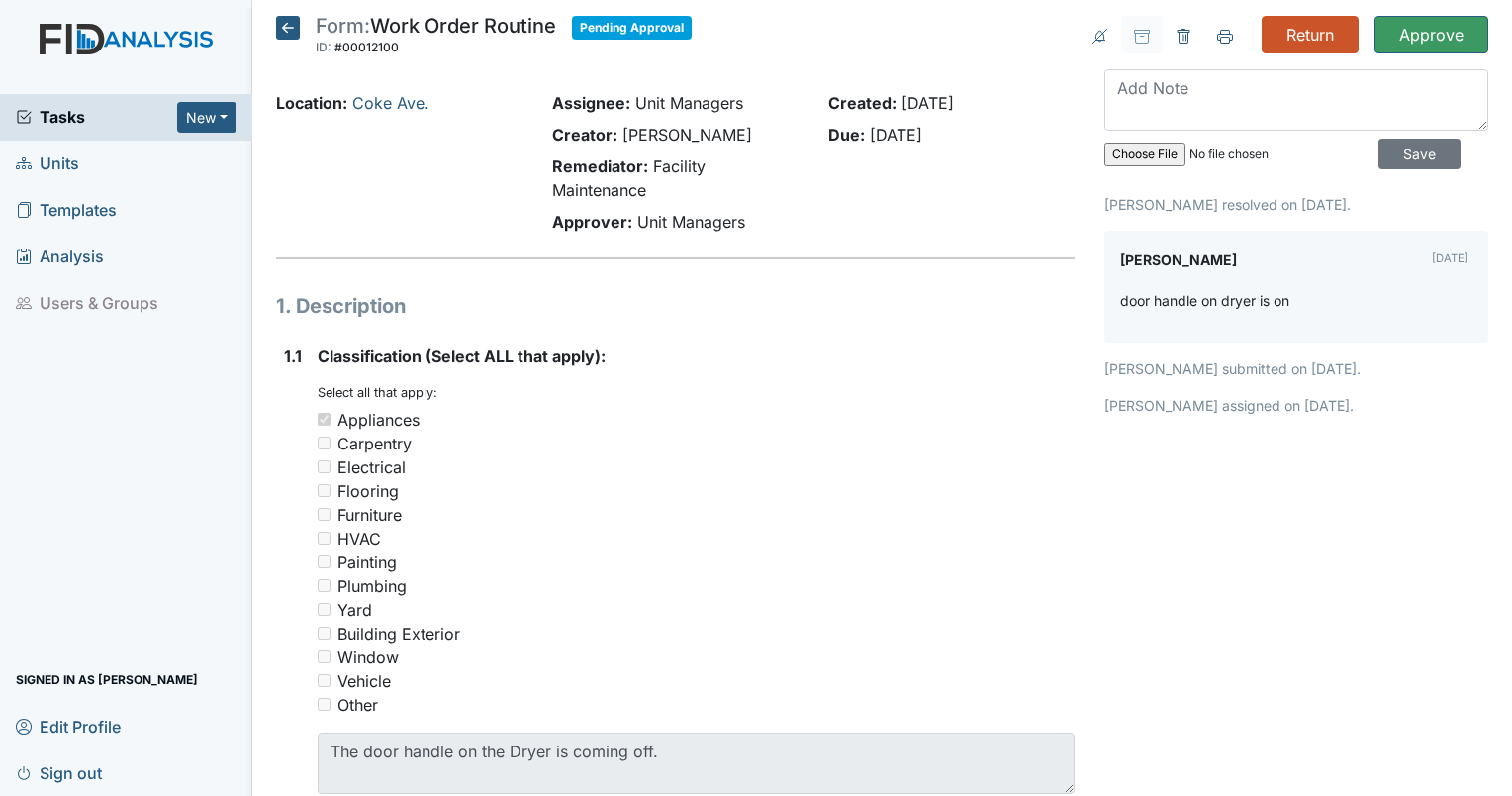 scroll, scrollTop: 0, scrollLeft: 0, axis: both 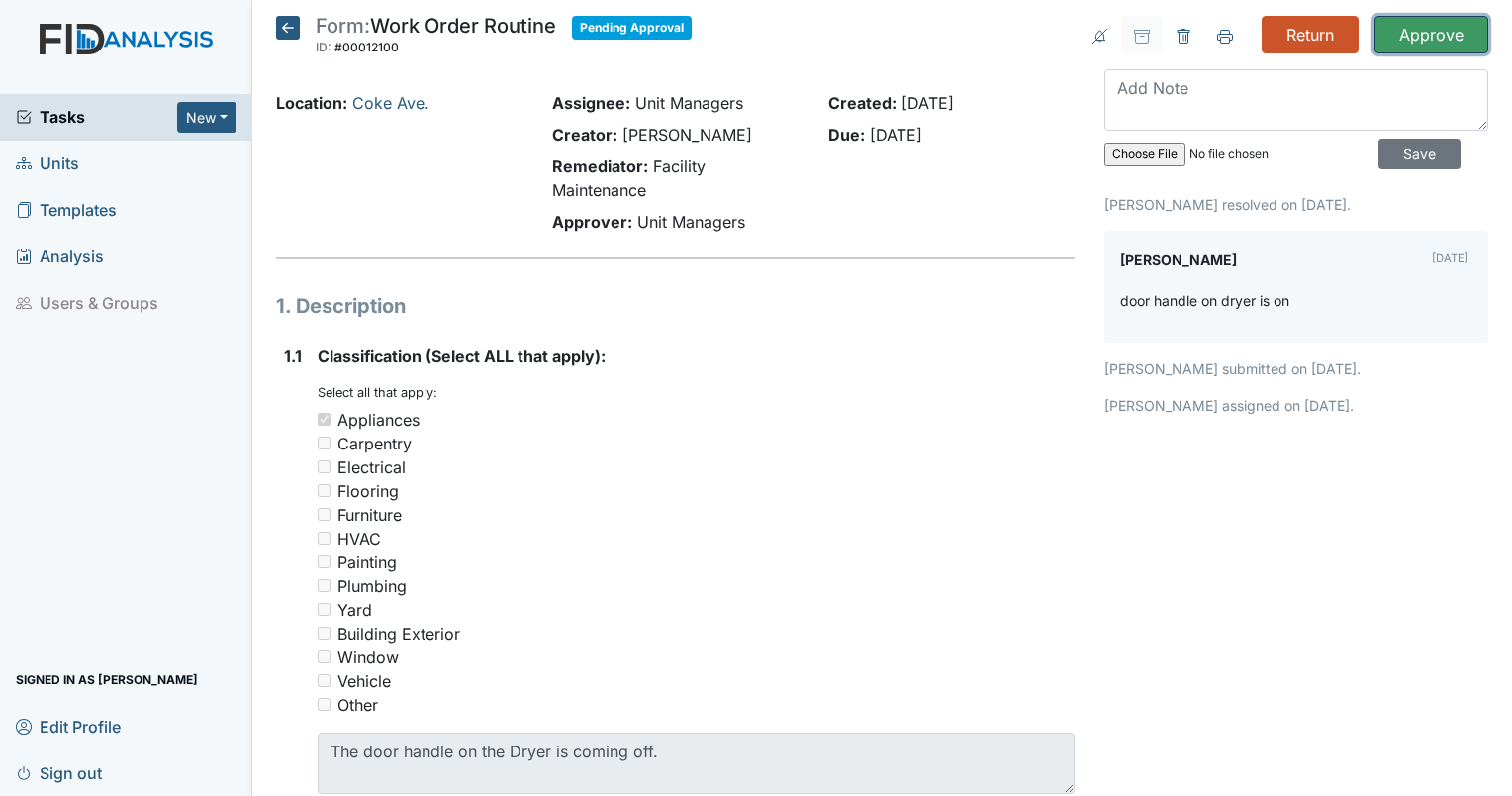 click on "Approve" at bounding box center [1431, 35] 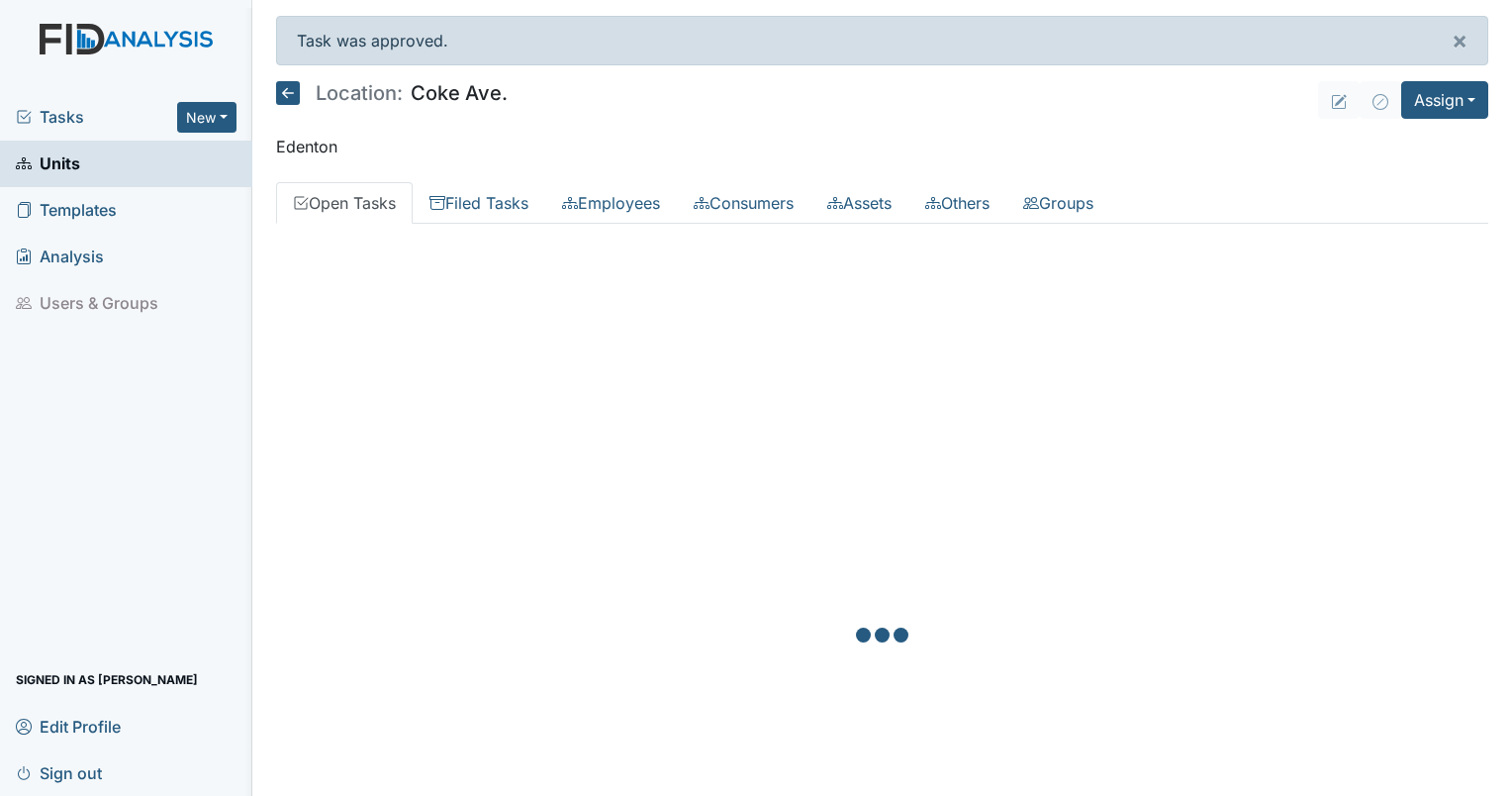 scroll, scrollTop: 0, scrollLeft: 0, axis: both 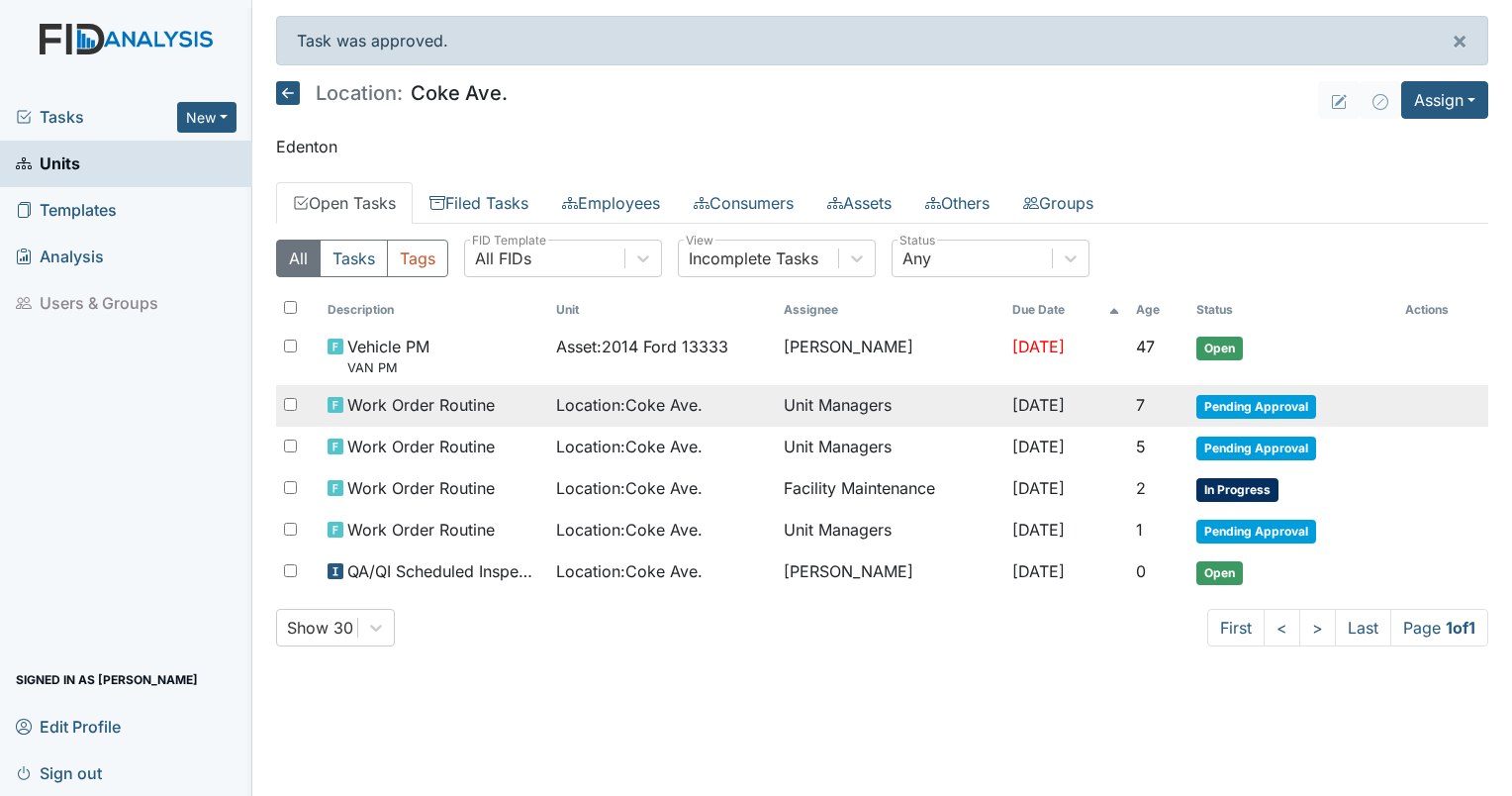 click on "Pending Approval" at bounding box center (1256, 407) 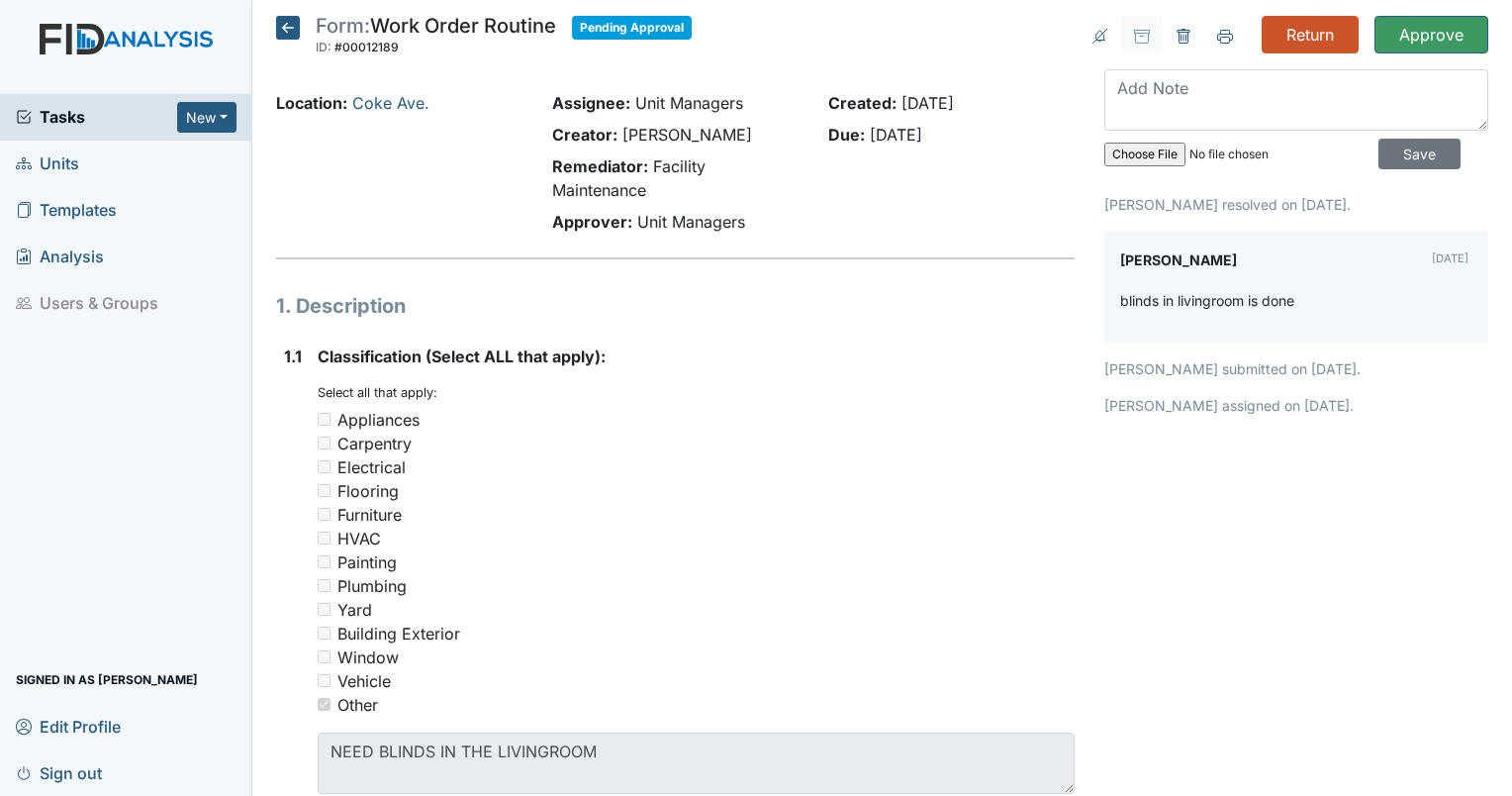 scroll, scrollTop: 0, scrollLeft: 0, axis: both 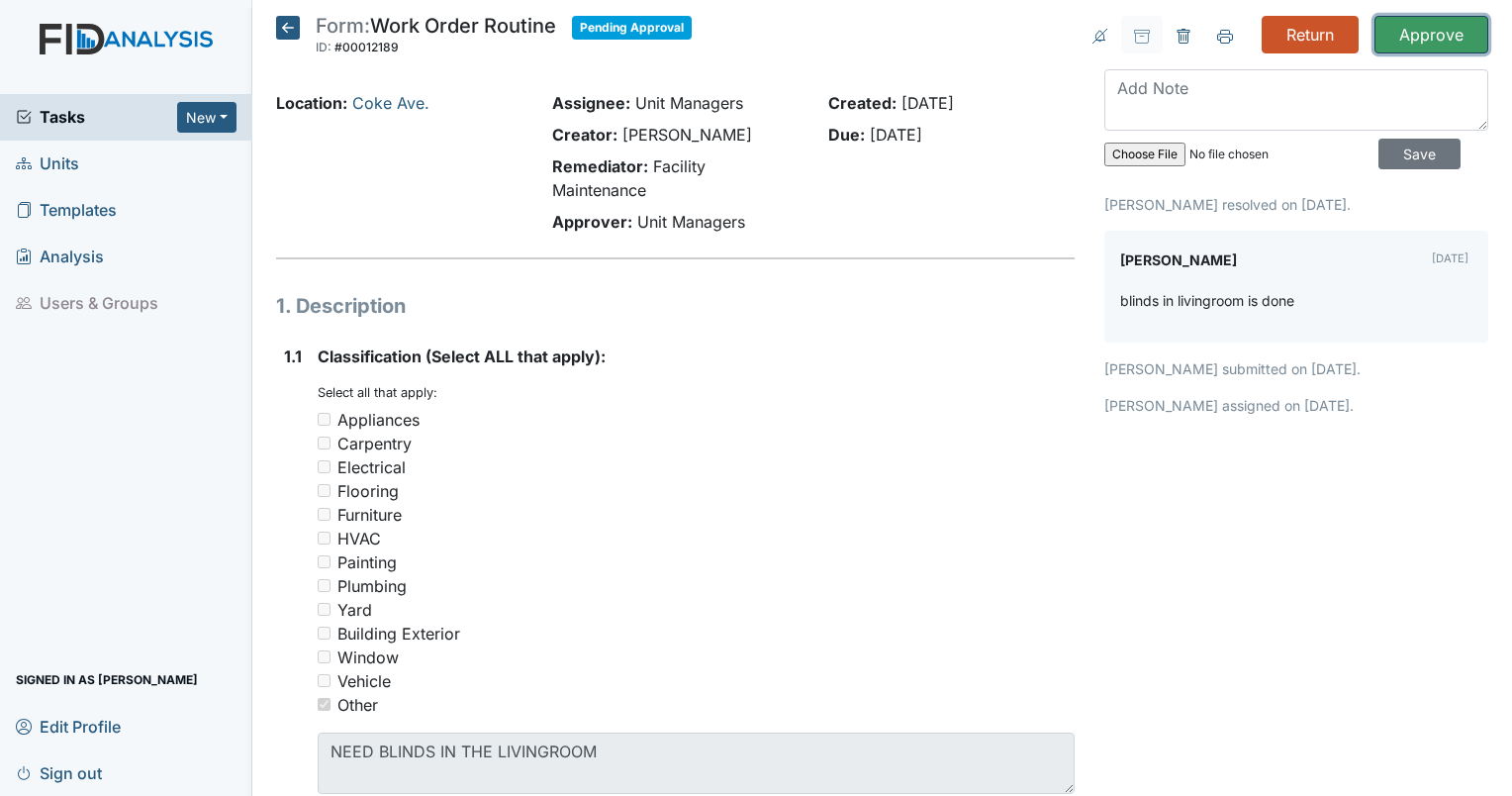 click on "Approve" at bounding box center [1431, 35] 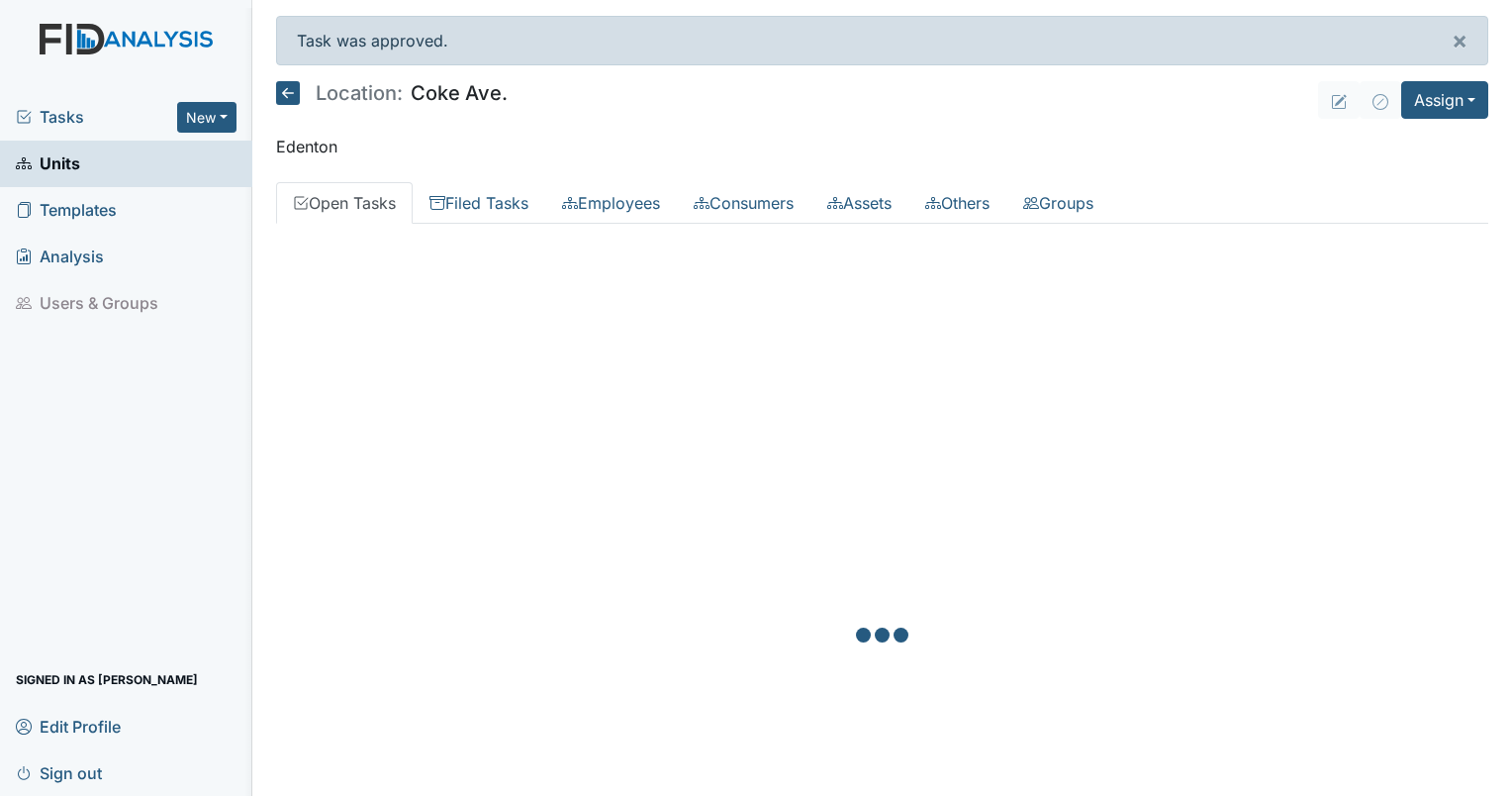 scroll, scrollTop: 0, scrollLeft: 0, axis: both 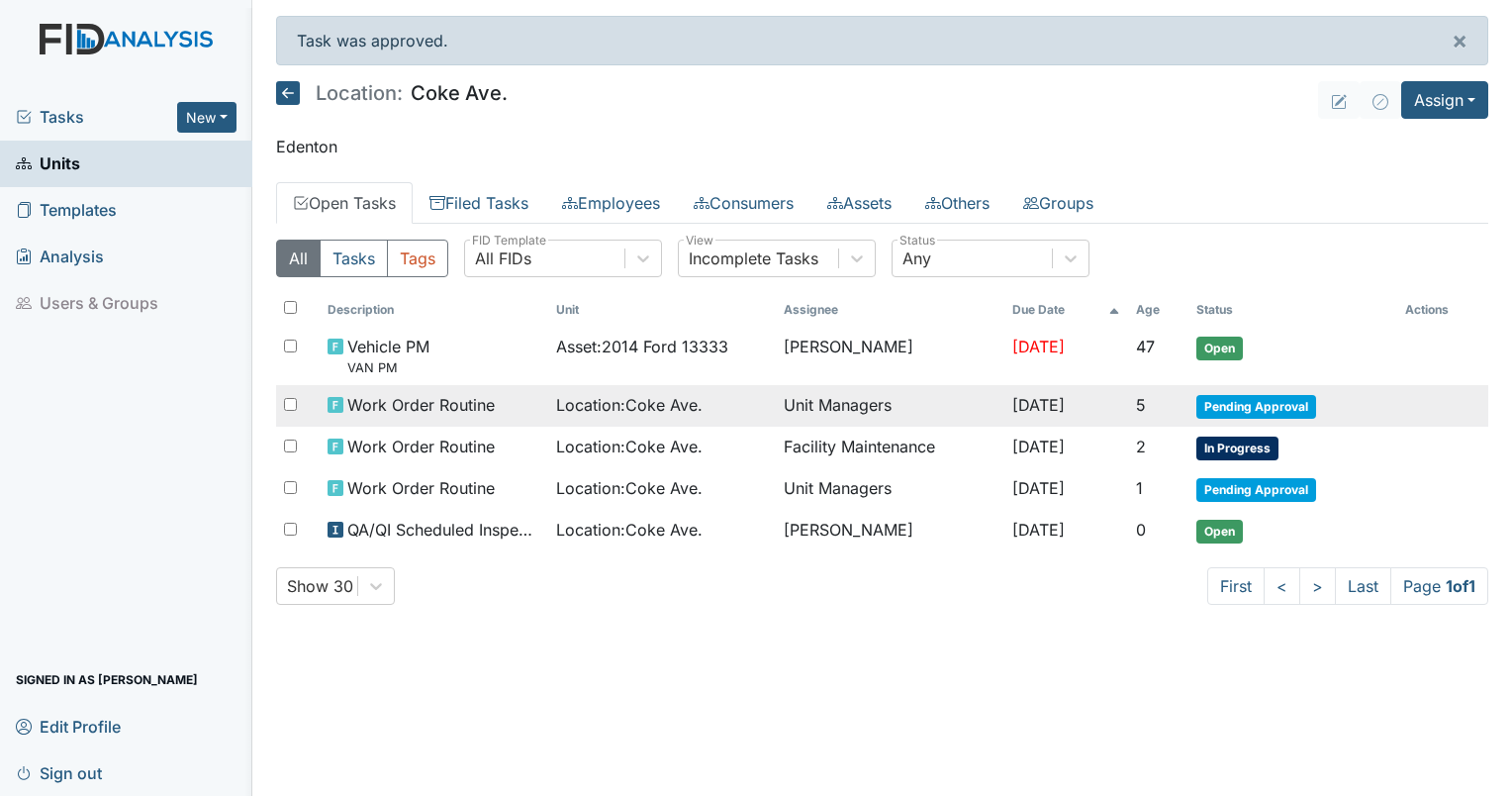 click on "Pending Approval" at bounding box center [1256, 407] 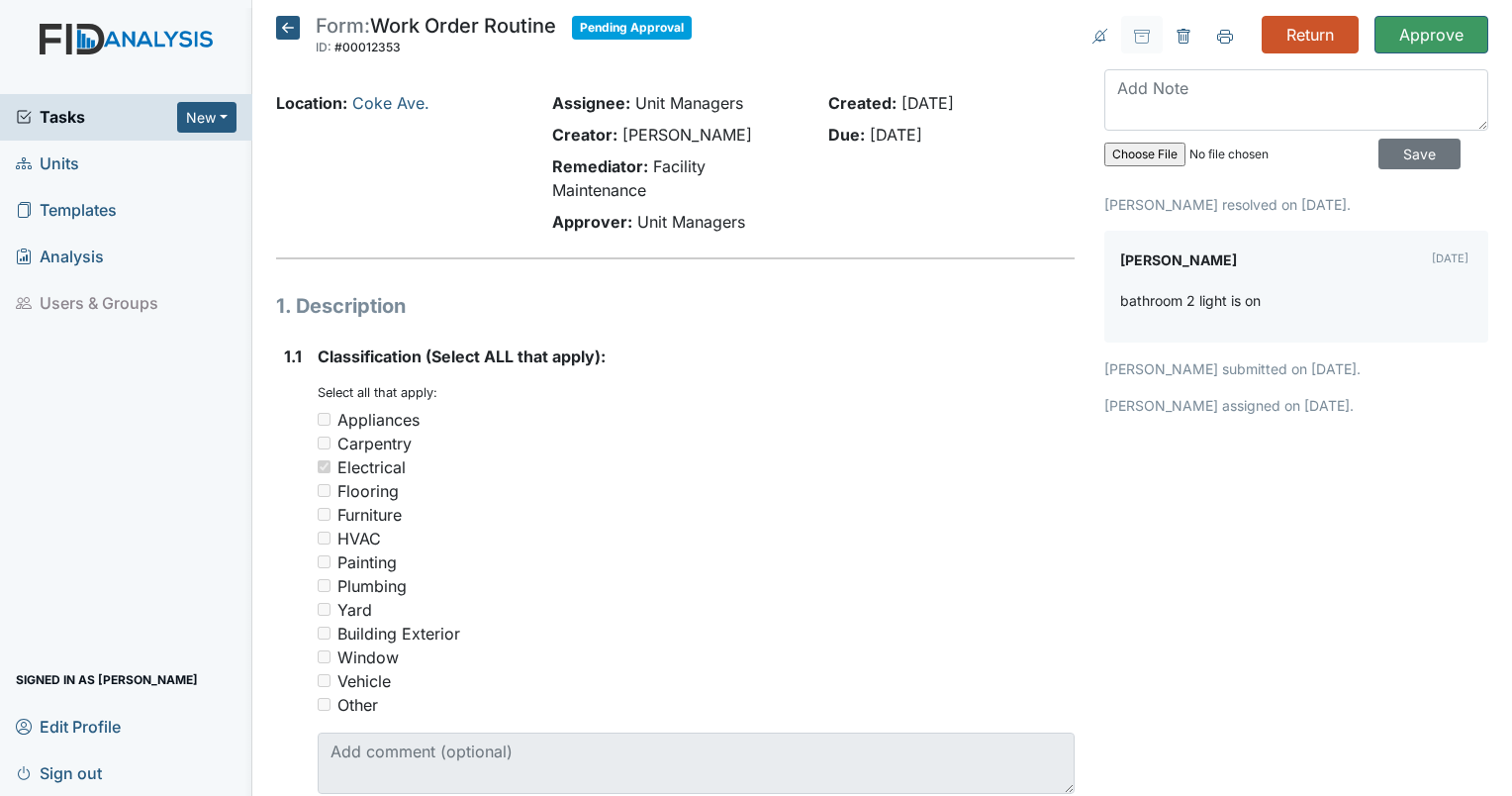 scroll, scrollTop: 0, scrollLeft: 0, axis: both 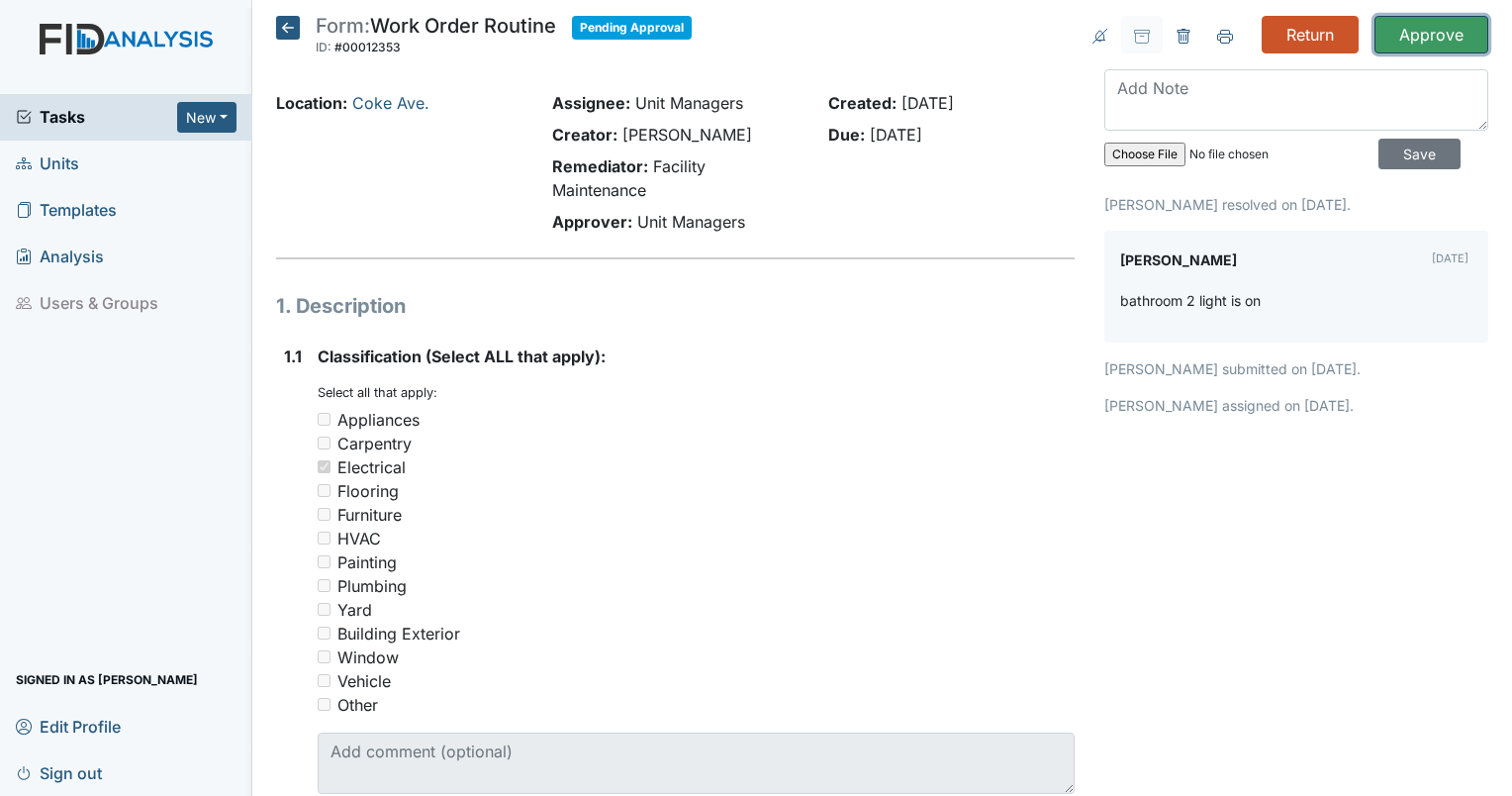 click on "Approve" at bounding box center [1431, 35] 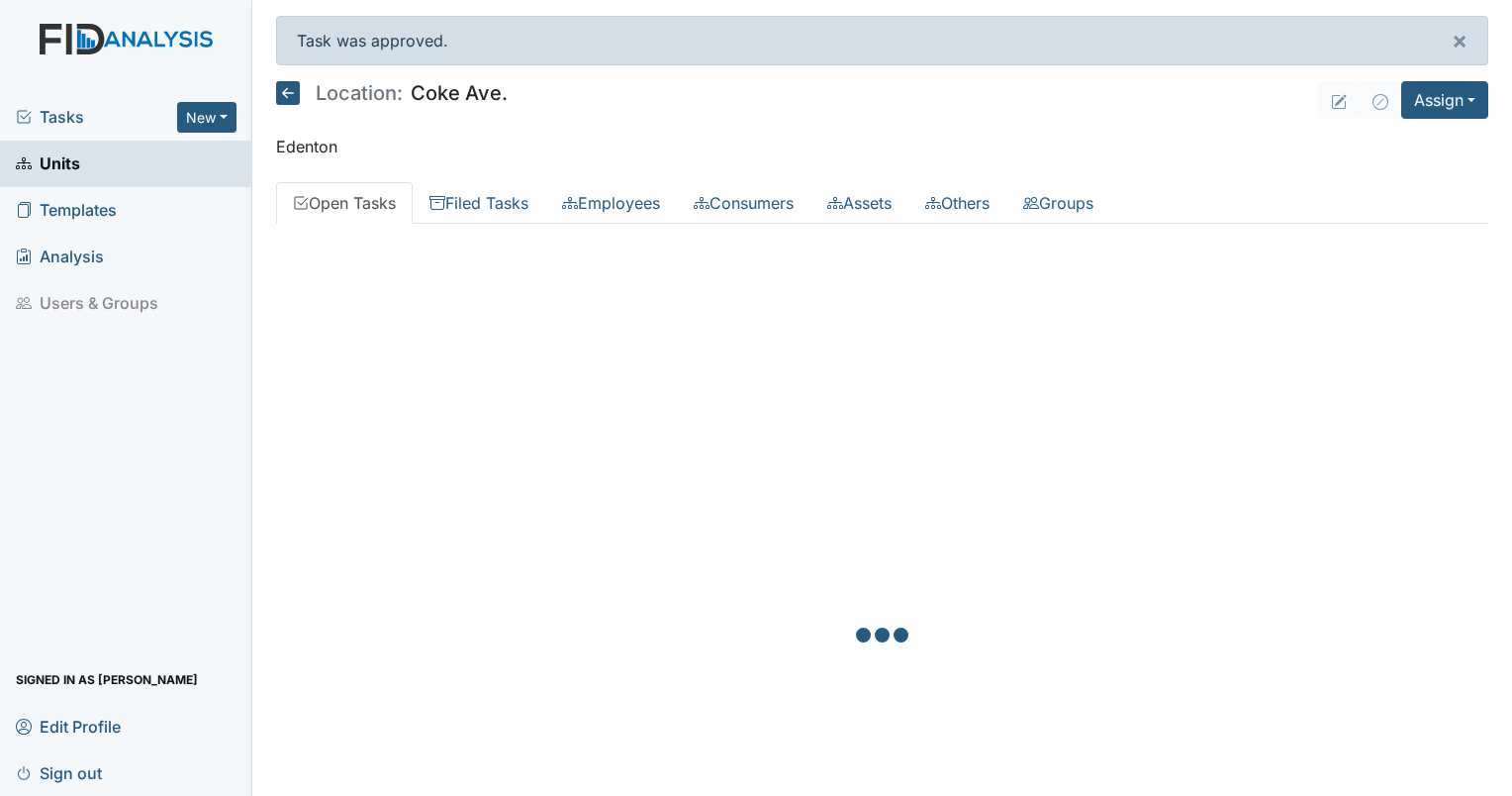 scroll, scrollTop: 0, scrollLeft: 0, axis: both 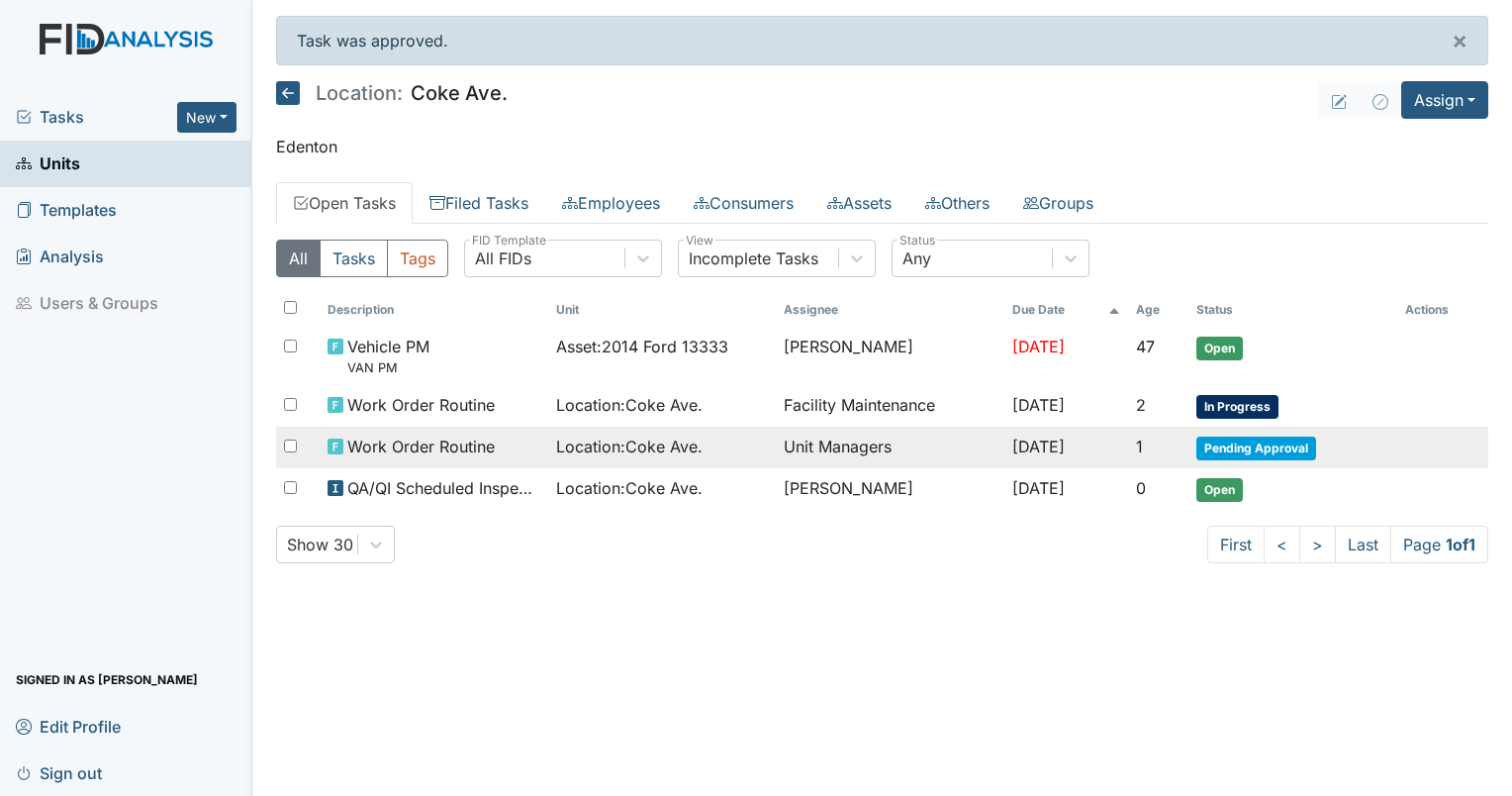 click on "Pending Approval" at bounding box center [1256, 448] 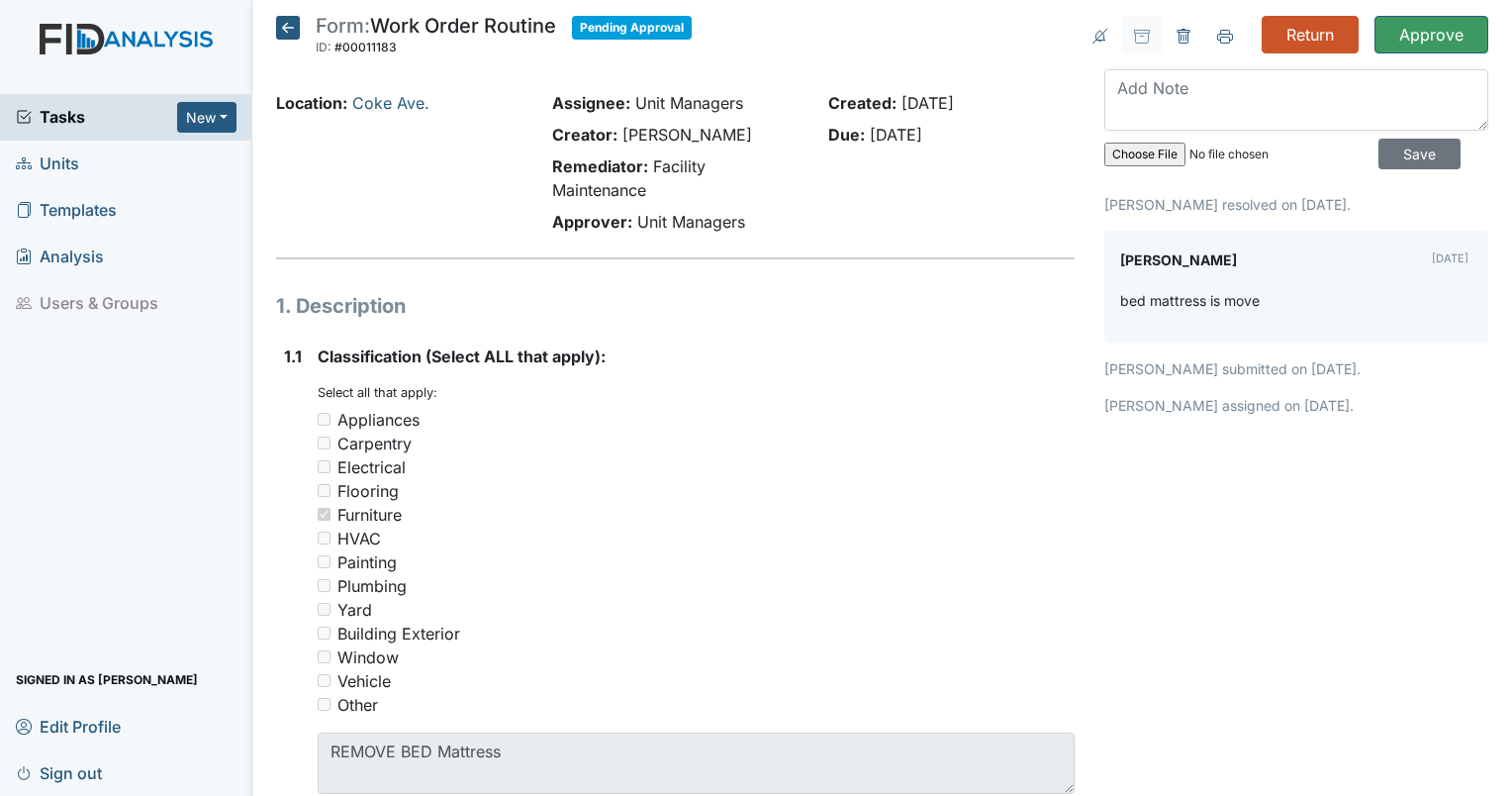 scroll, scrollTop: 0, scrollLeft: 0, axis: both 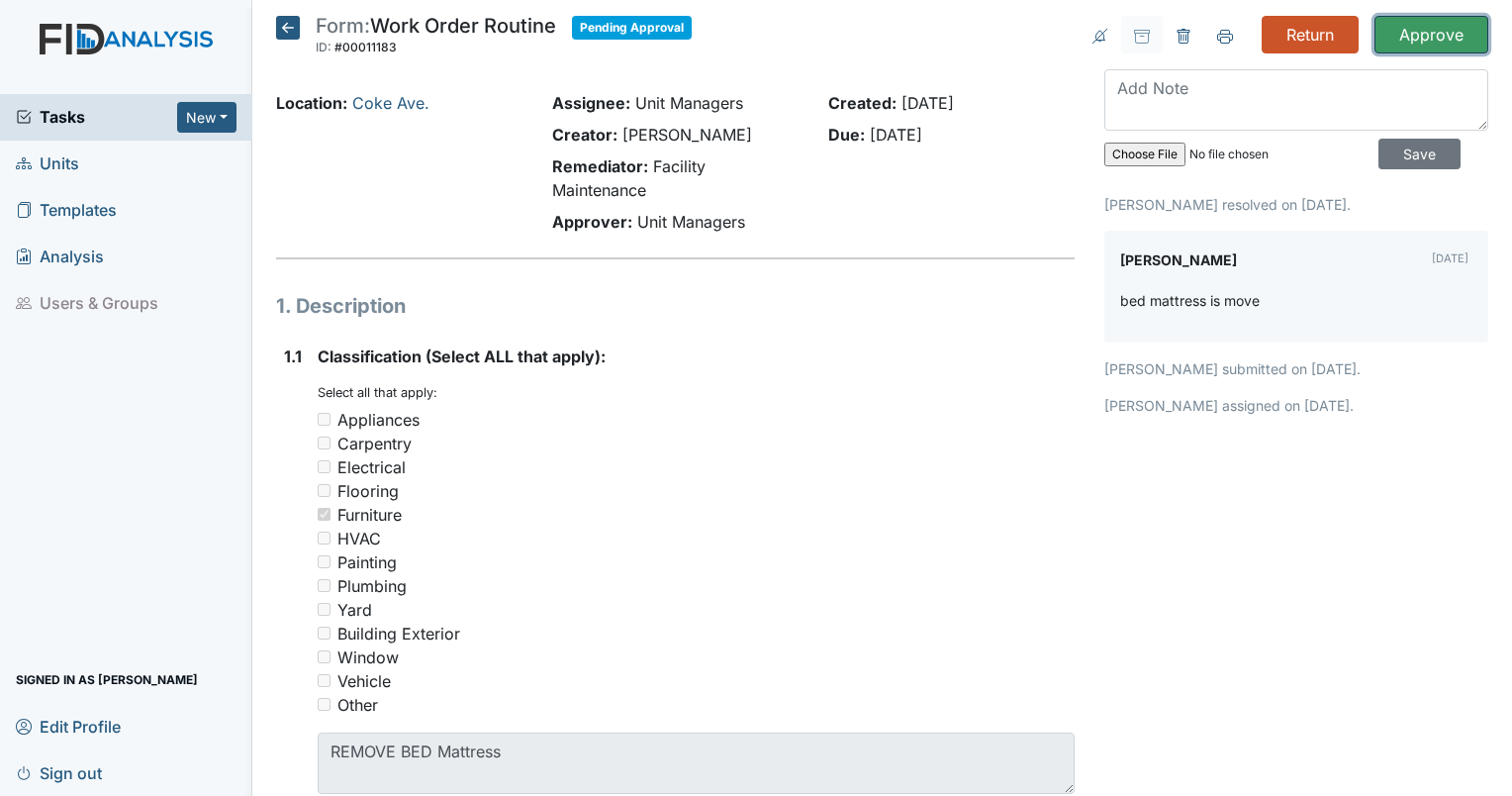 click on "Approve" at bounding box center [1431, 35] 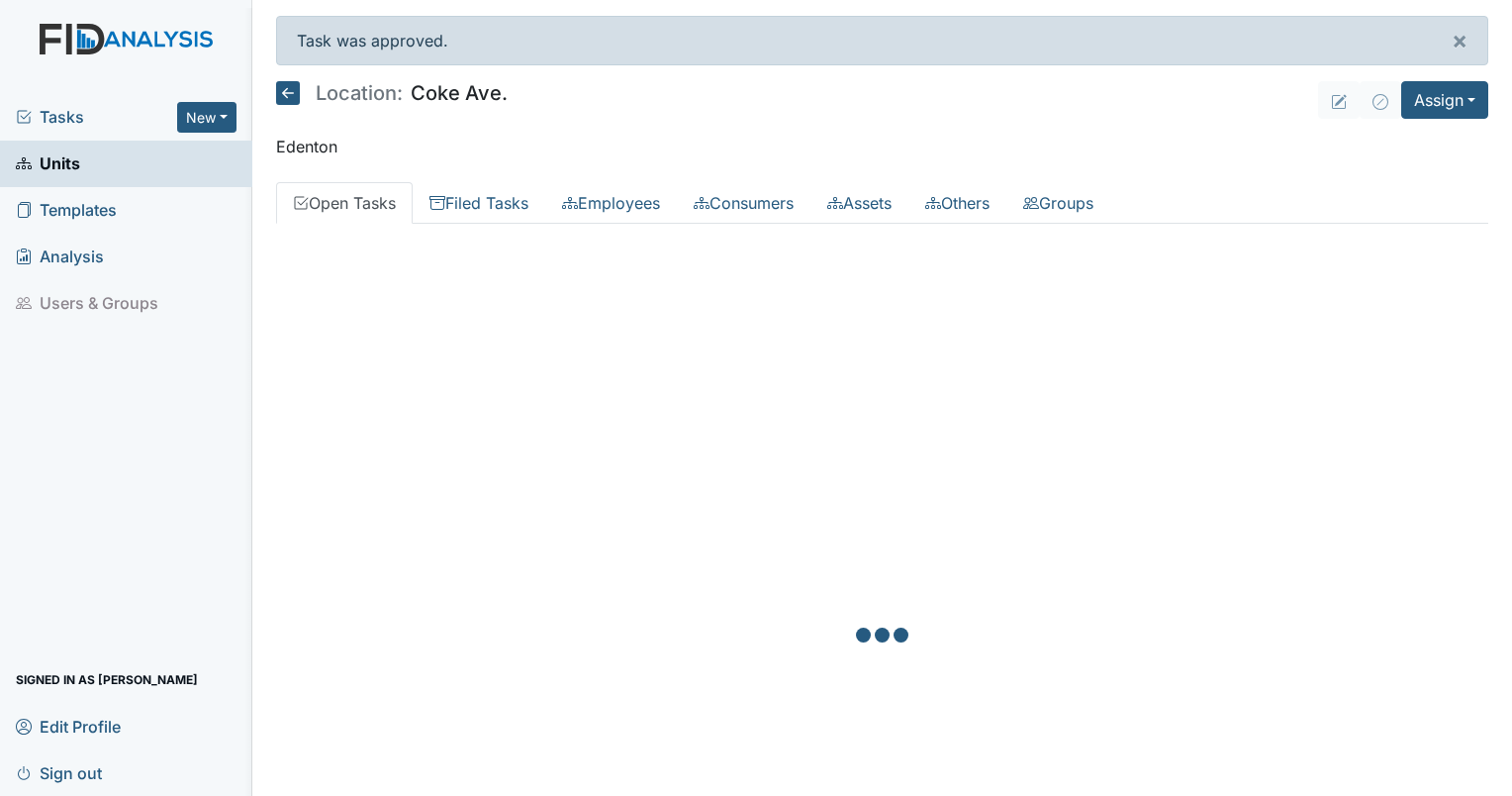 scroll, scrollTop: 0, scrollLeft: 0, axis: both 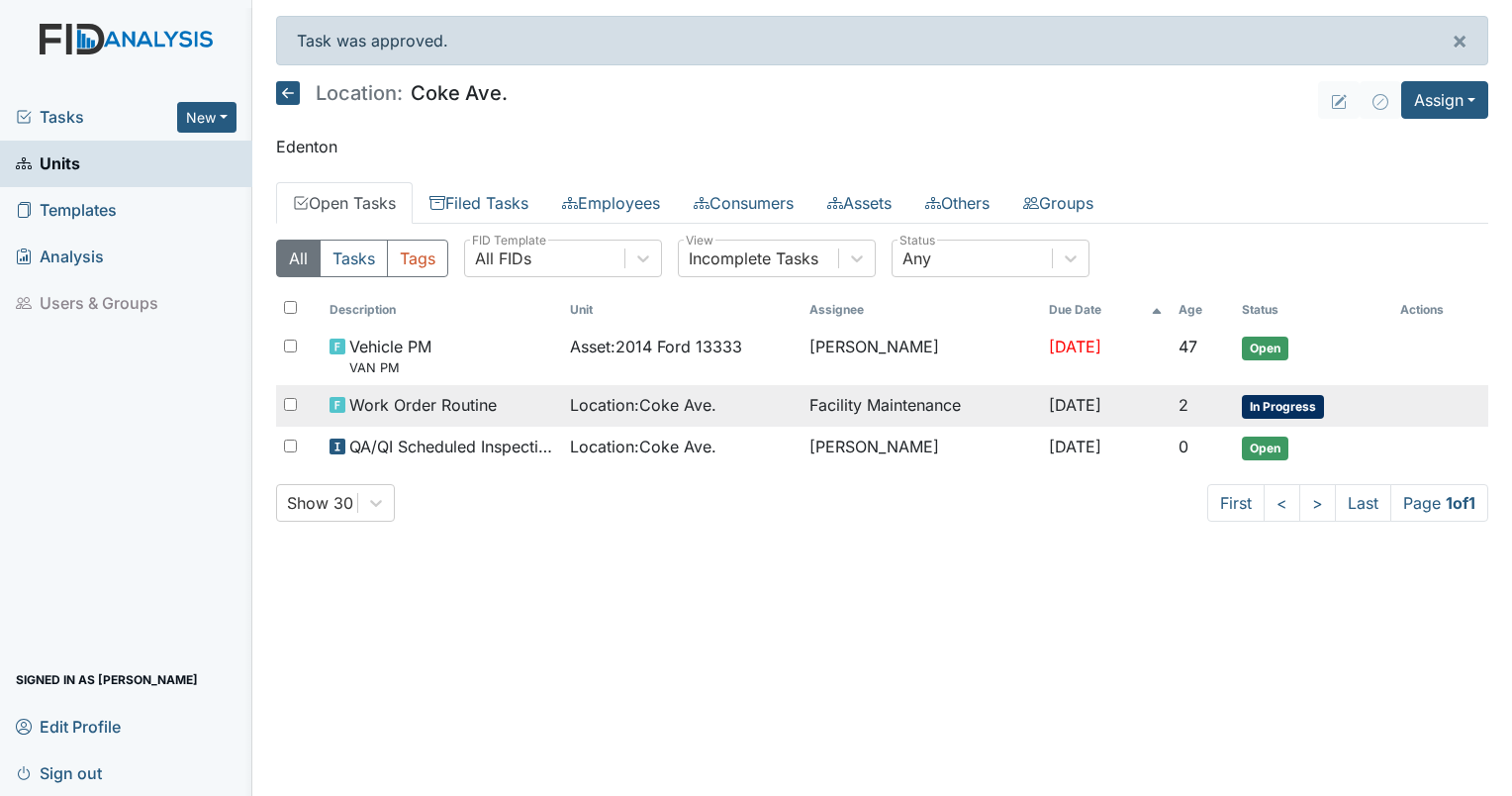 click on "In Progress" at bounding box center [1313, 406] 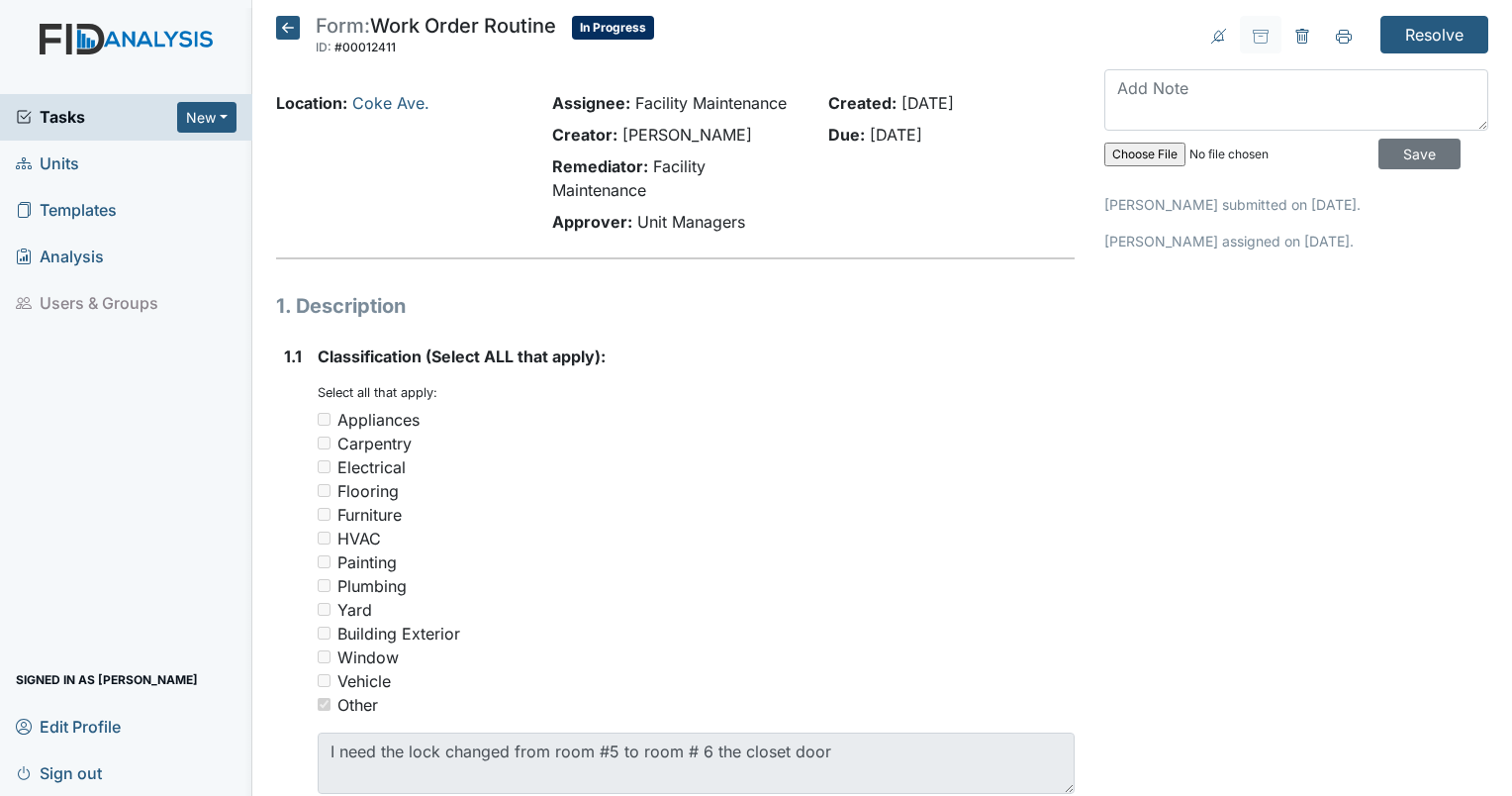 scroll, scrollTop: 0, scrollLeft: 0, axis: both 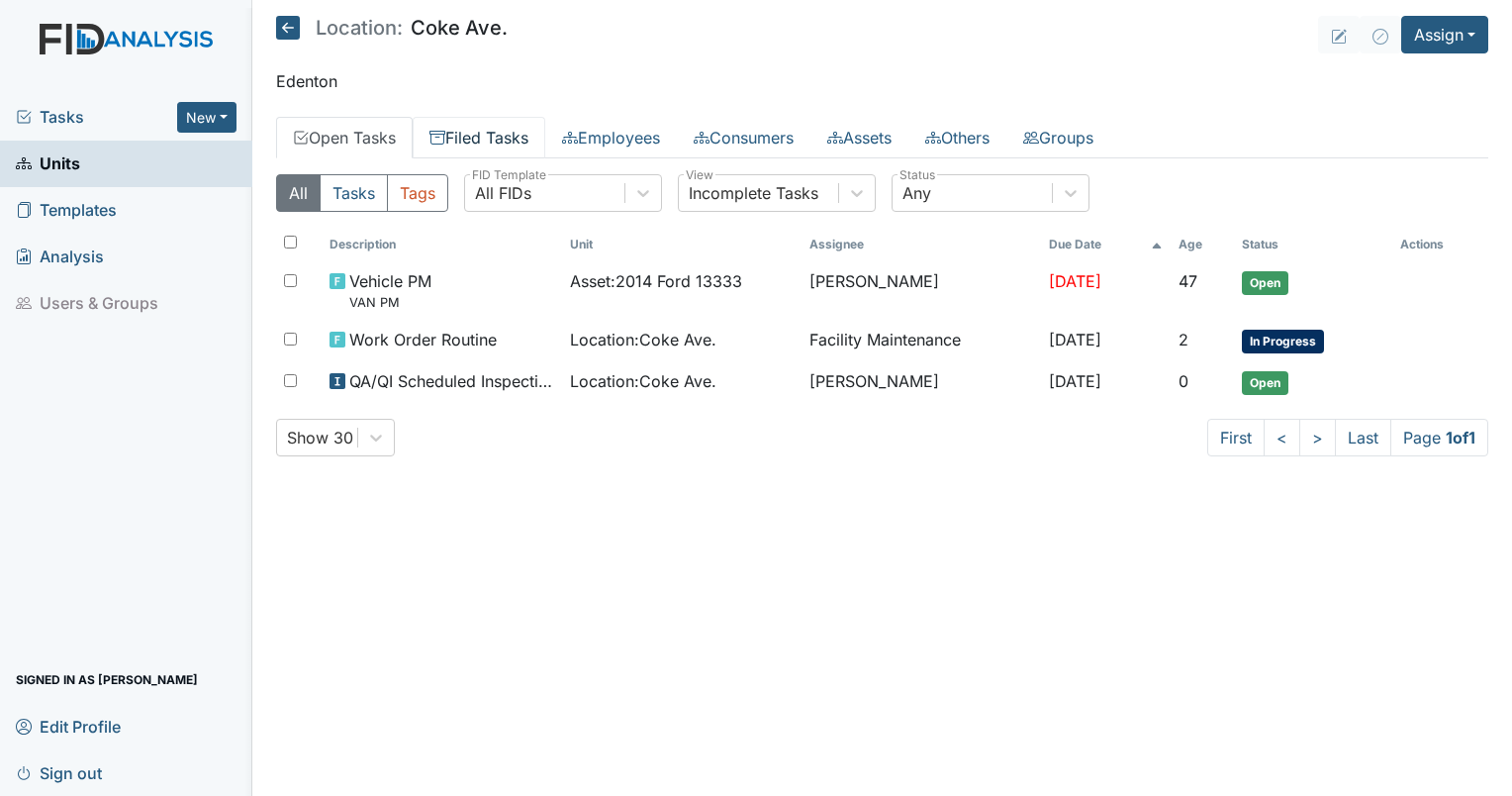 click on "Filed Tasks" at bounding box center (479, 138) 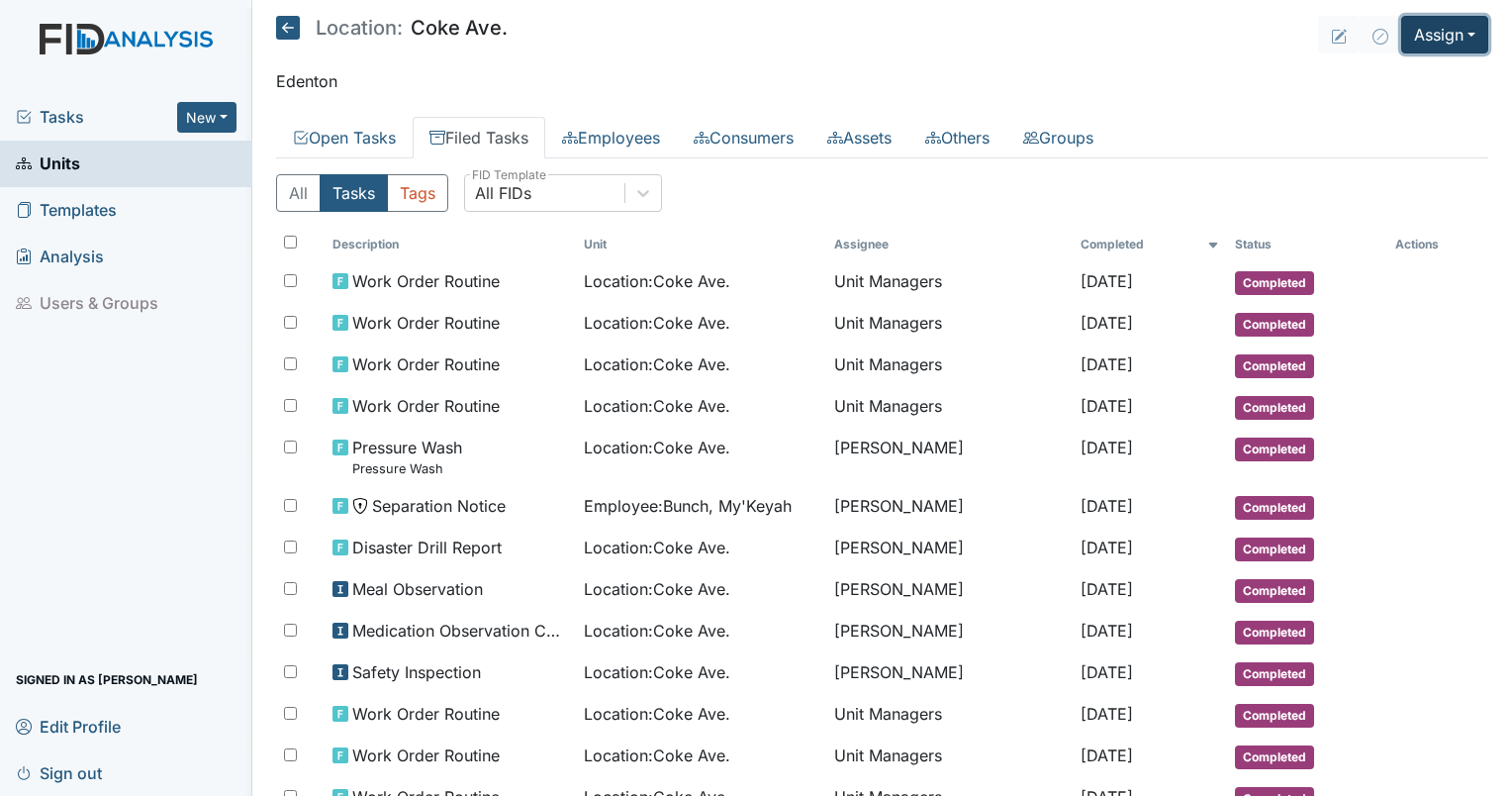 click on "Assign" at bounding box center [1445, 35] 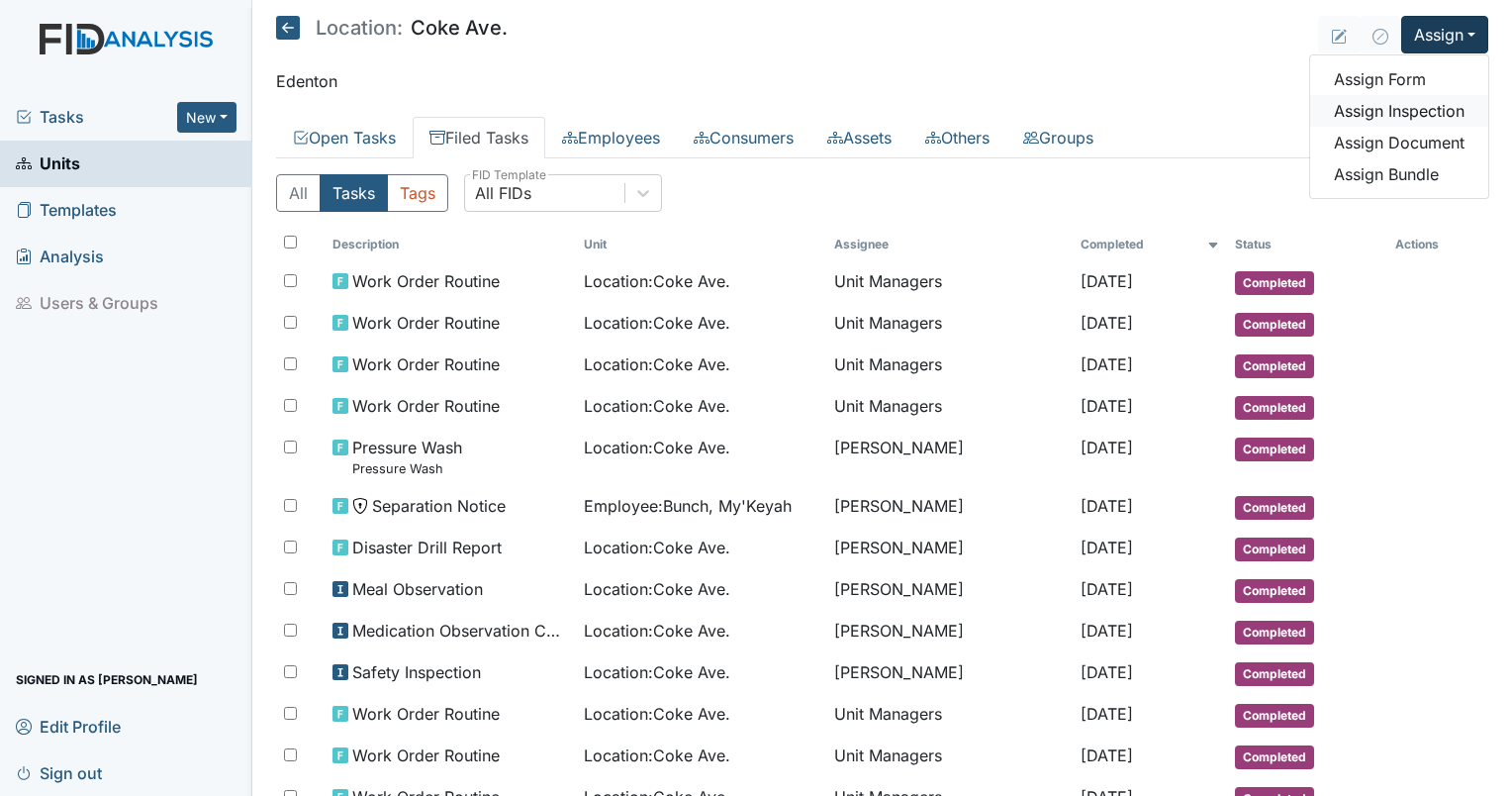 click on "Assign Inspection" at bounding box center [1399, 111] 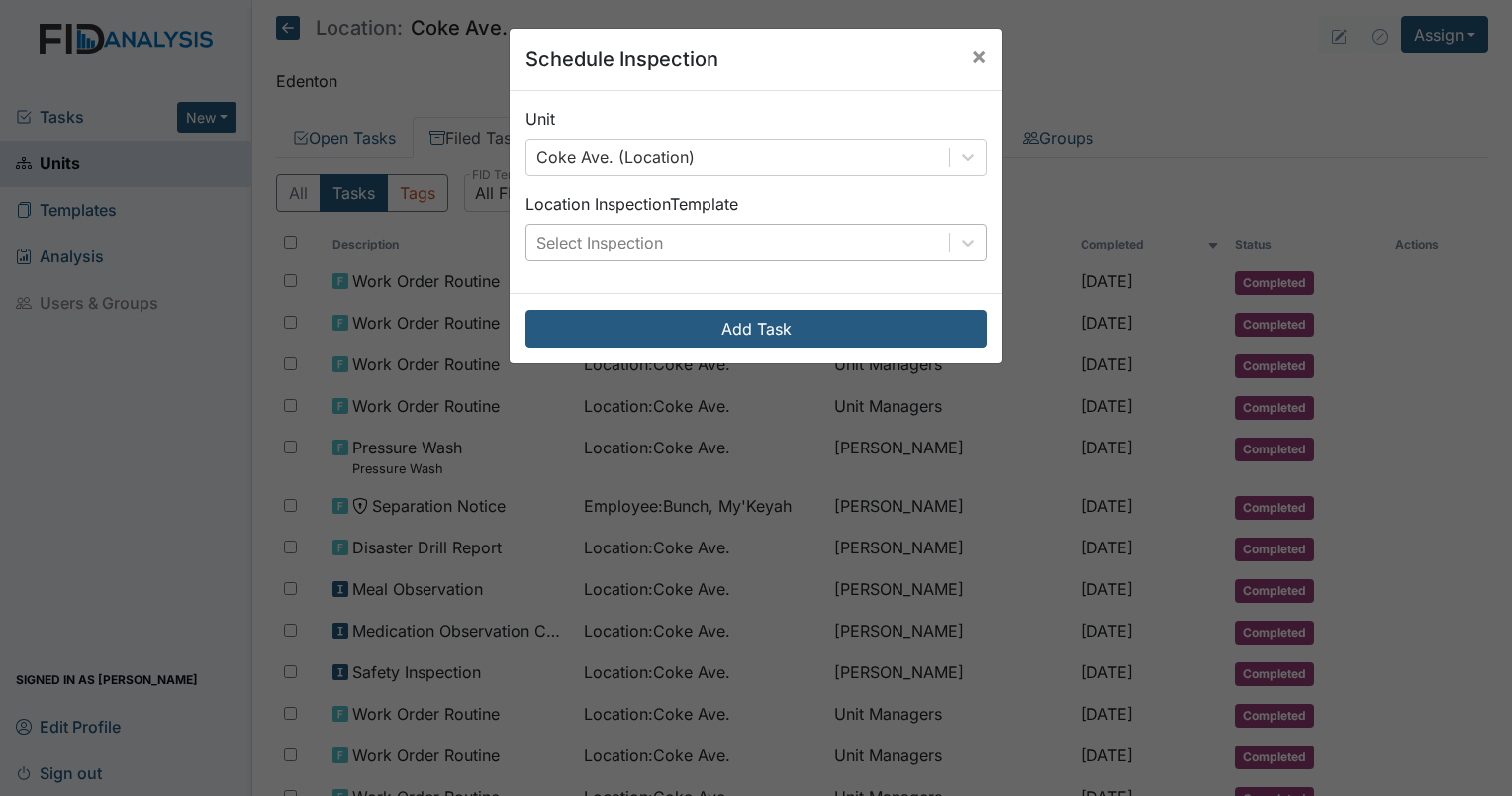 click on "Select Inspection" at bounding box center [737, 243] 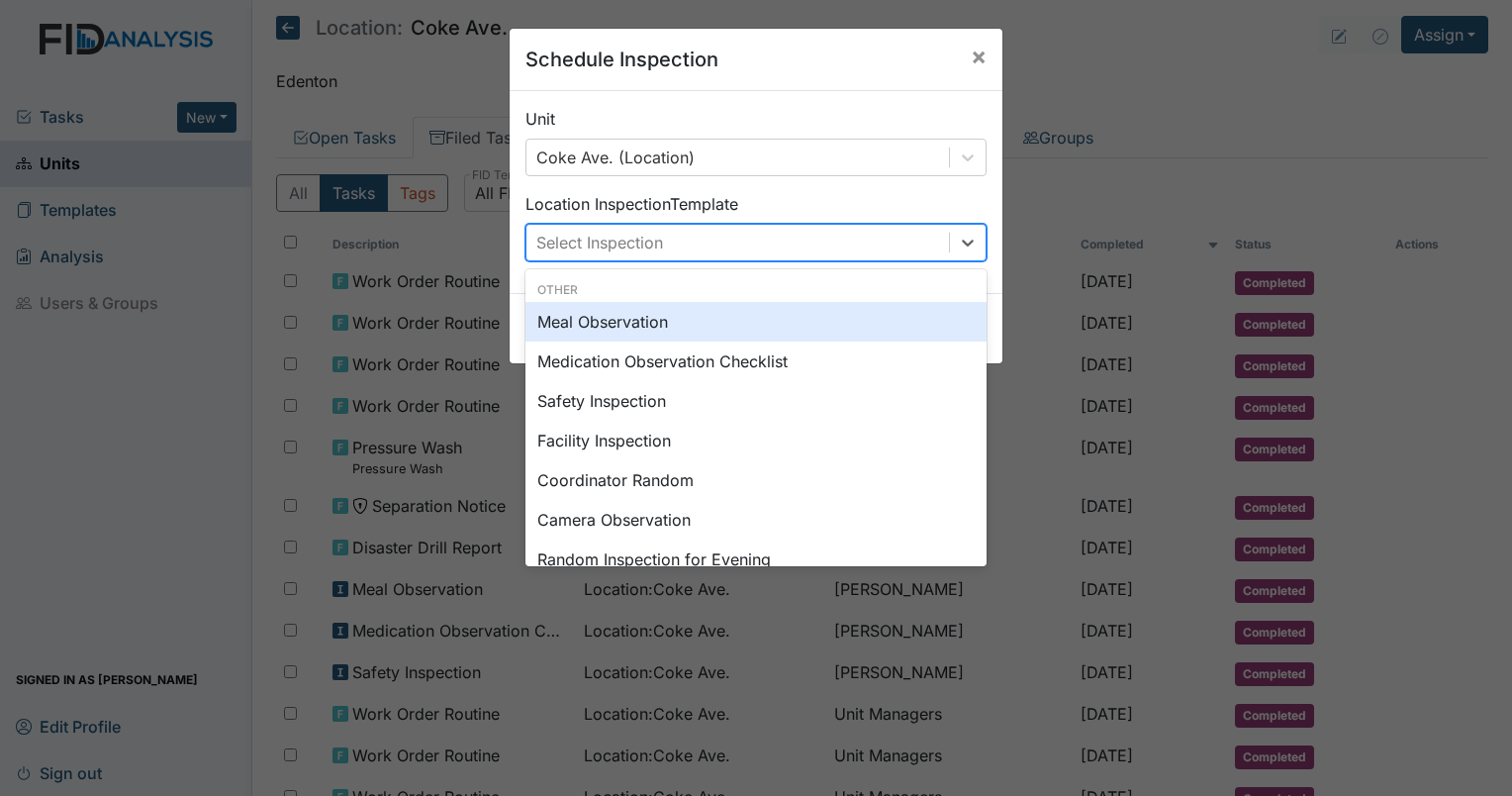 scroll, scrollTop: 341, scrollLeft: 0, axis: vertical 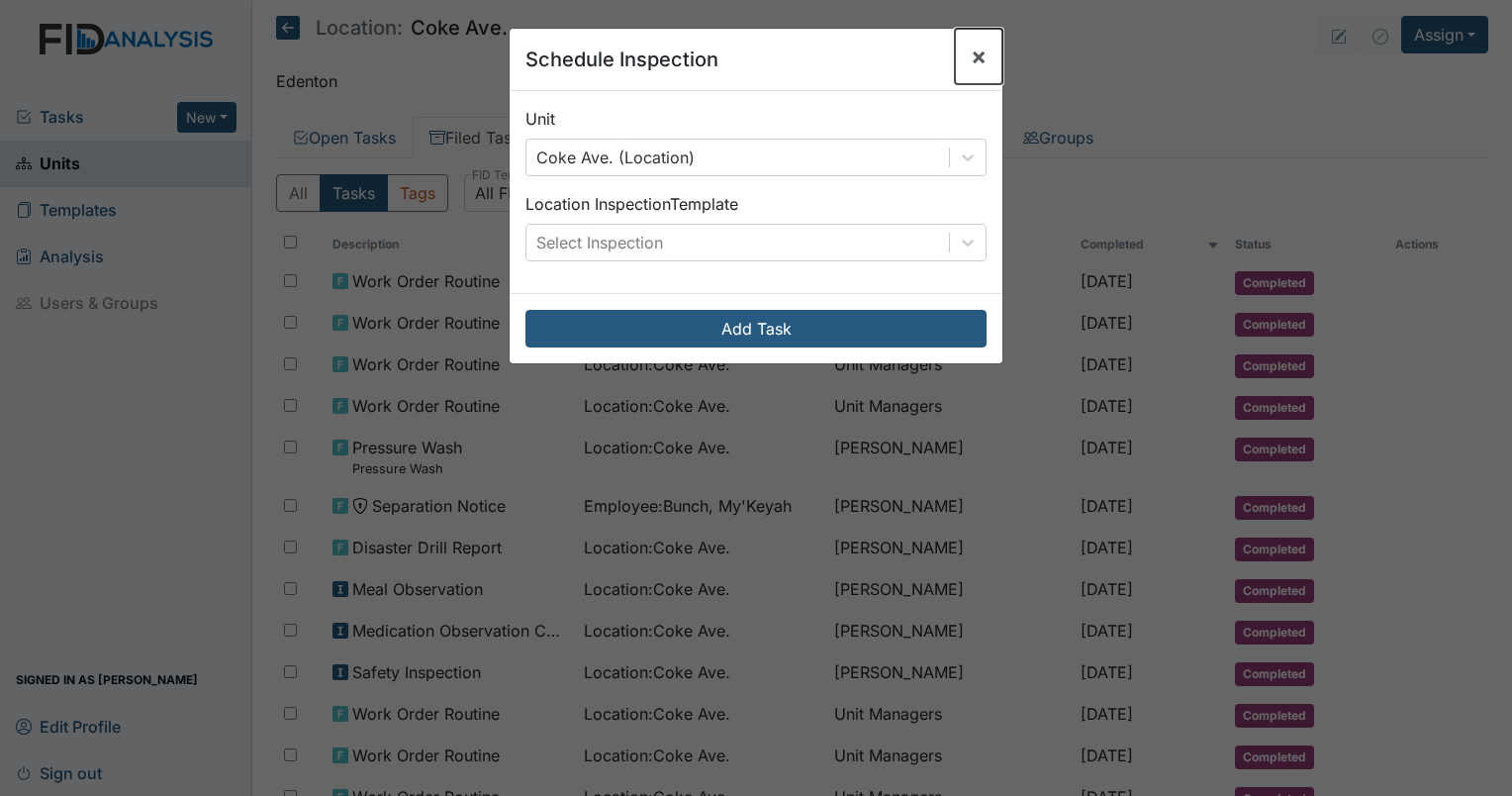click on "×" at bounding box center (979, 56) 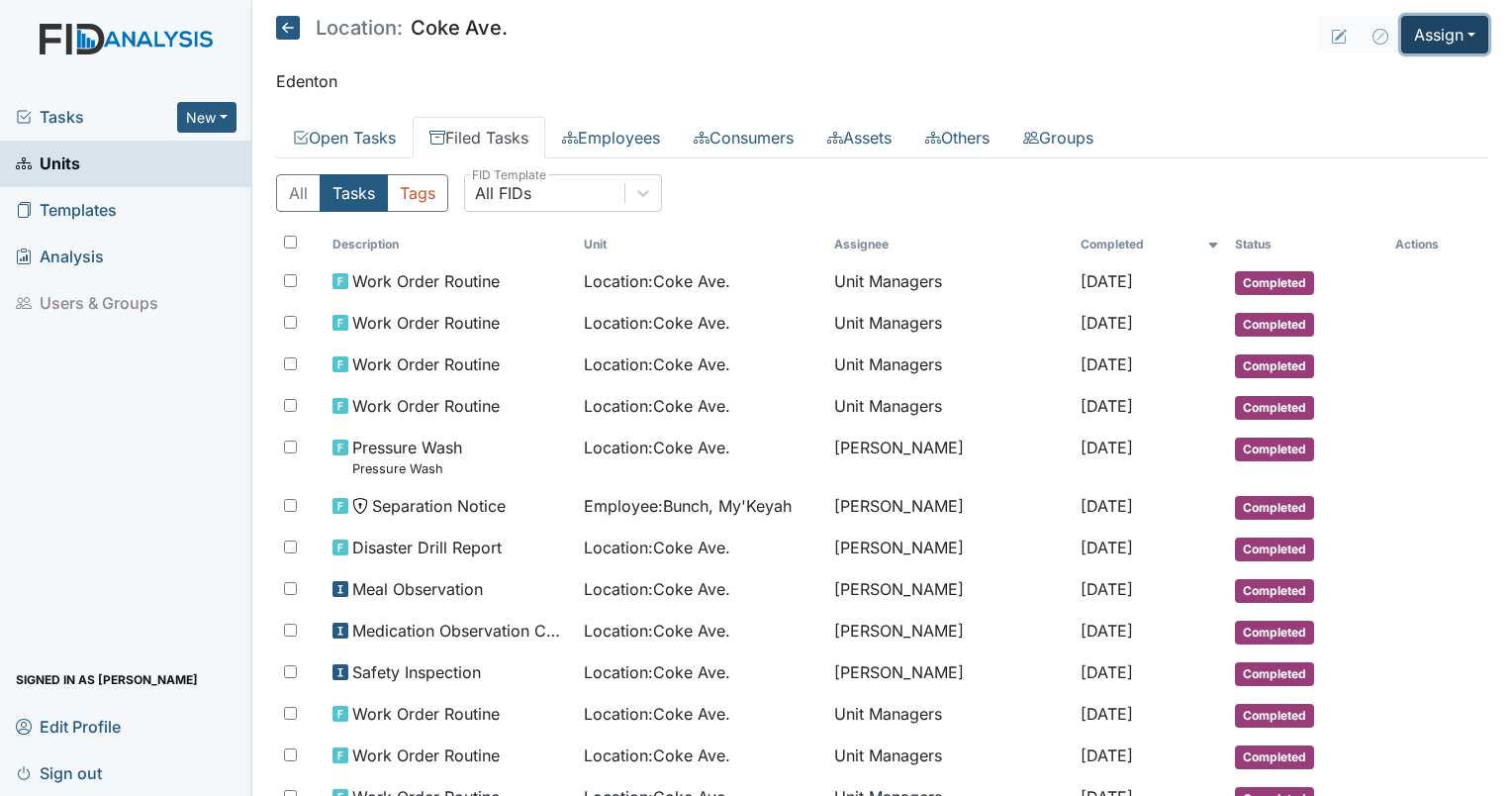 click on "Assign" at bounding box center [1445, 35] 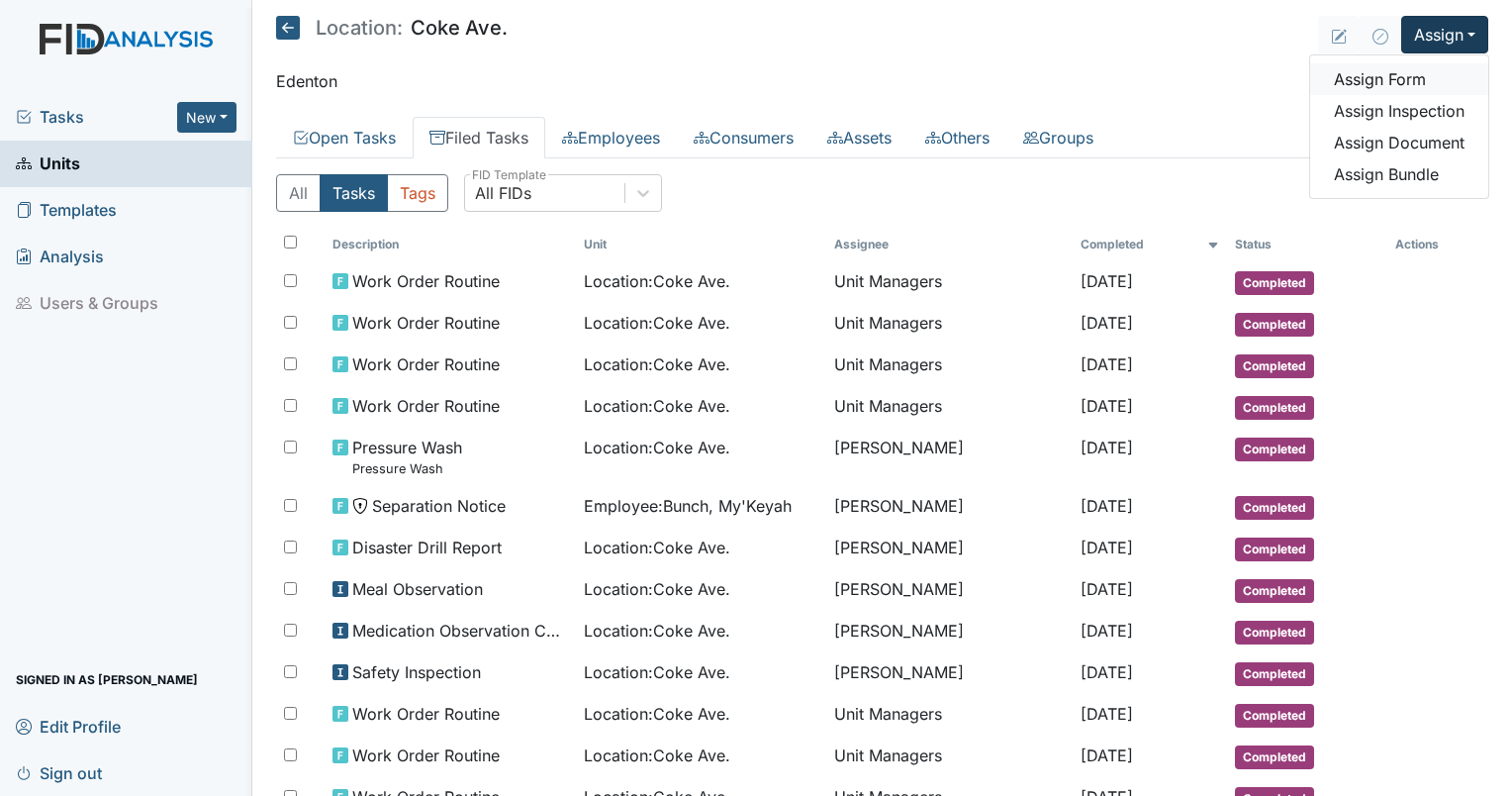 click on "Assign Form" at bounding box center [1399, 79] 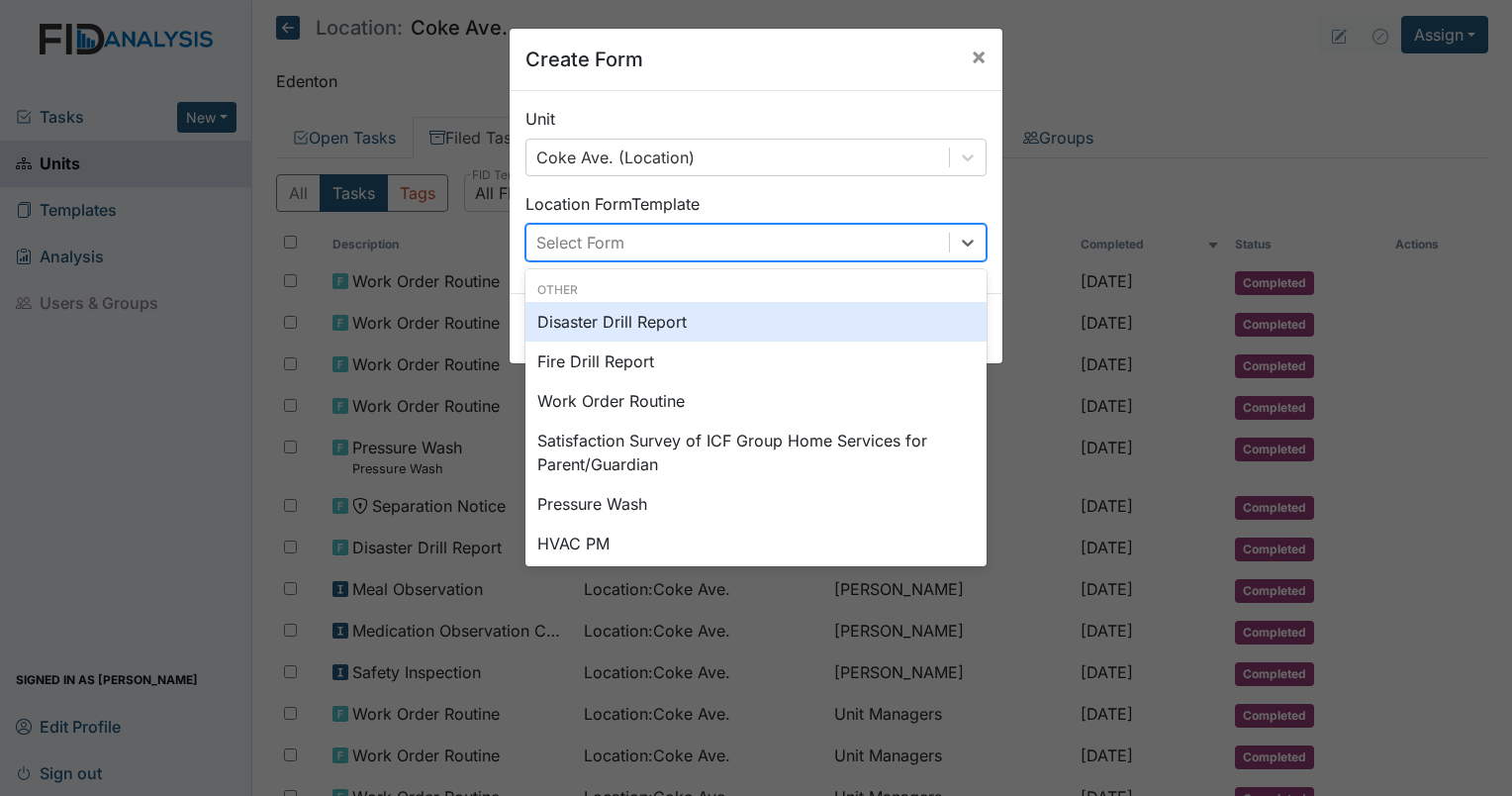 click on "Select Form" at bounding box center (737, 243) 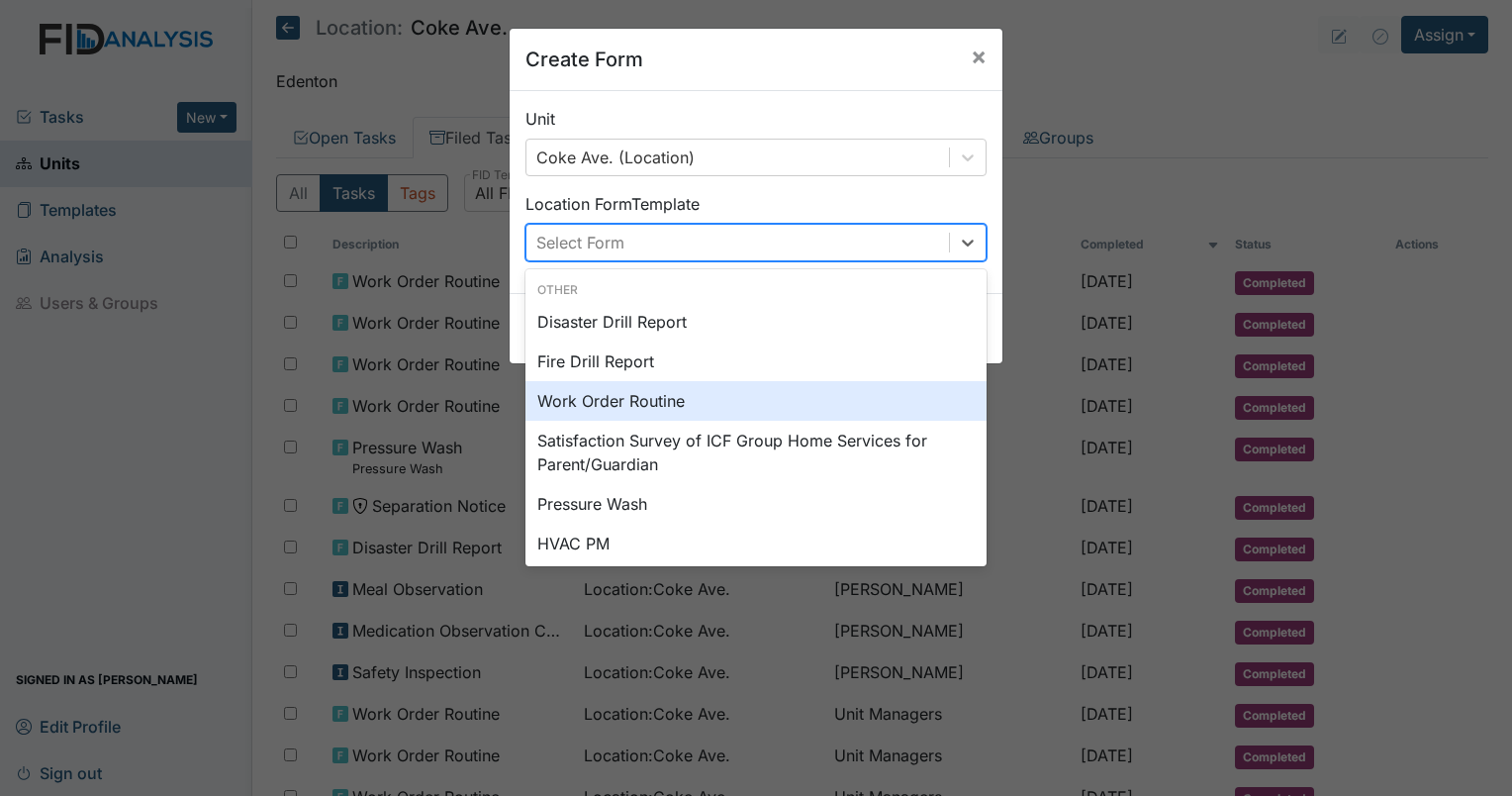click on "Work Order Routine" at bounding box center [756, 401] 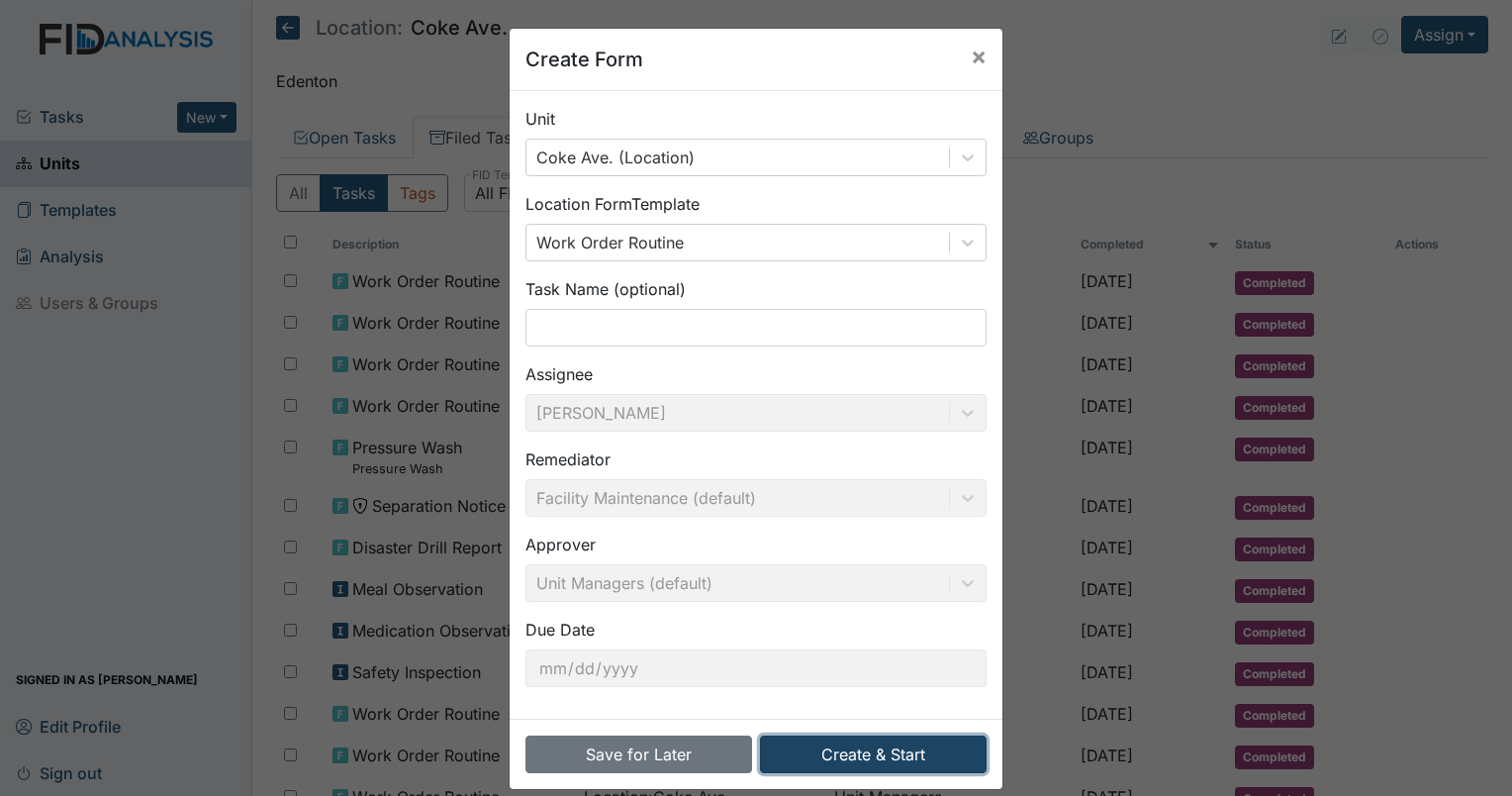 click on "Create & Start" at bounding box center (873, 754) 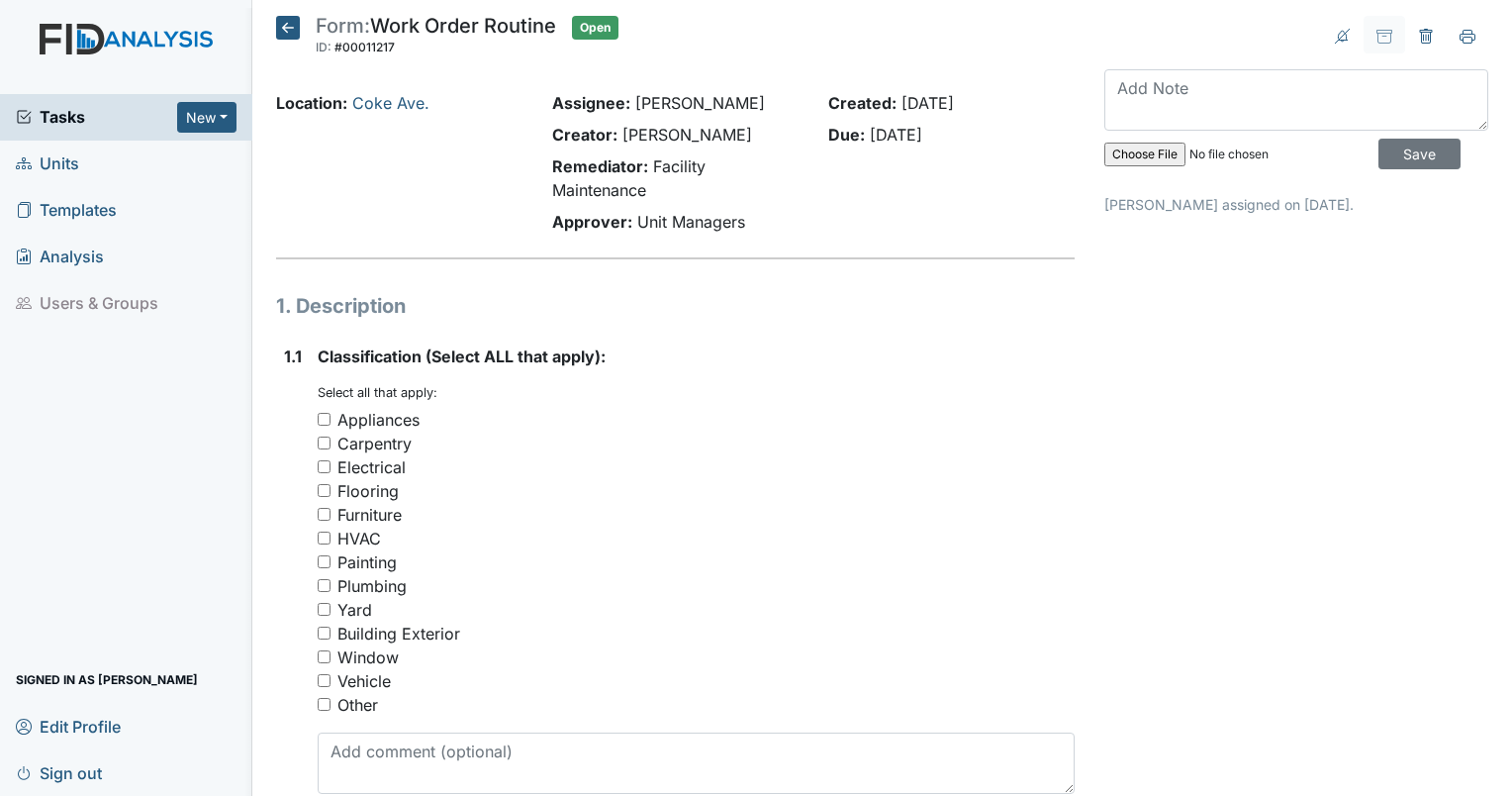 scroll, scrollTop: 0, scrollLeft: 0, axis: both 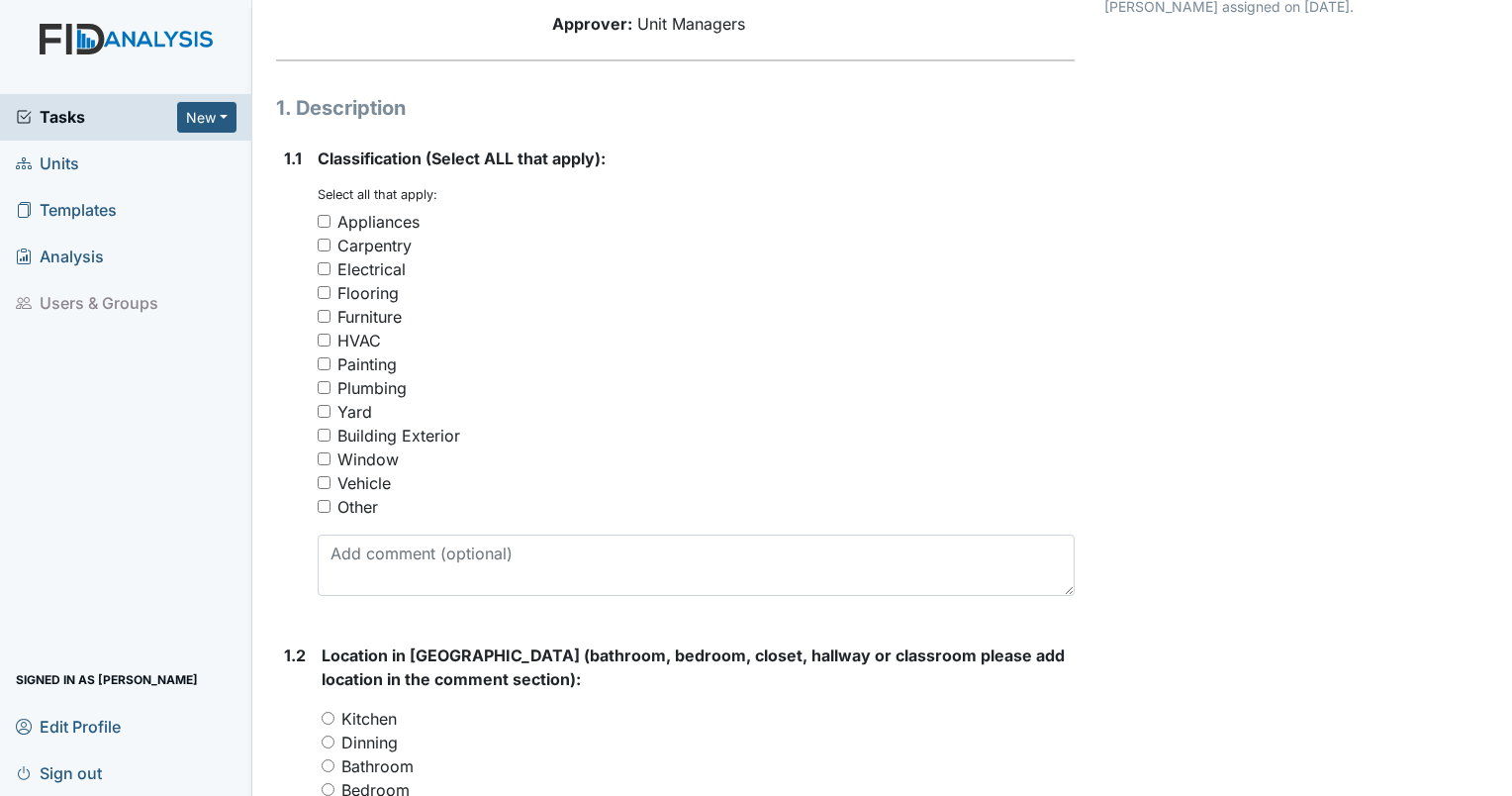 click on "Plumbing" at bounding box center [324, 387] 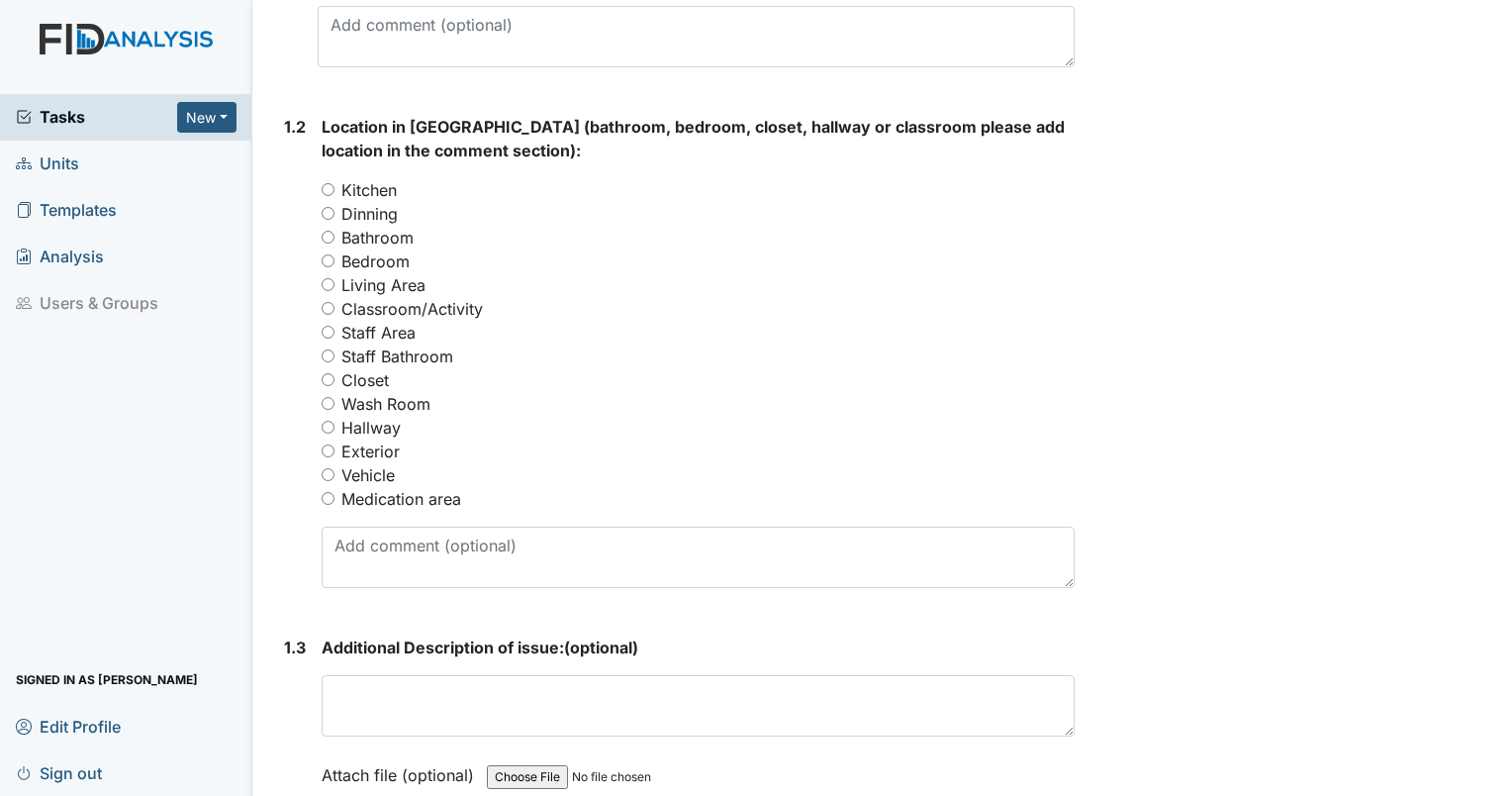 scroll, scrollTop: 693, scrollLeft: 0, axis: vertical 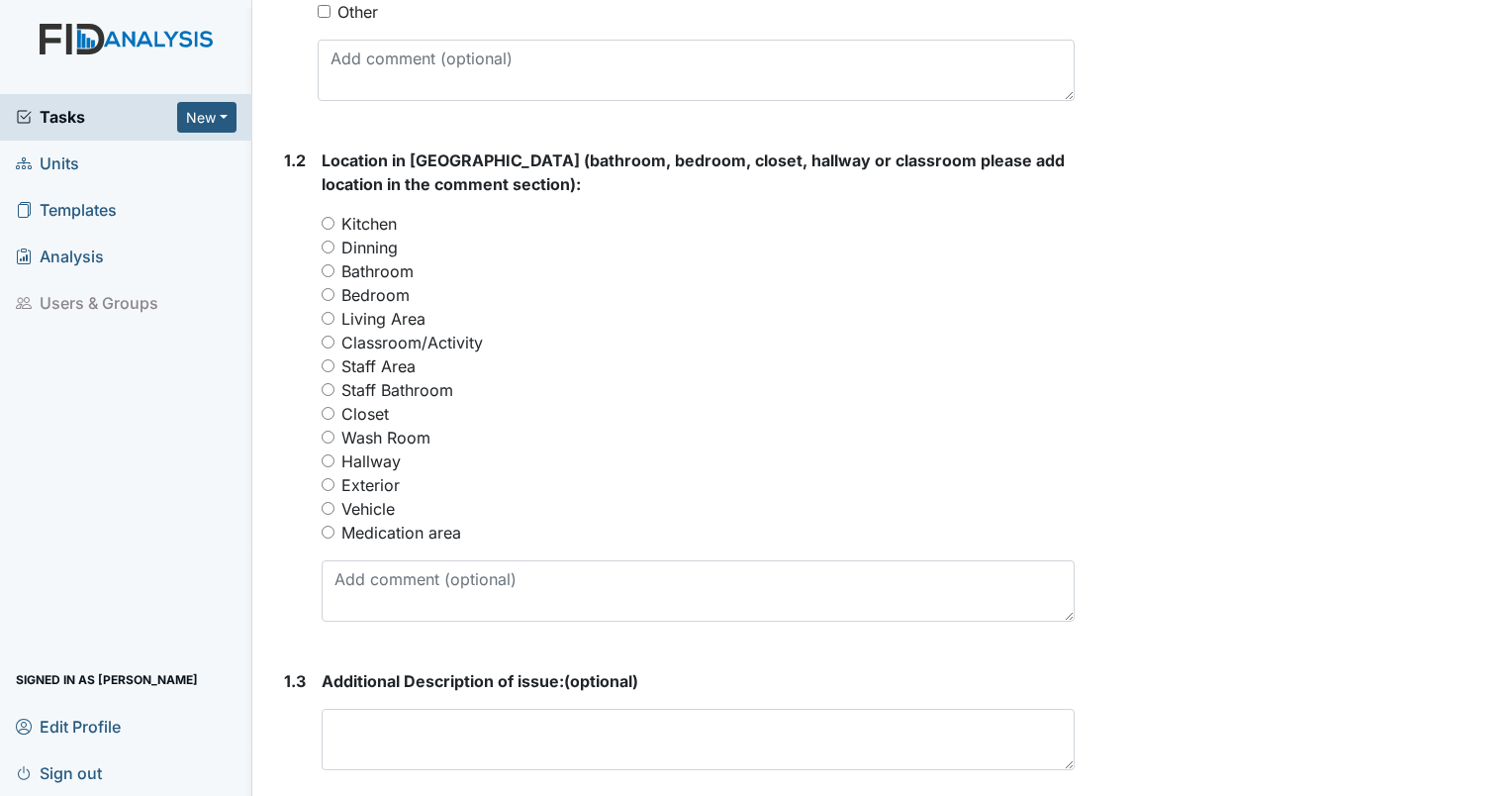 click on "Living Area" at bounding box center [383, 319] 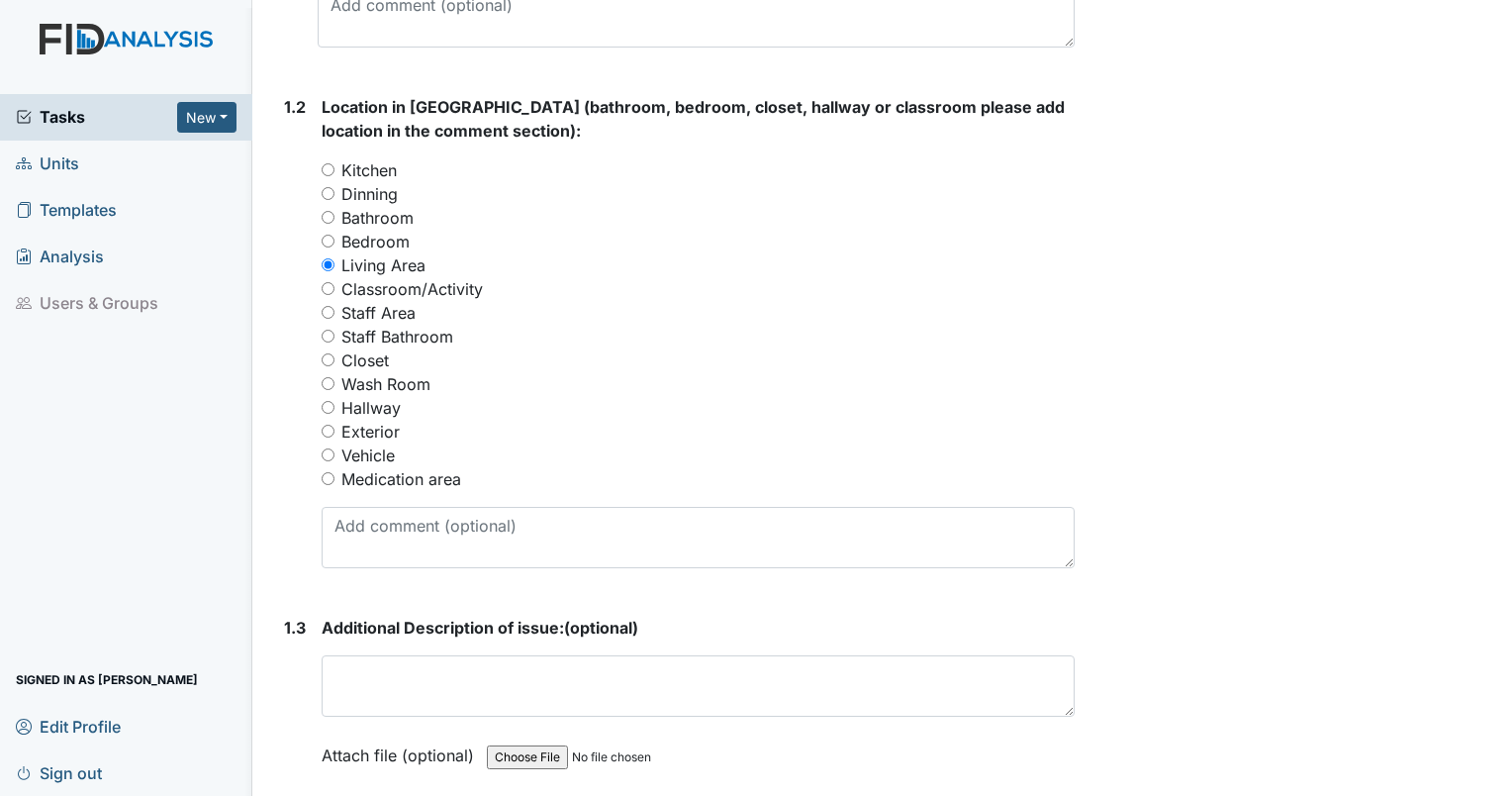 scroll, scrollTop: 792, scrollLeft: 0, axis: vertical 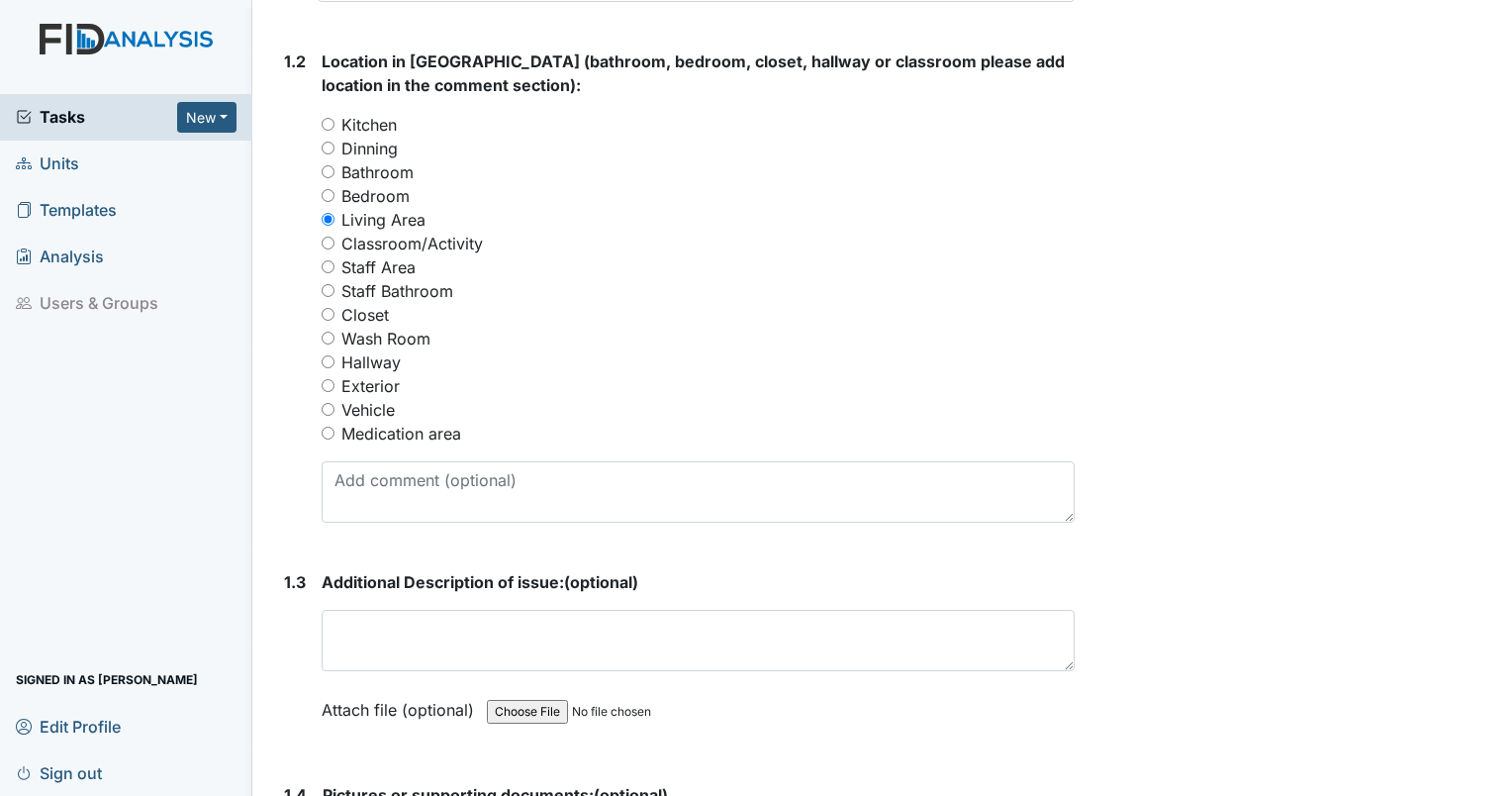click on "Staff Bathroom" at bounding box center [328, 290] 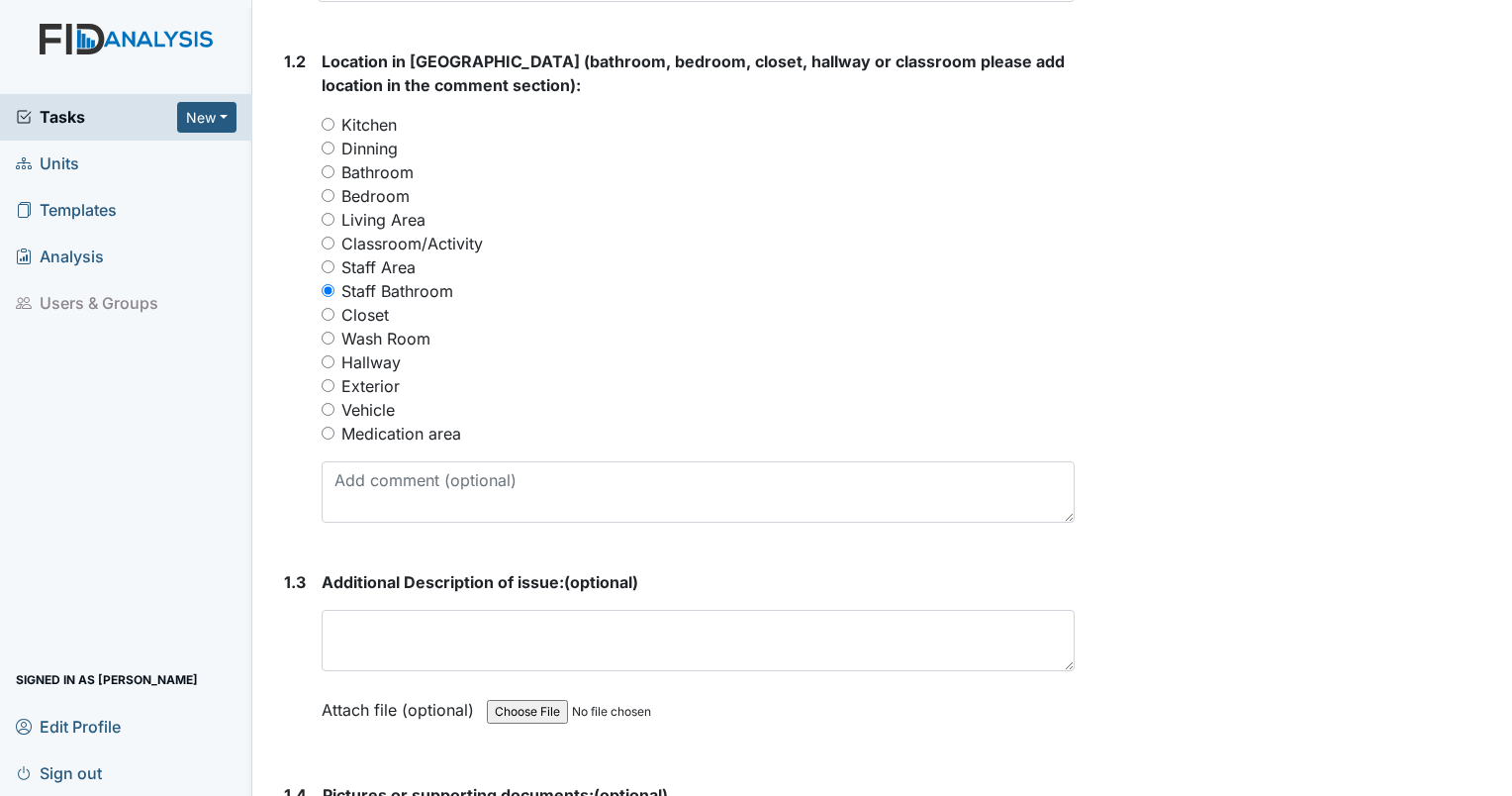 click on "Living Area" at bounding box center (328, 219) 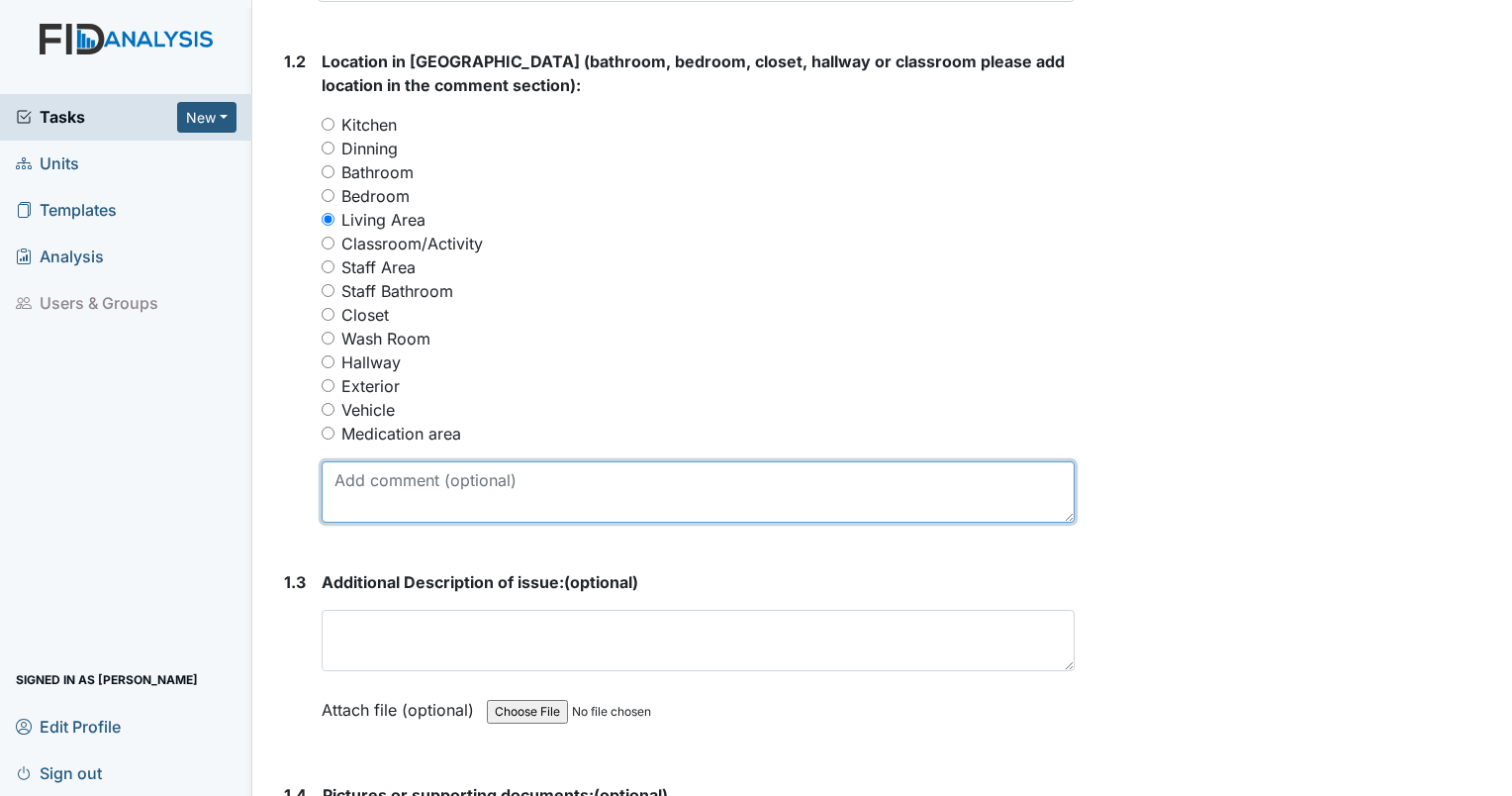 click at bounding box center [698, 492] 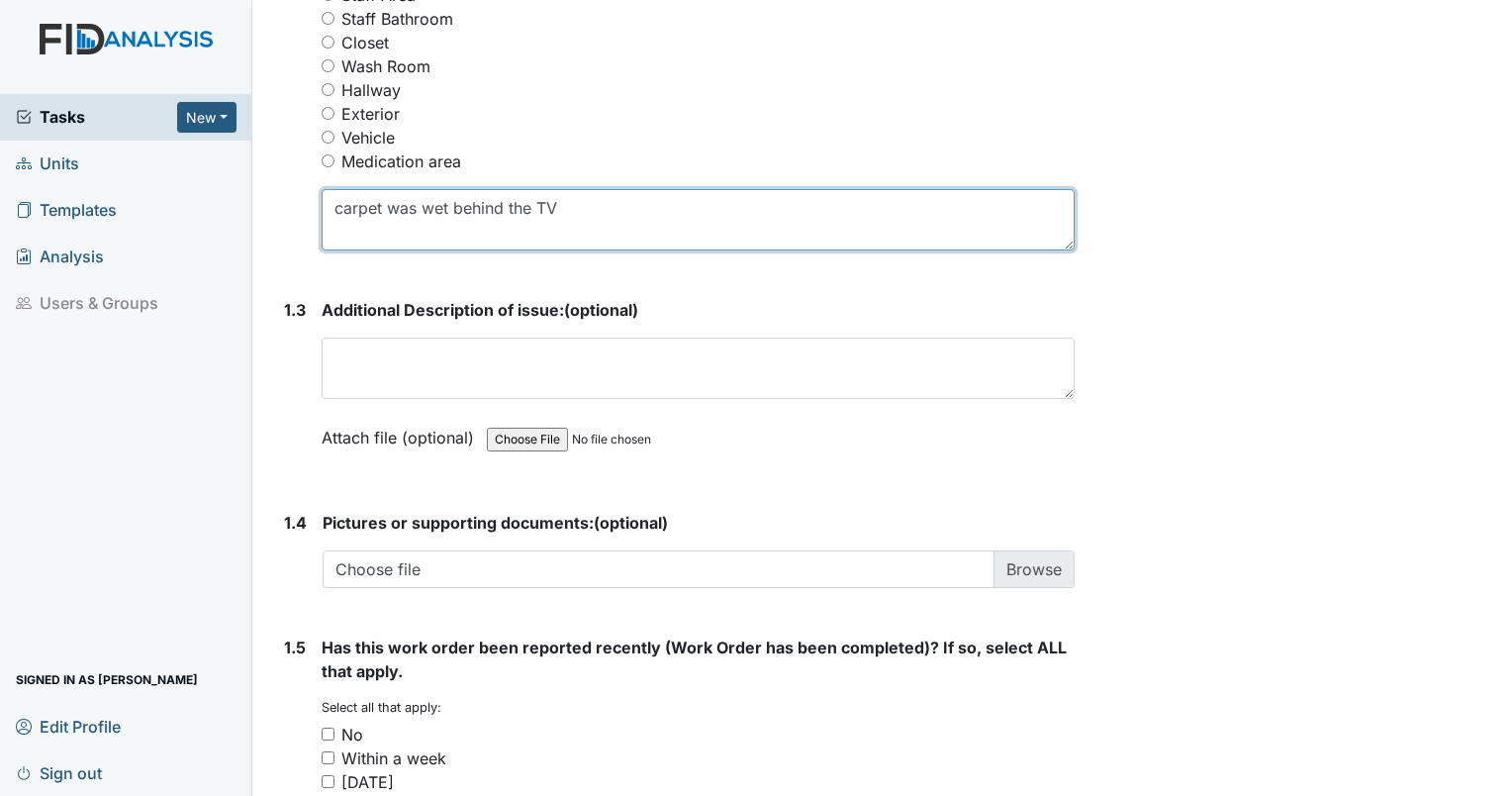 scroll, scrollTop: 1089, scrollLeft: 0, axis: vertical 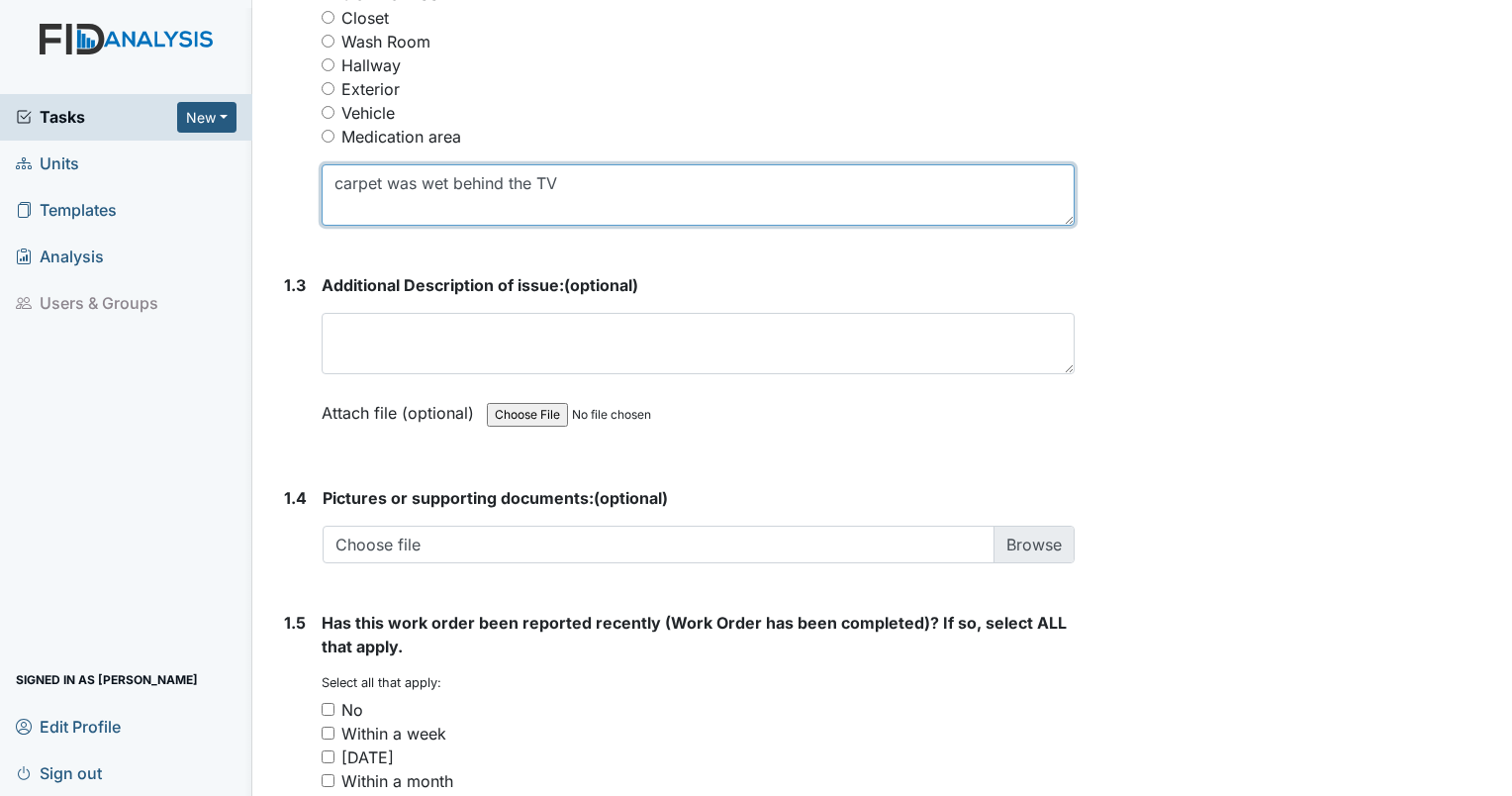 type on "carpet was wet behind the TV" 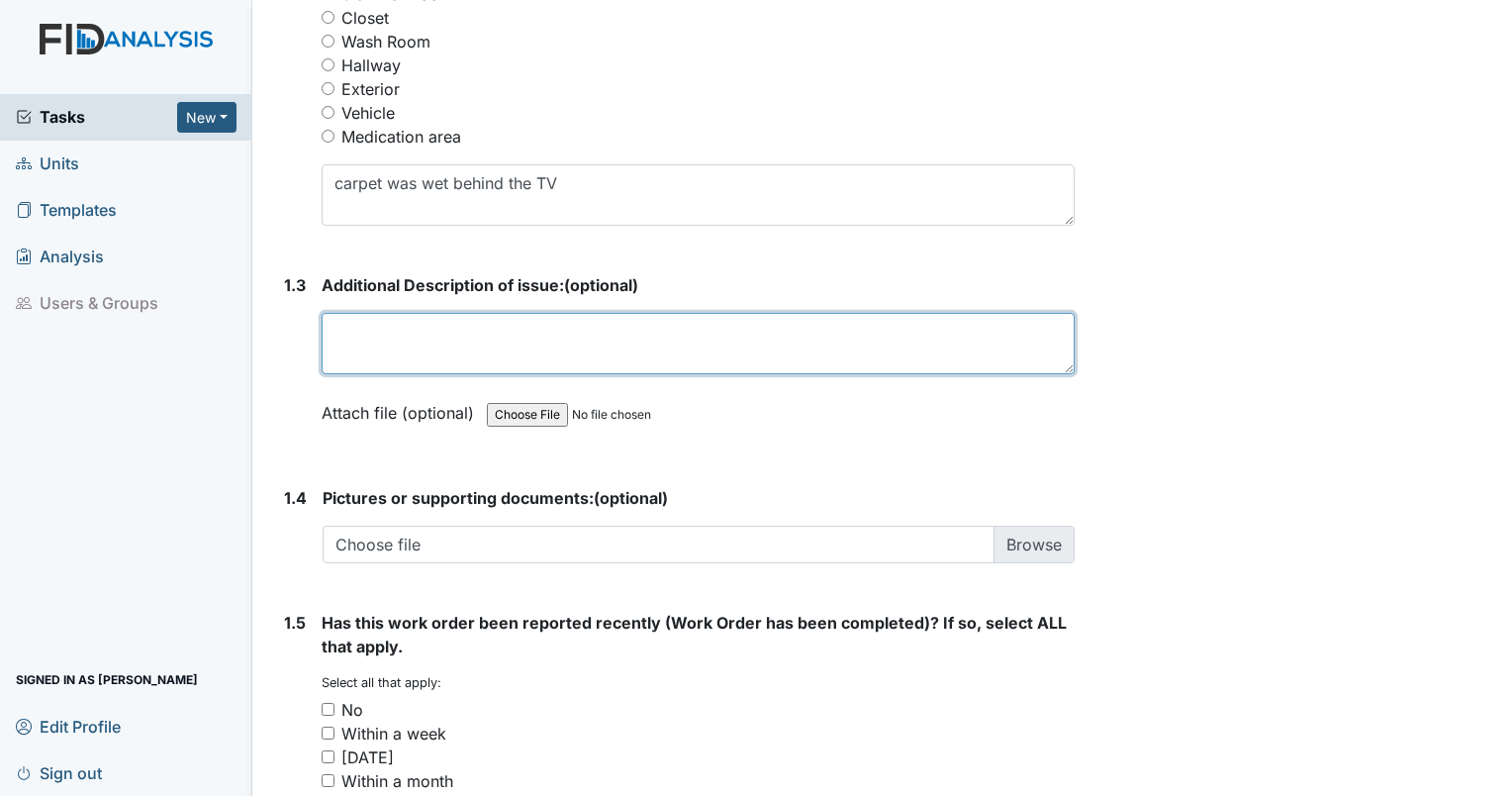 click at bounding box center (698, 344) 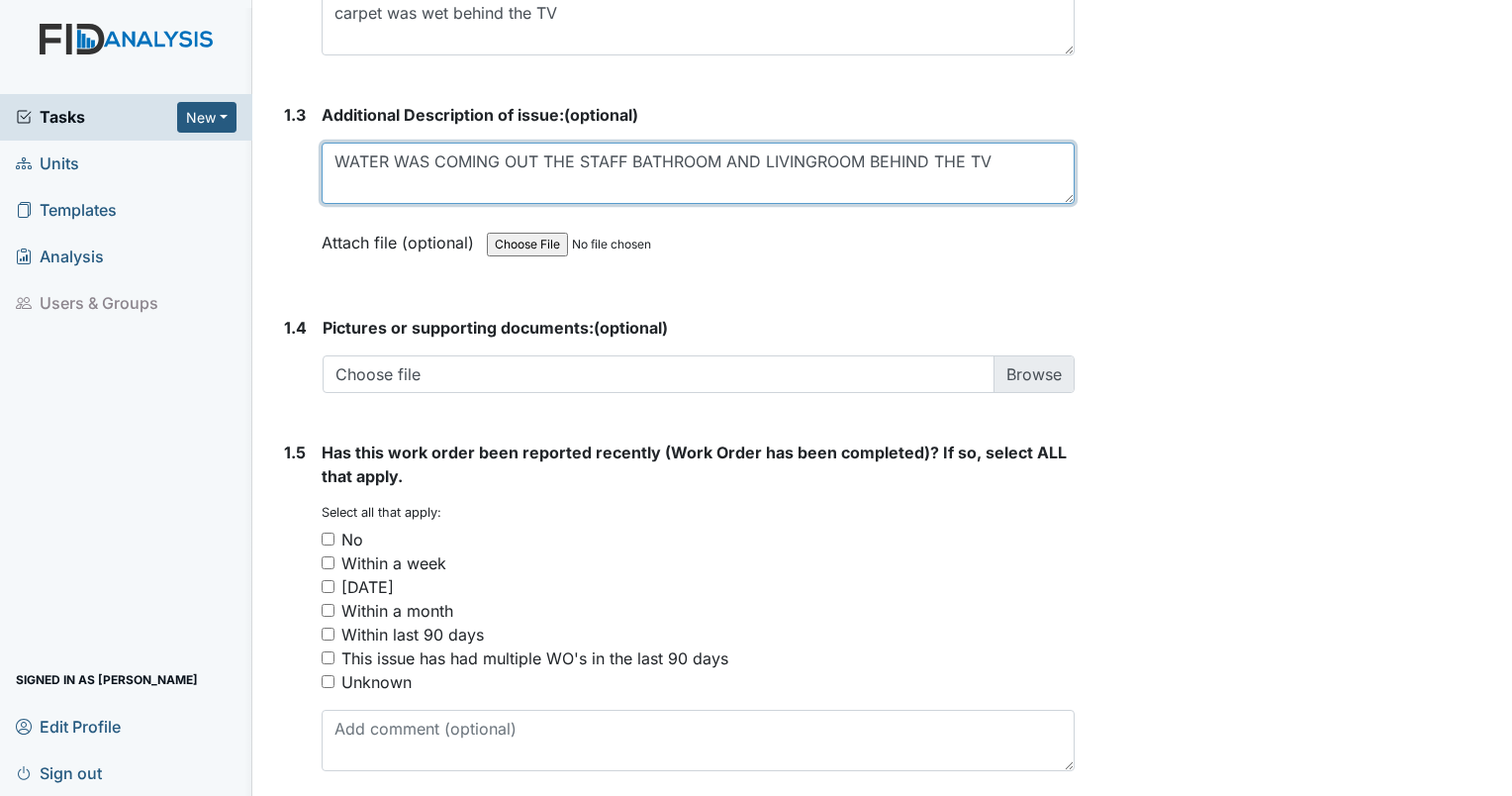 scroll, scrollTop: 1287, scrollLeft: 0, axis: vertical 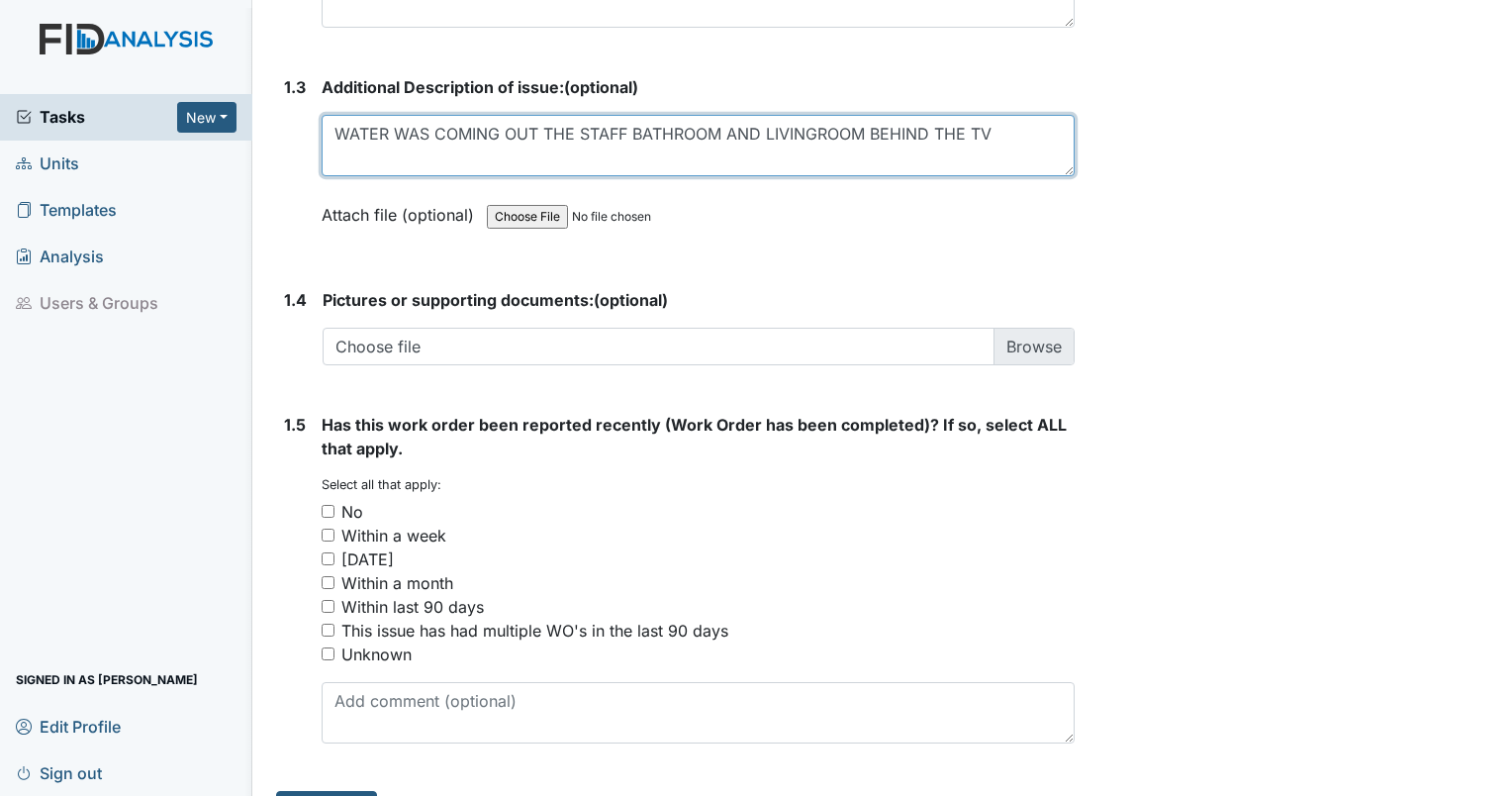 type on "WATER WAS COMING OUT THE STAFF BATHROOM AND LIVINGROOM BEHIND THE TV" 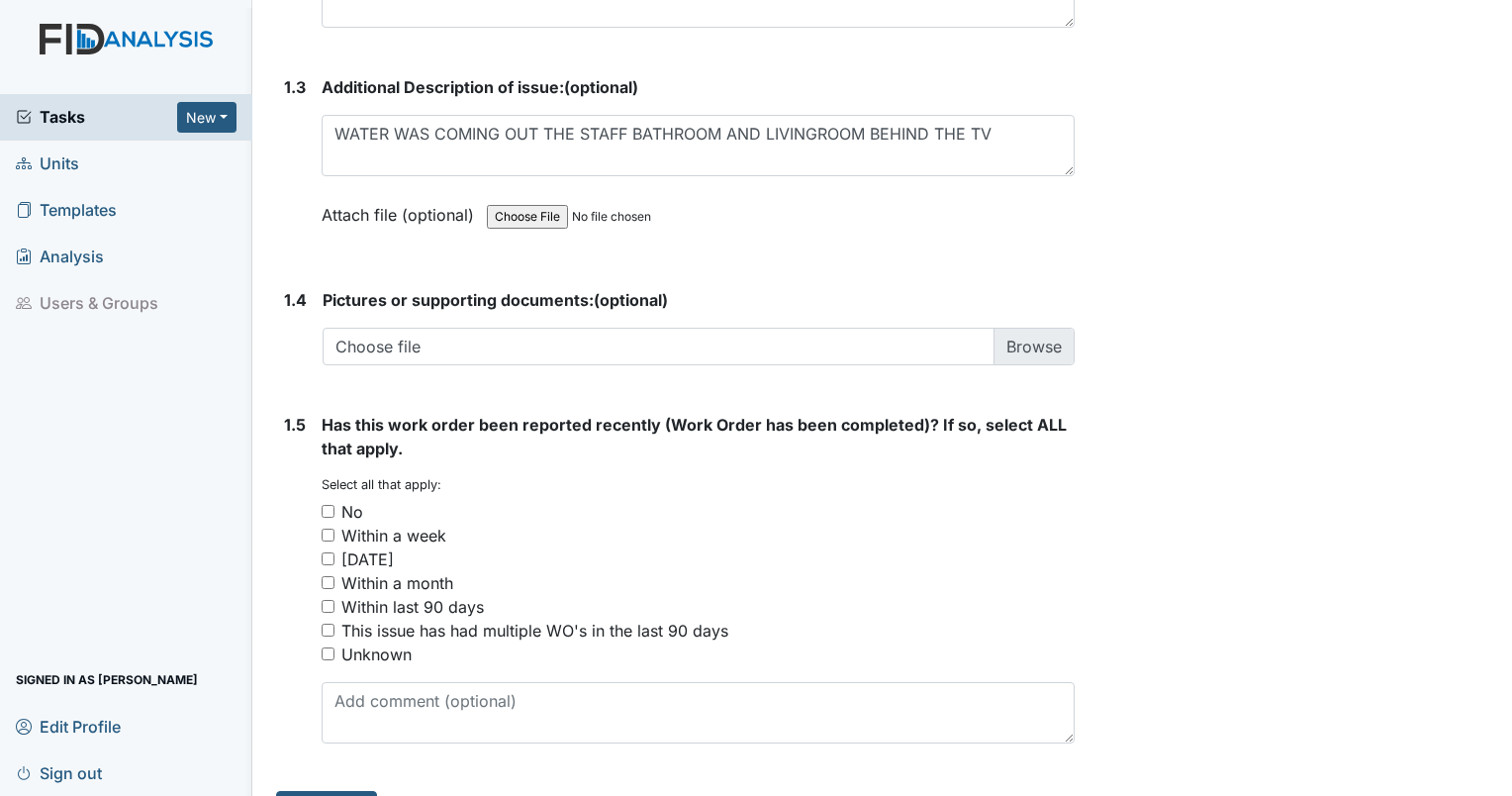 click on "No" at bounding box center [328, 511] 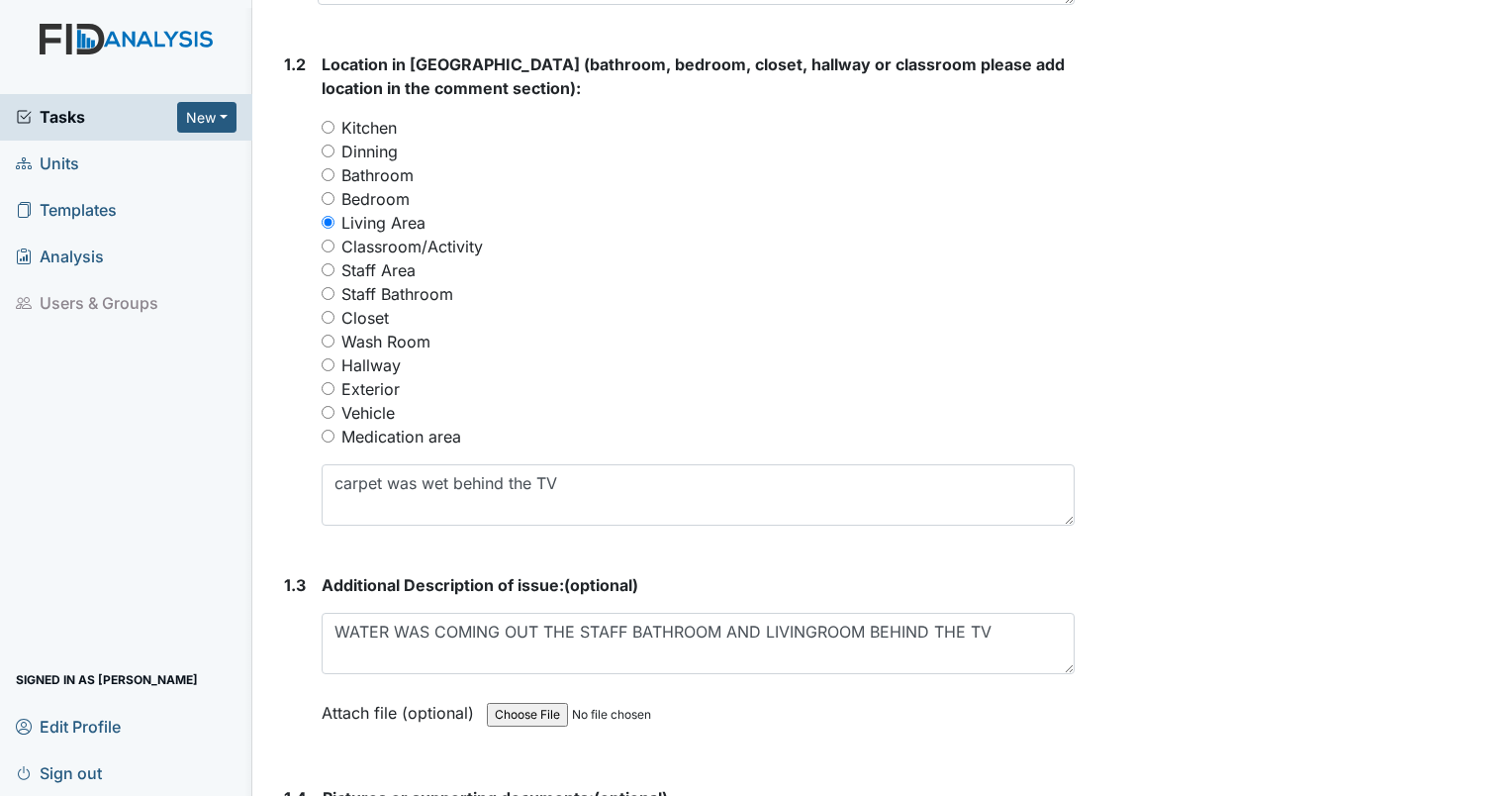 scroll, scrollTop: 792, scrollLeft: 0, axis: vertical 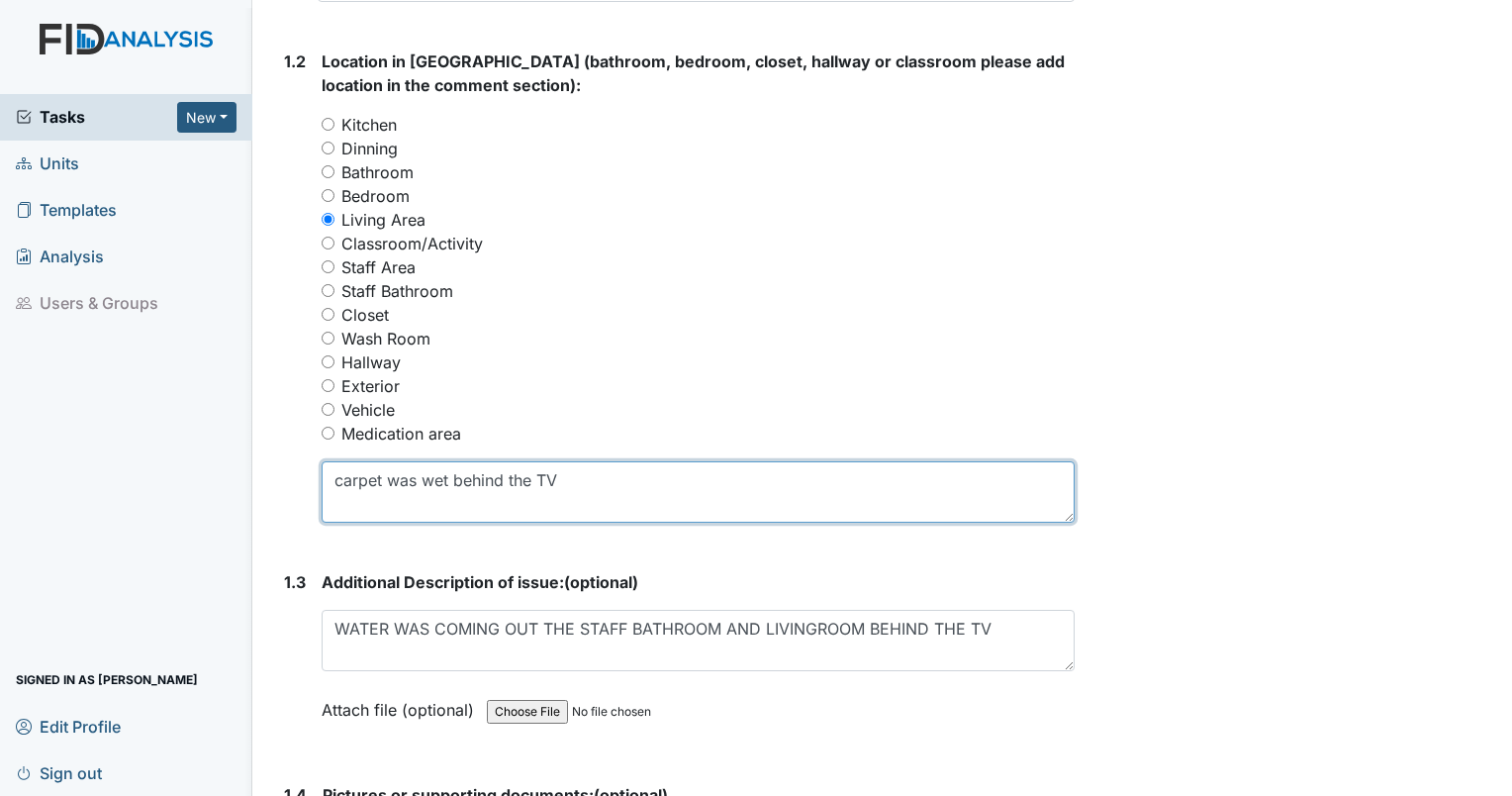 click on "carpet was wet behind the TV" at bounding box center [698, 492] 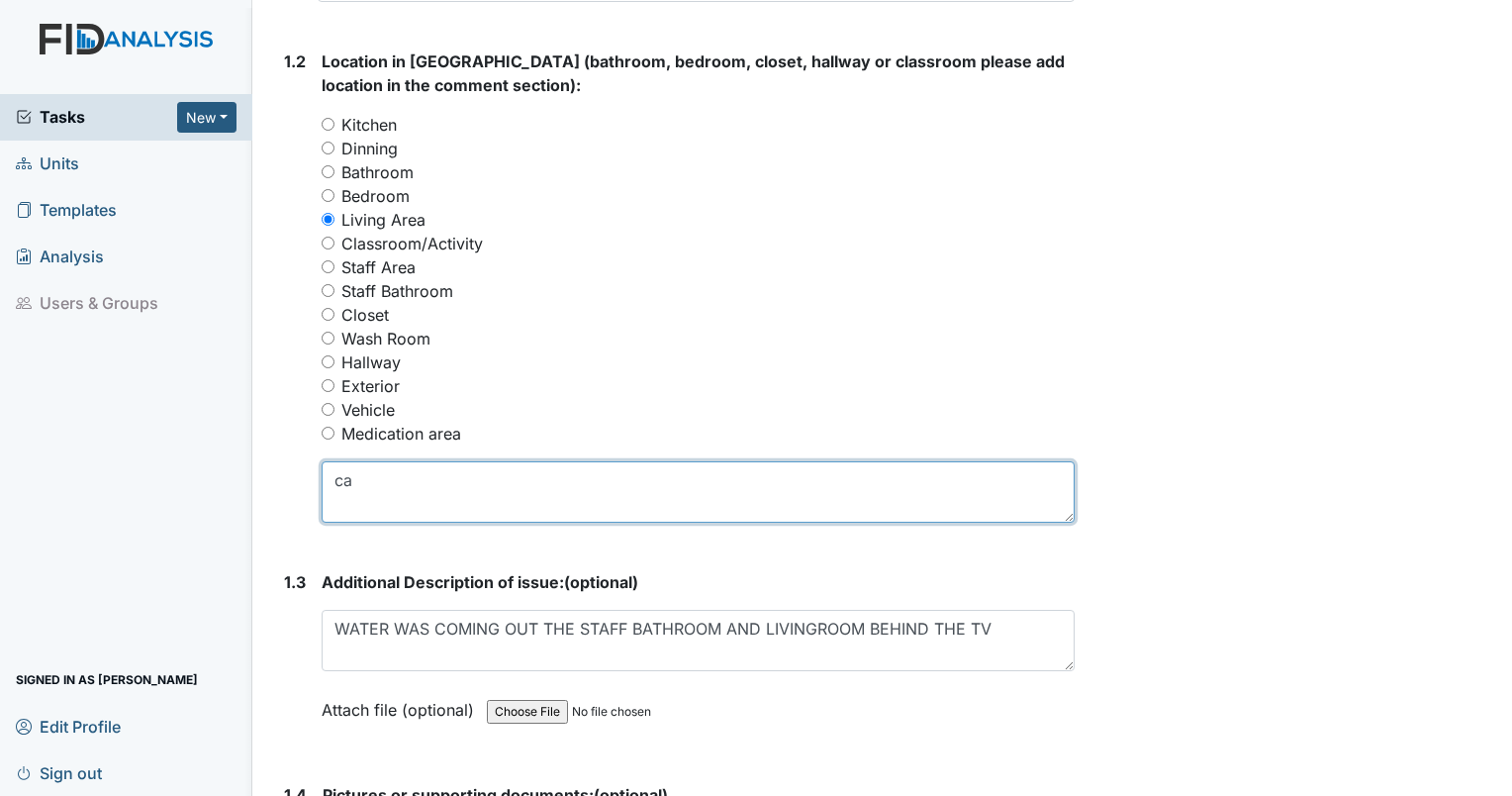 type on "c" 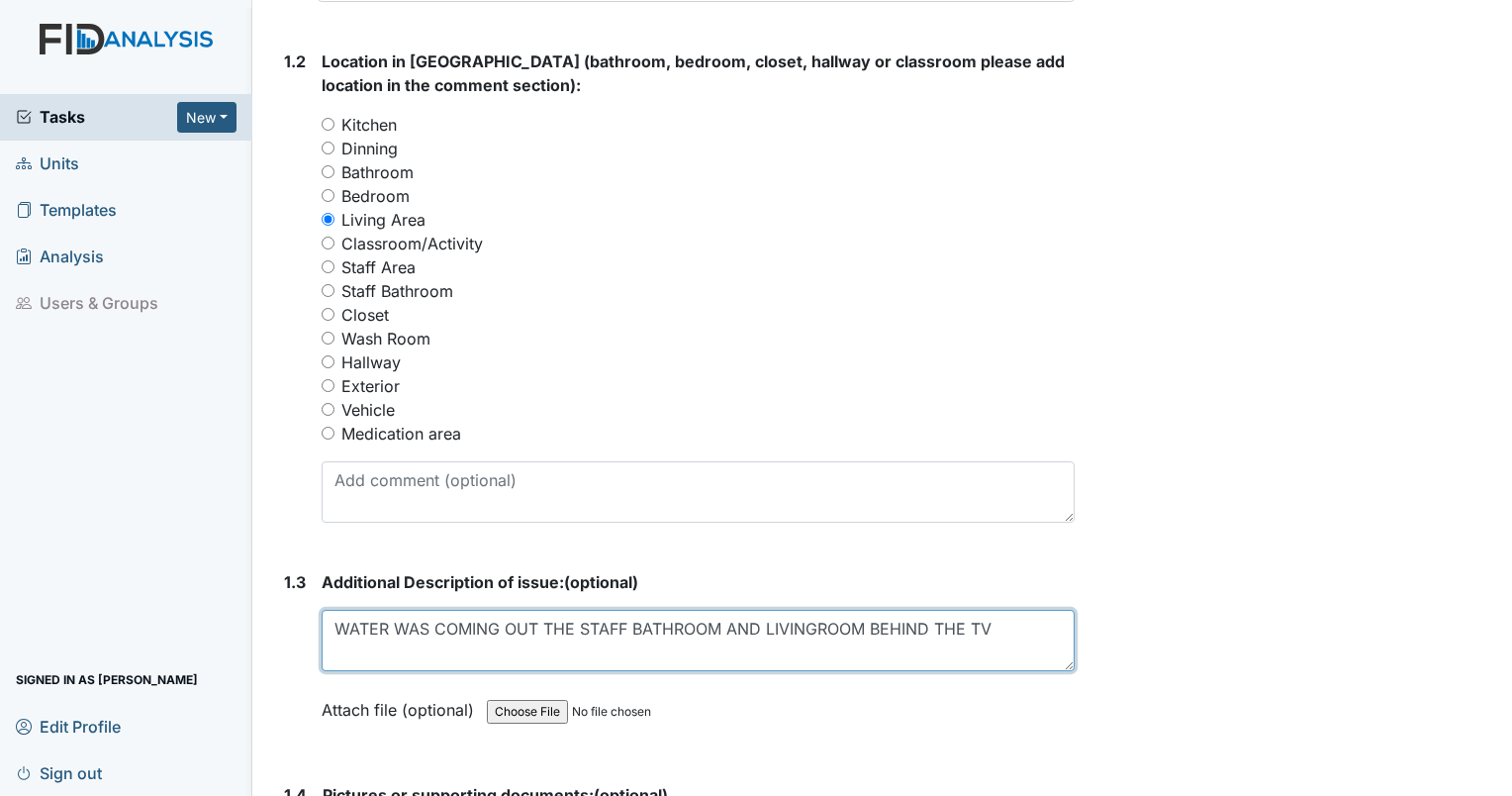 drag, startPoint x: 328, startPoint y: 626, endPoint x: 1000, endPoint y: 663, distance: 673.0178 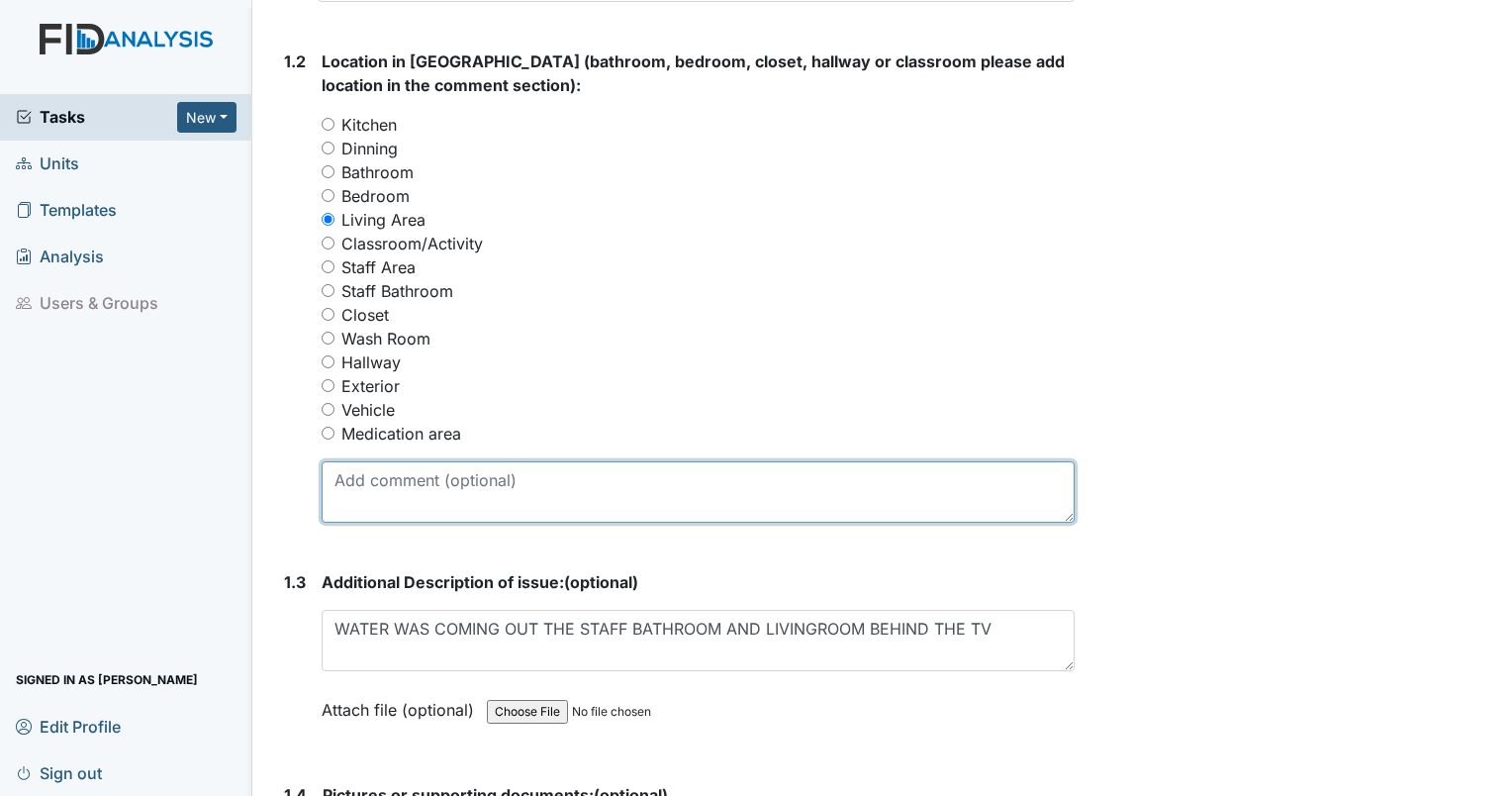 paste on "WATER WAS COMING OUT THE STAFF BATHROOM AND LIVINGROOM BEHIND THE TV" 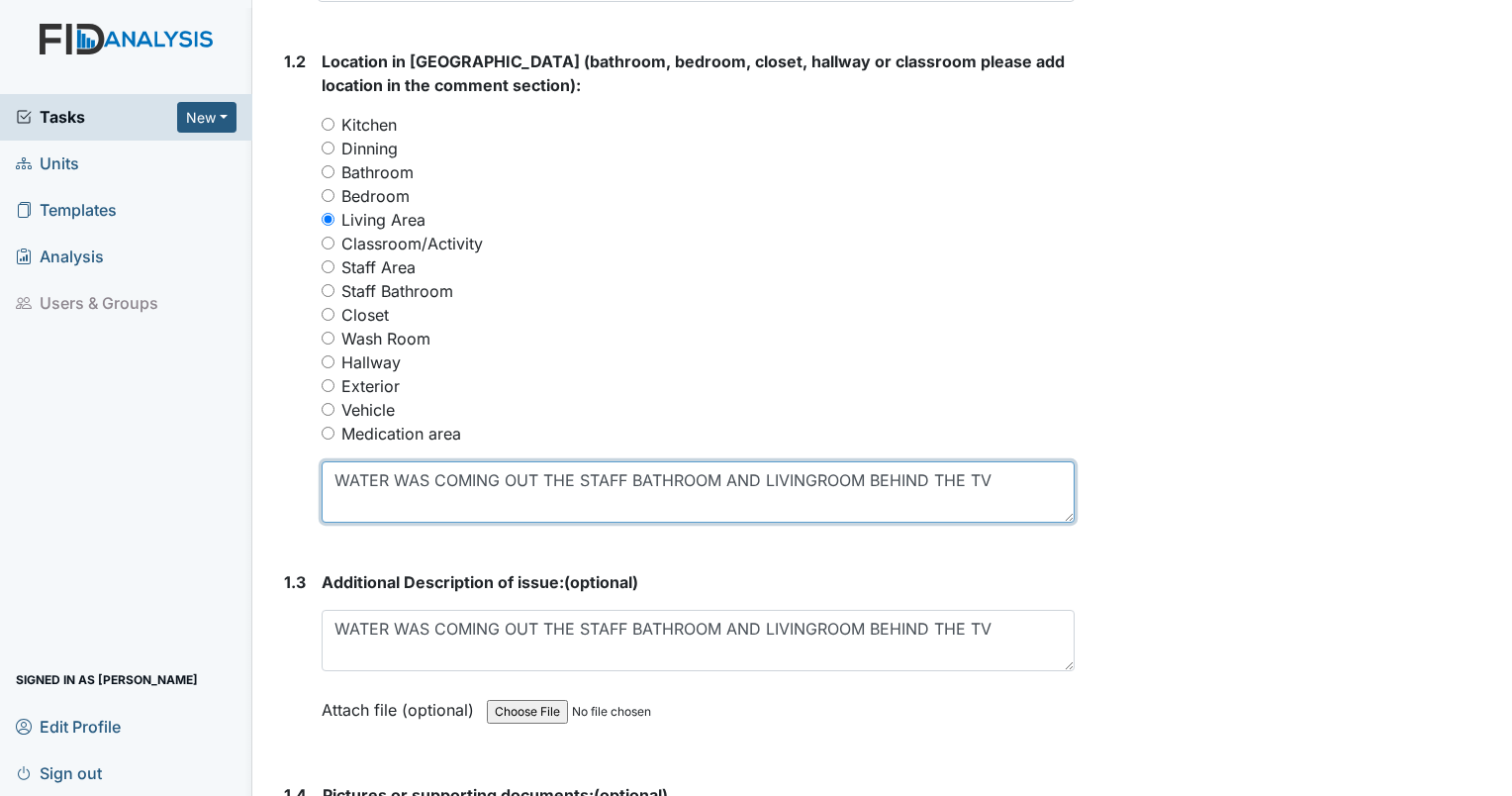 type on "WATER WAS COMING OUT THE STAFF BATHROOM AND LIVINGROOM BEHIND THE TV" 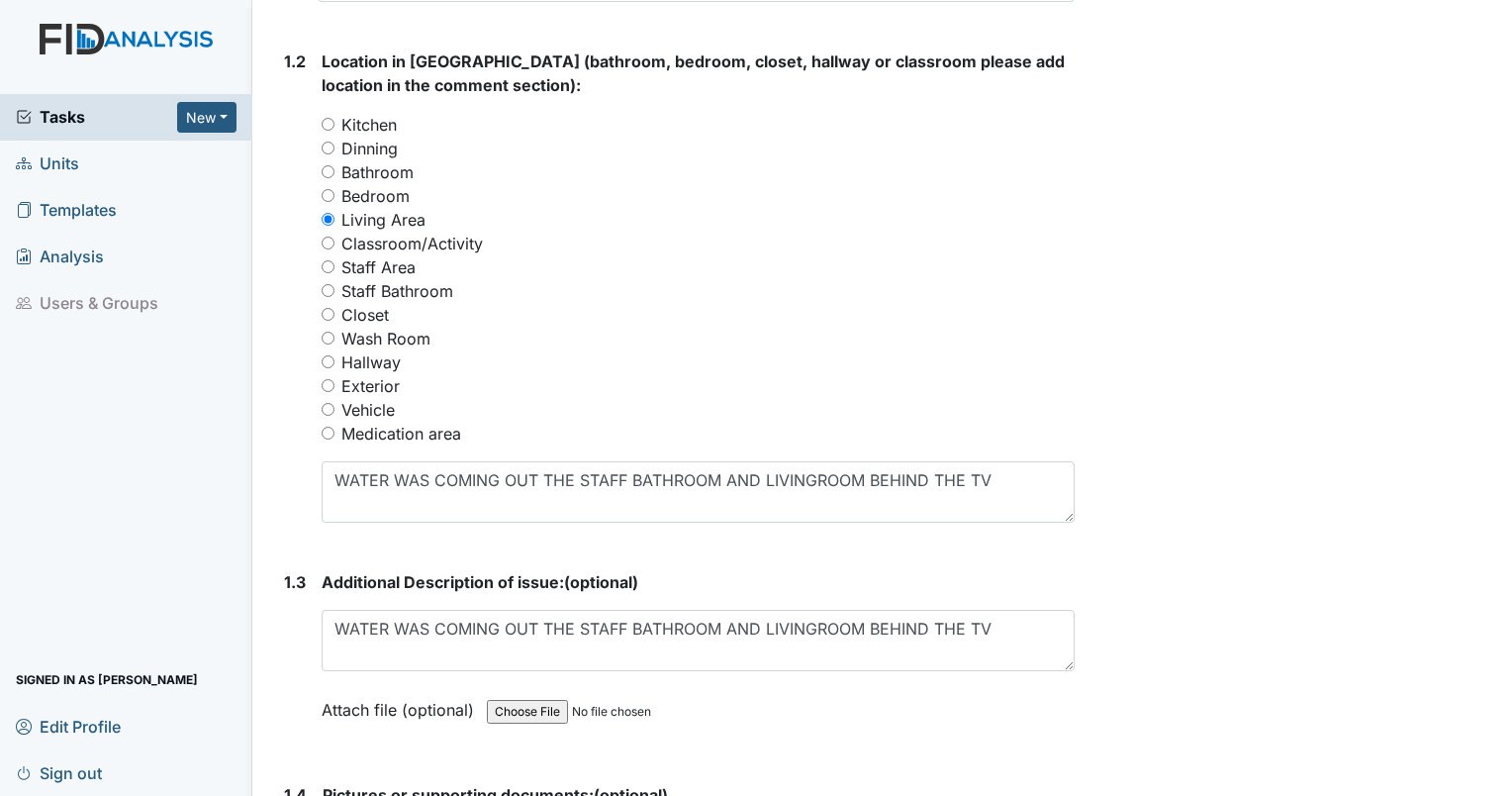 click on "Closet" at bounding box center [698, 315] 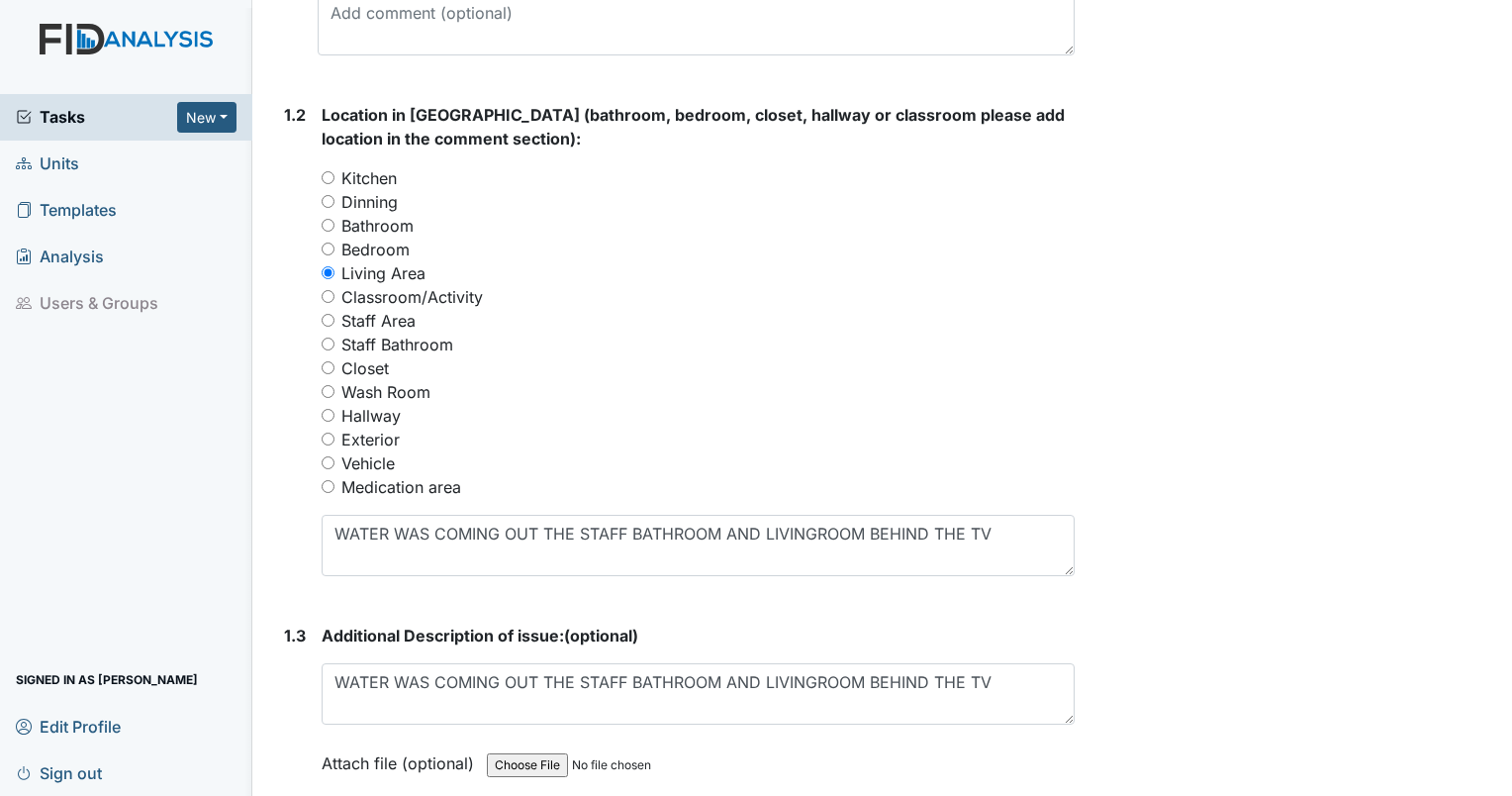 scroll, scrollTop: 1333, scrollLeft: 0, axis: vertical 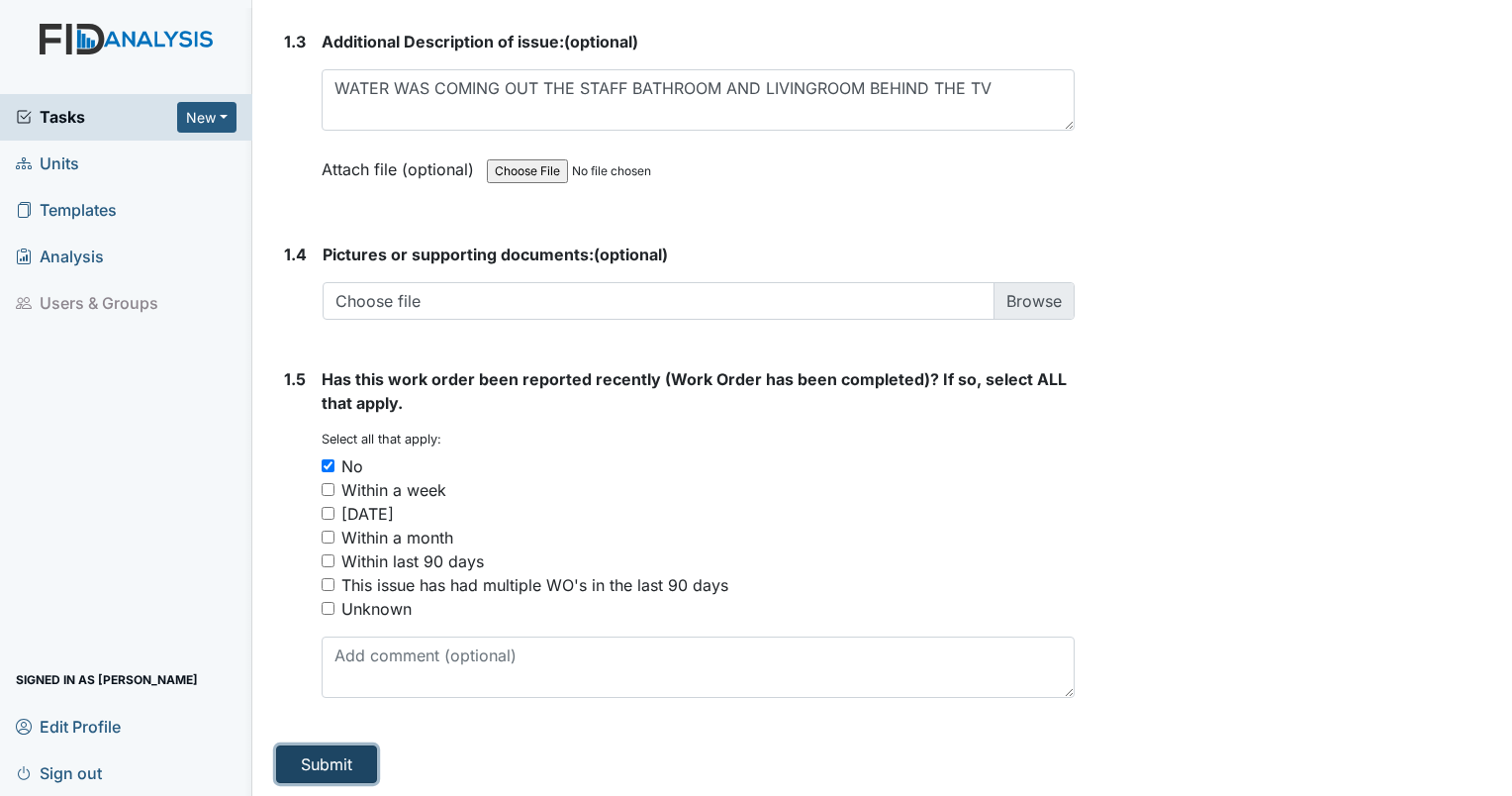 click on "Submit" at bounding box center [327, 764] 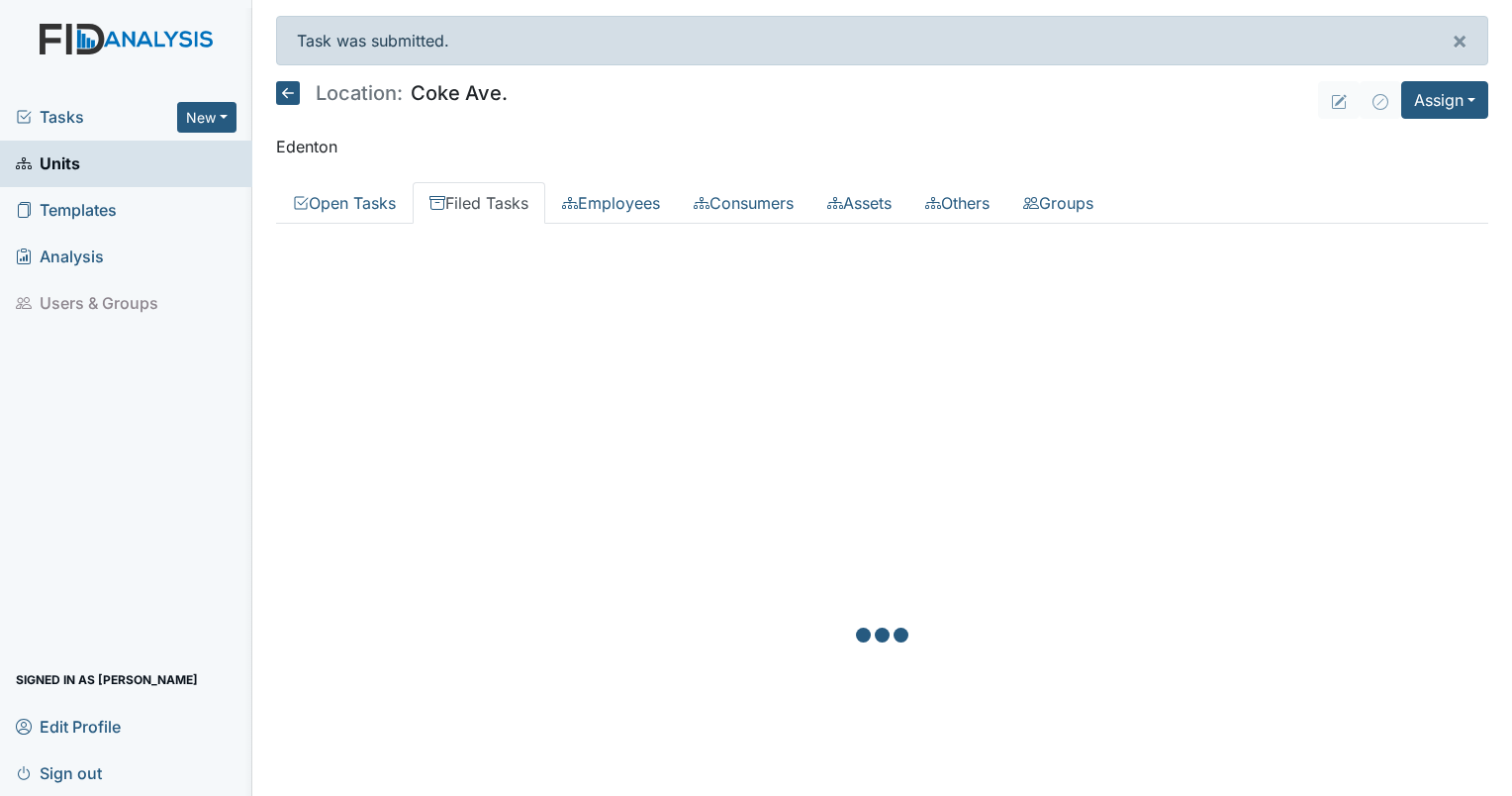 scroll, scrollTop: 0, scrollLeft: 0, axis: both 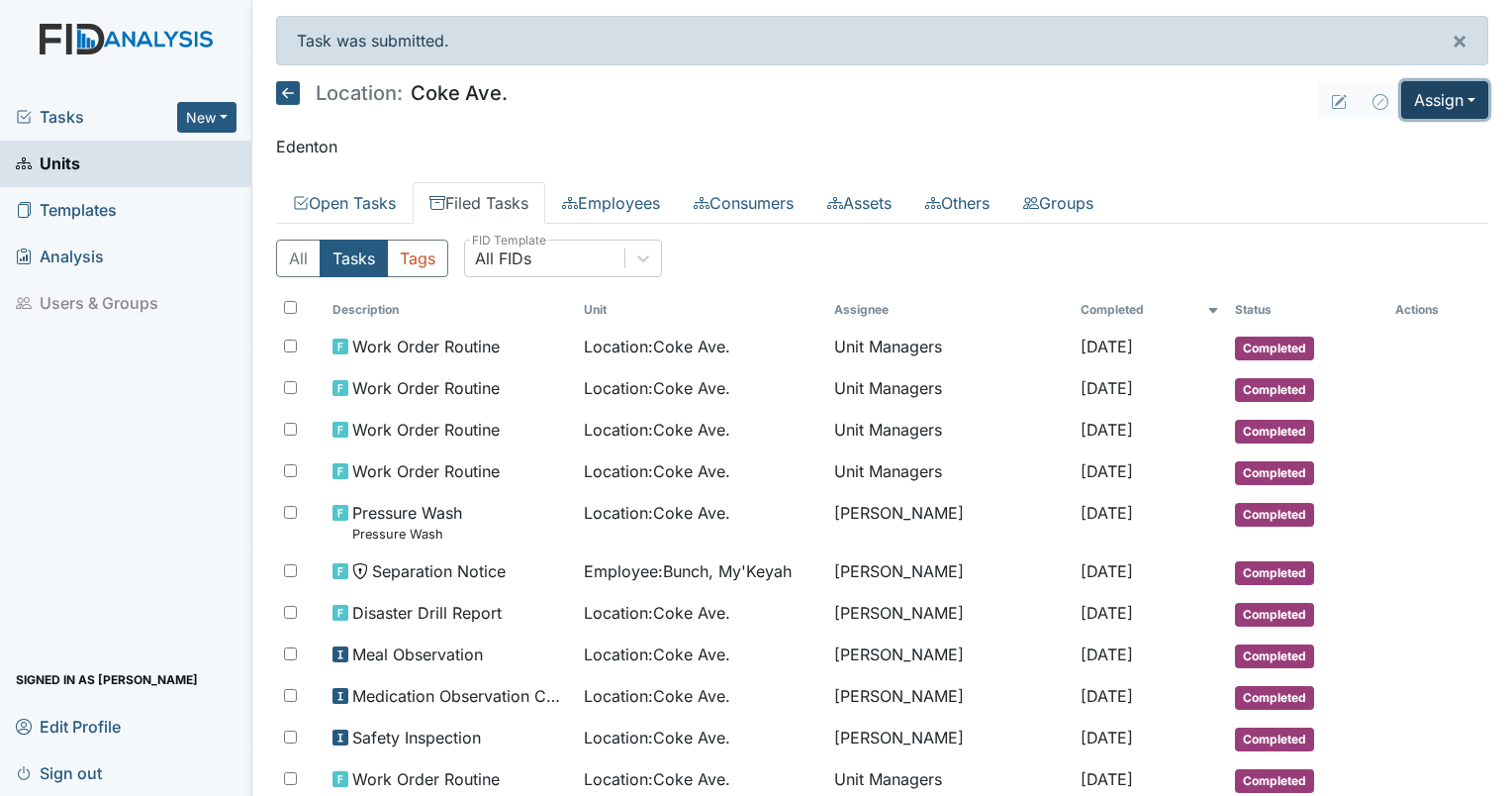 click on "Assign" at bounding box center [1445, 100] 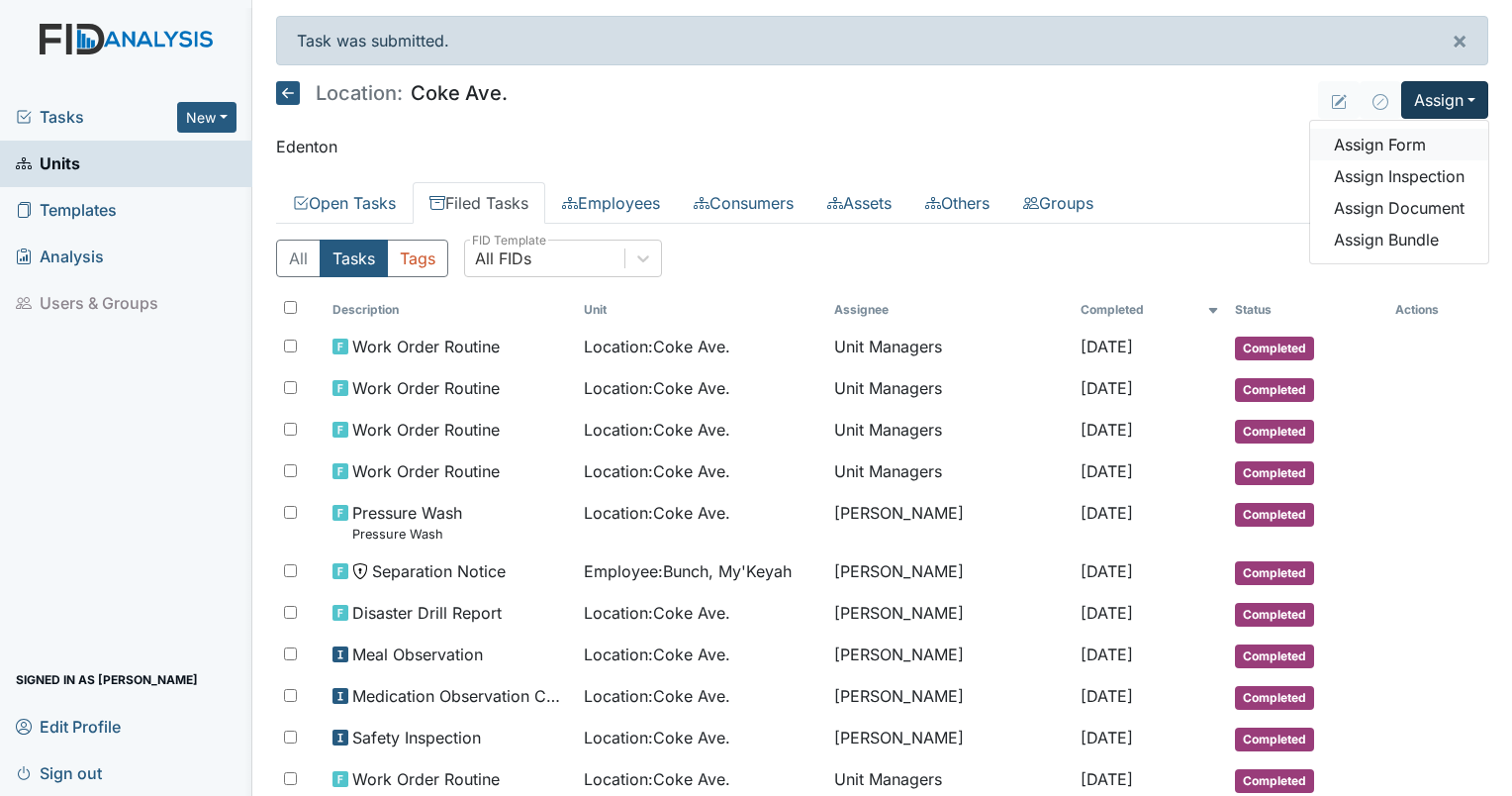 click on "Assign Form" at bounding box center [1399, 145] 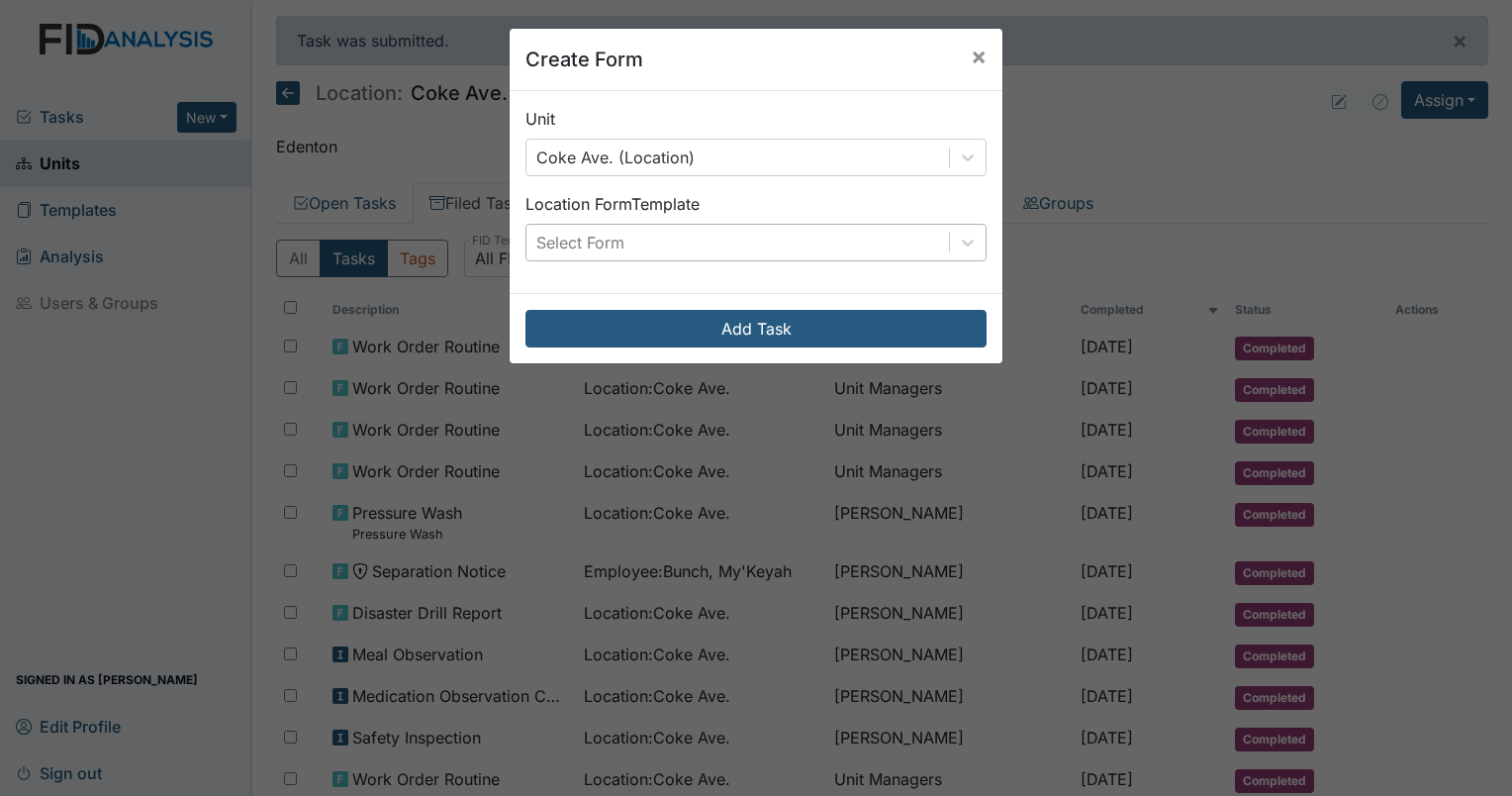 click on "Select Form" at bounding box center [737, 243] 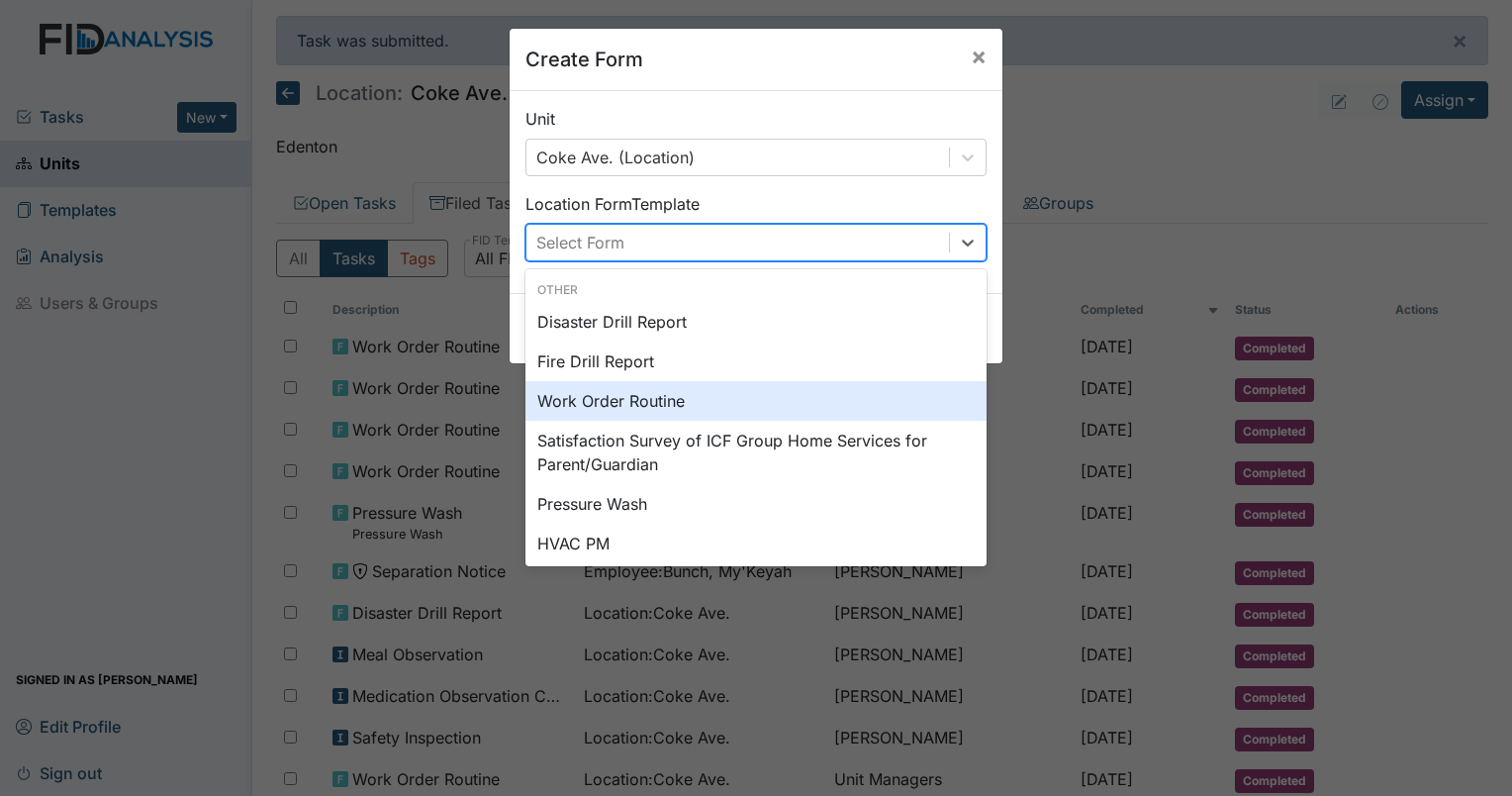 click on "Work Order Routine" at bounding box center (756, 401) 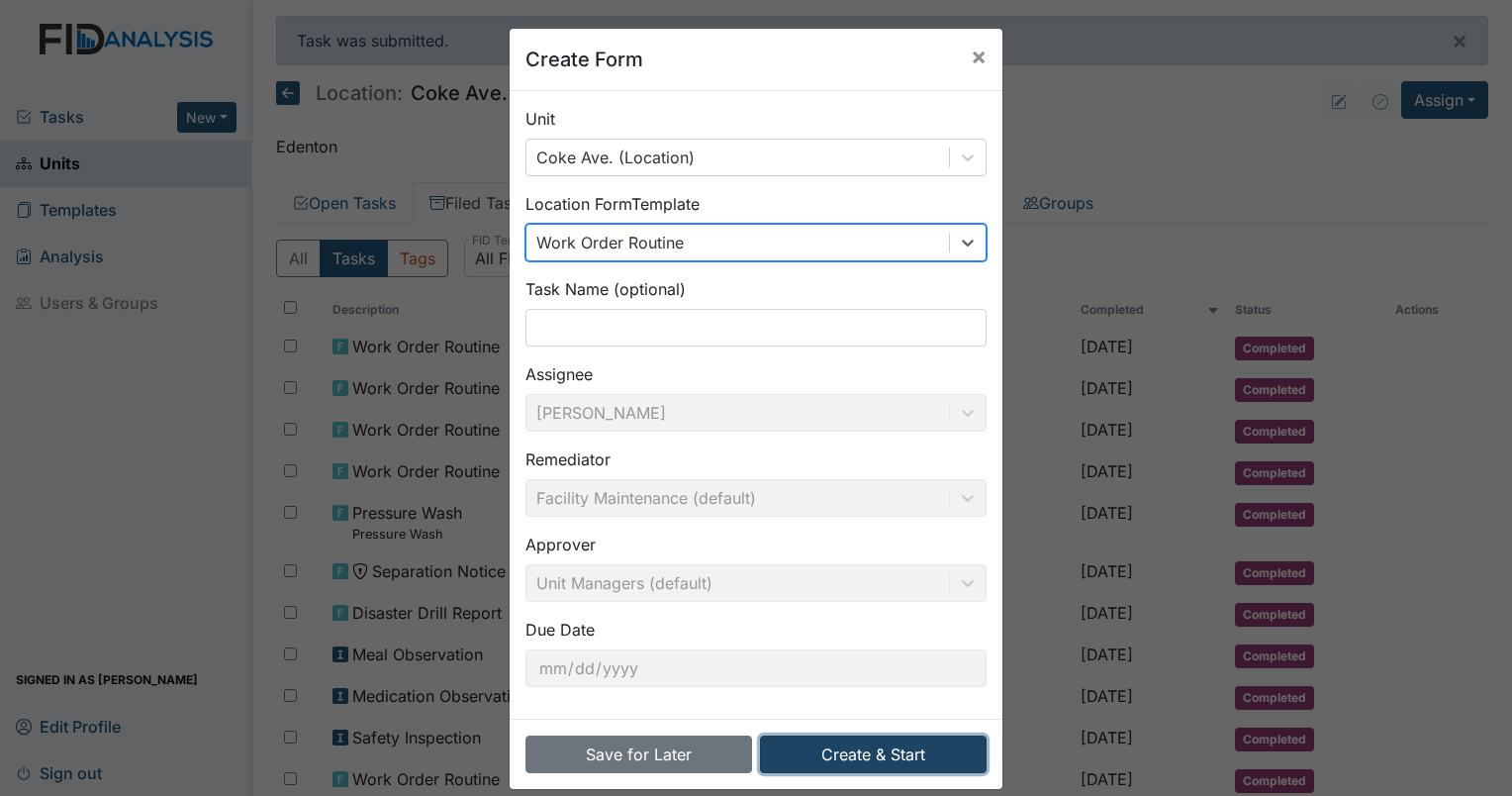 click on "Create & Start" at bounding box center [873, 754] 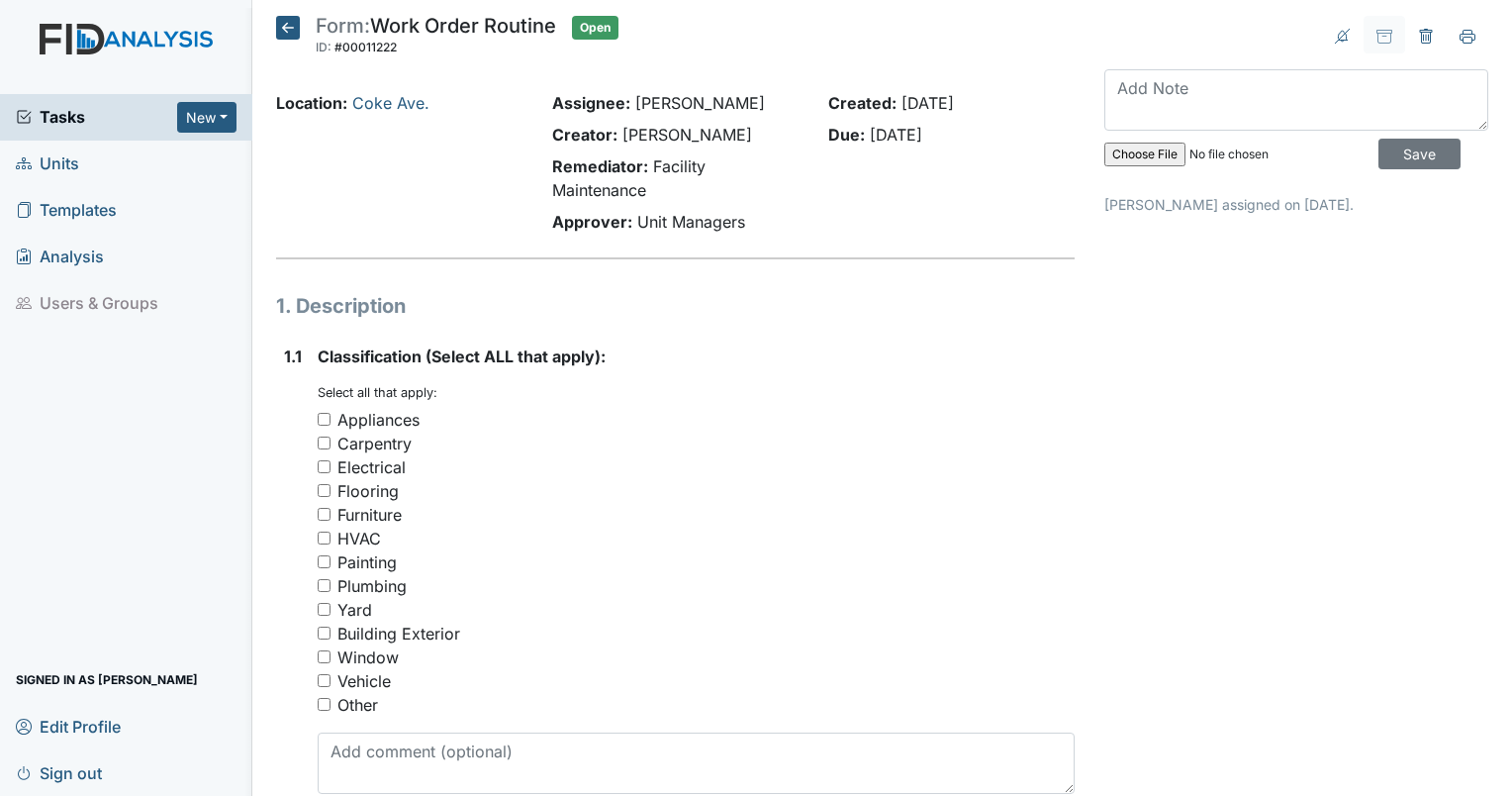 scroll, scrollTop: 0, scrollLeft: 0, axis: both 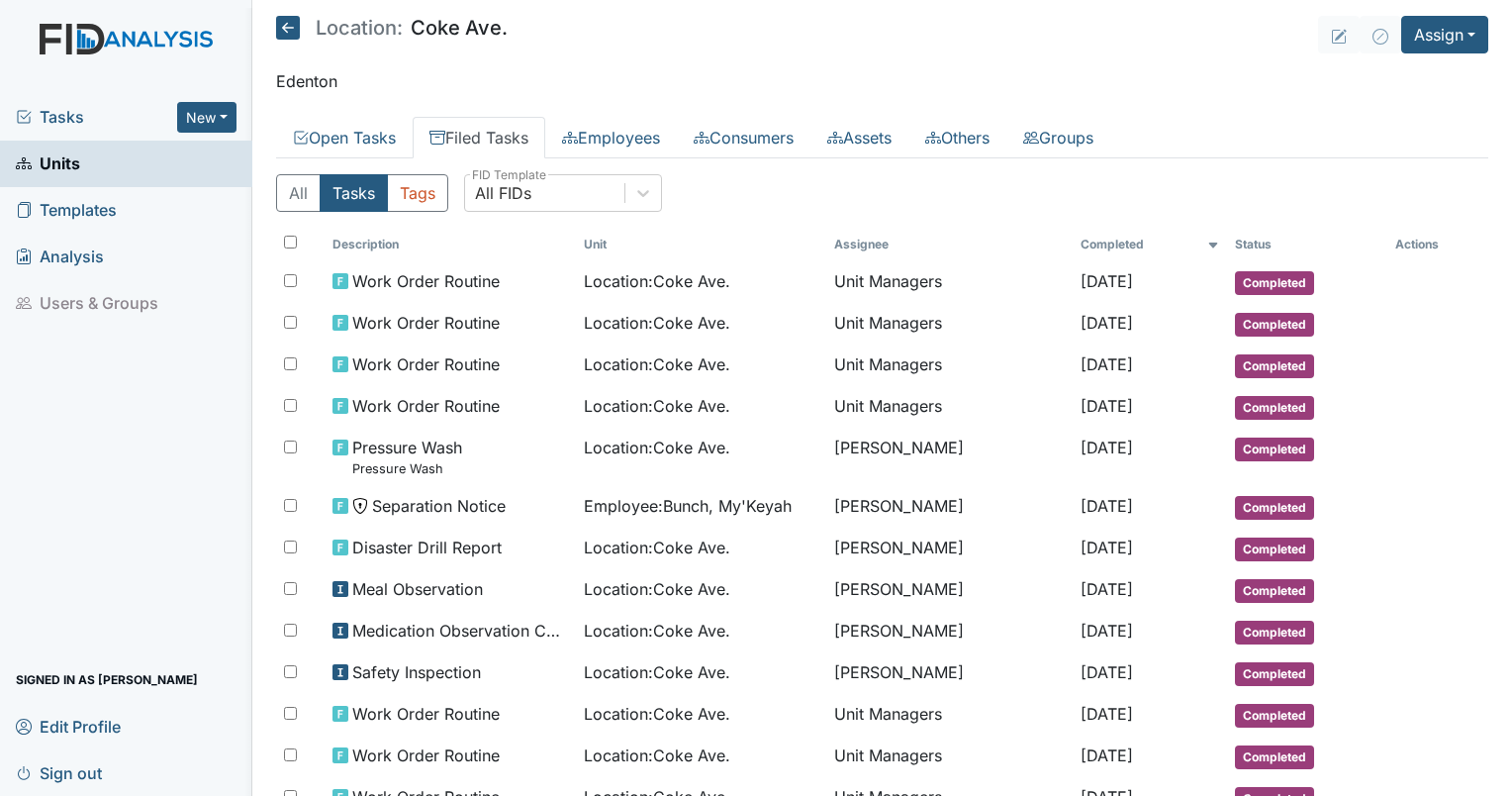 click 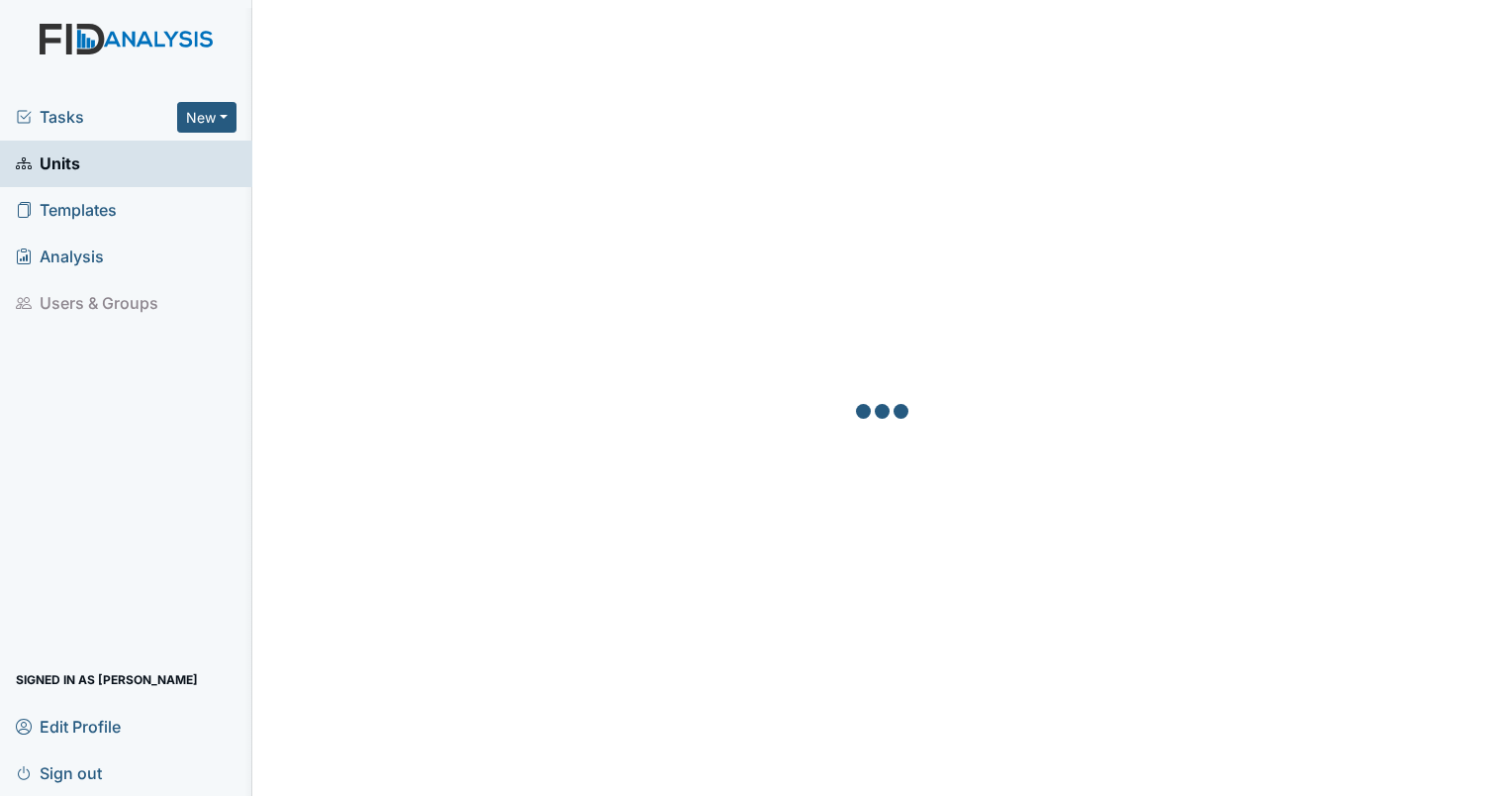 scroll, scrollTop: 0, scrollLeft: 0, axis: both 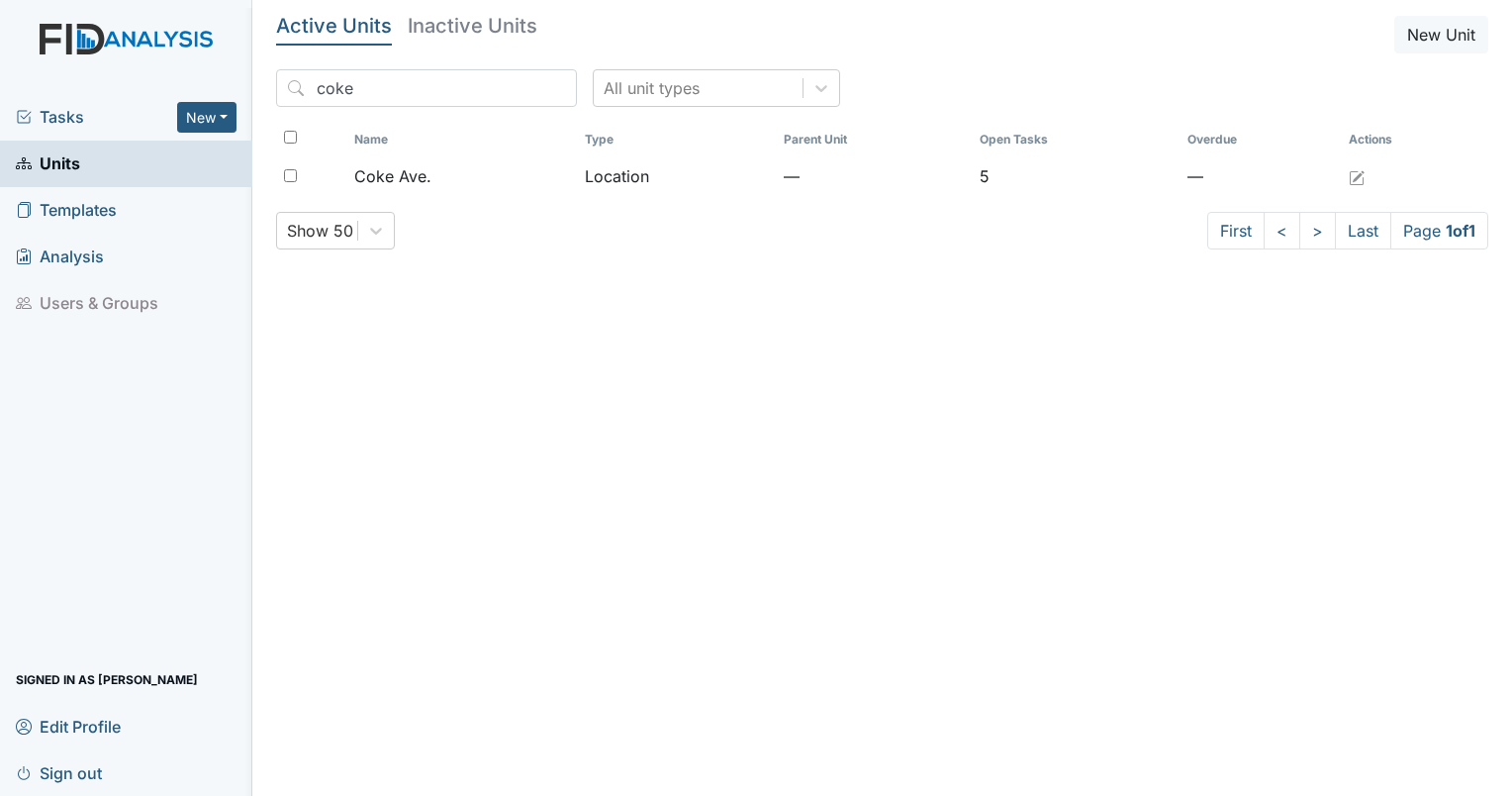 click on "Active Units" at bounding box center [333, 26] 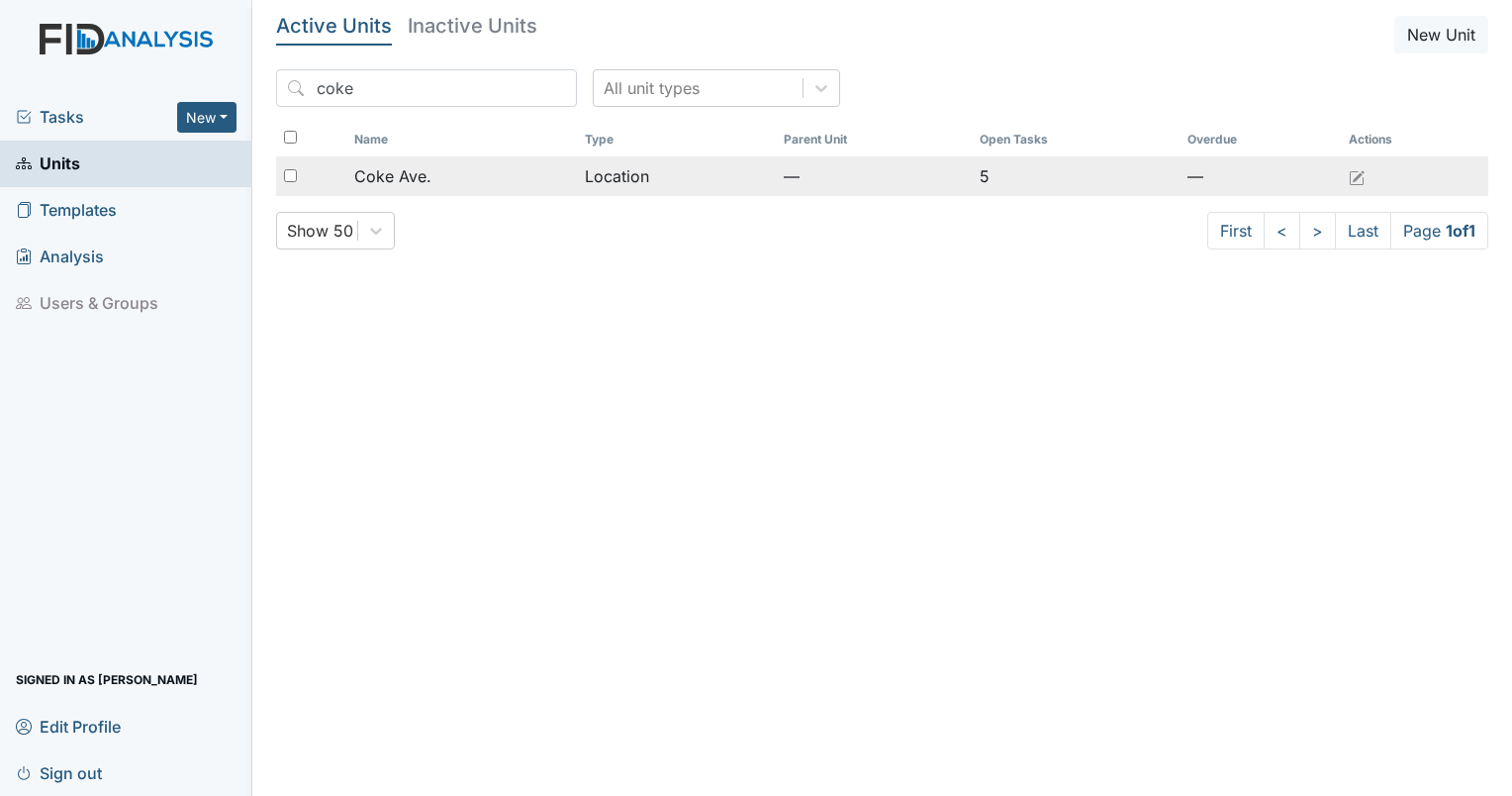click on "Coke Ave." at bounding box center [461, 176] 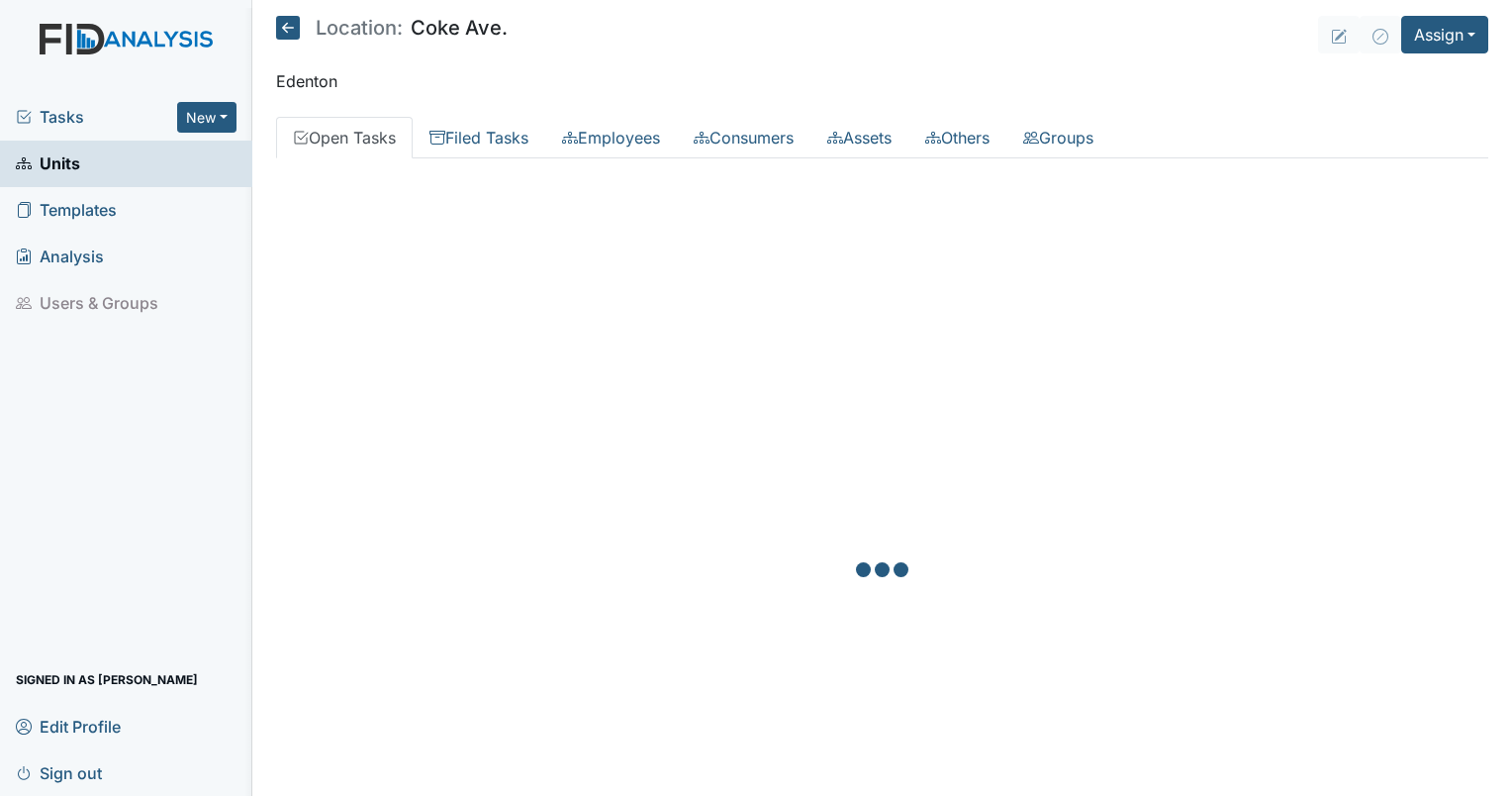 scroll, scrollTop: 0, scrollLeft: 0, axis: both 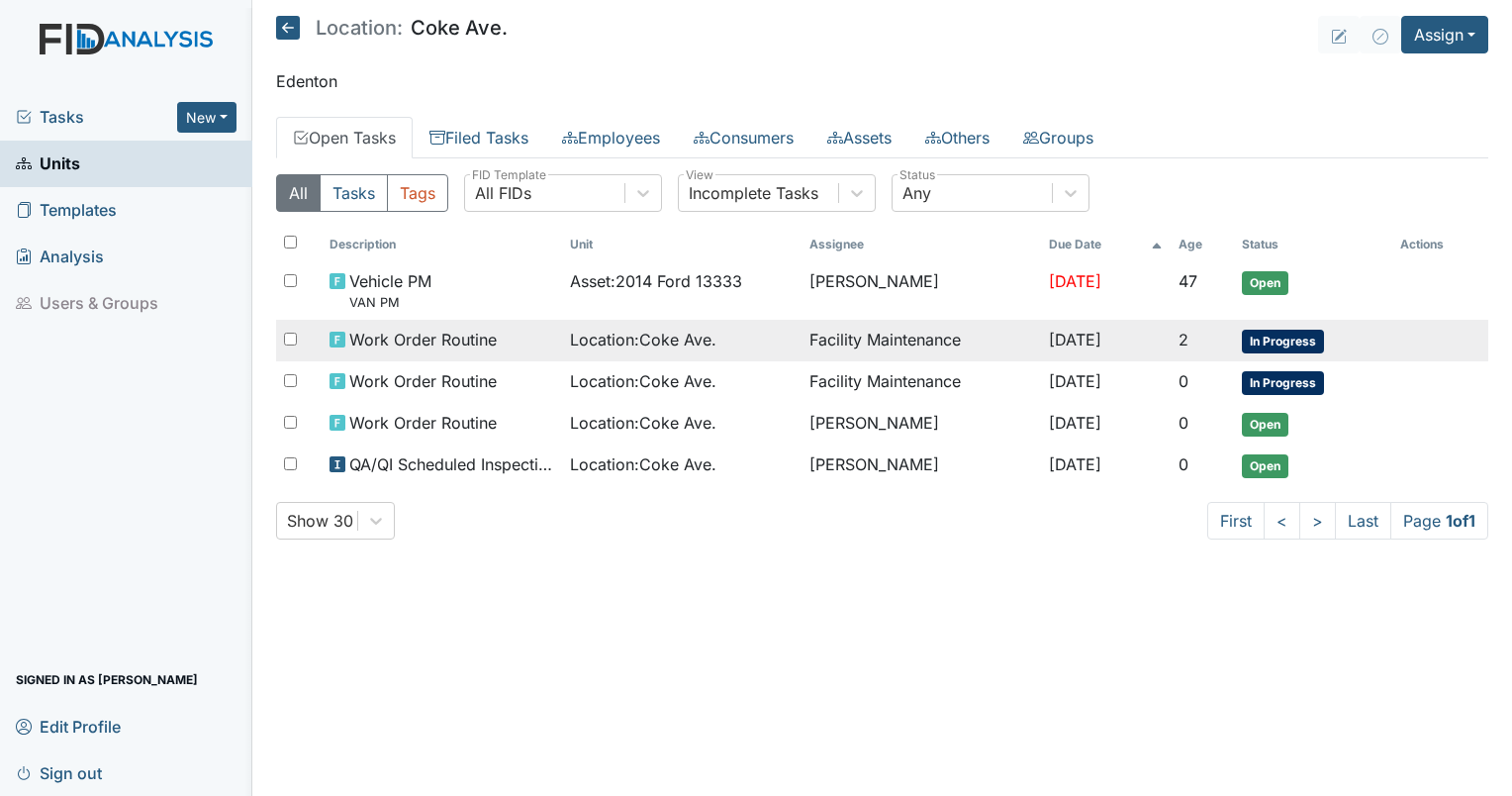 click on "Location :  Coke Ave." at bounding box center (682, 341) 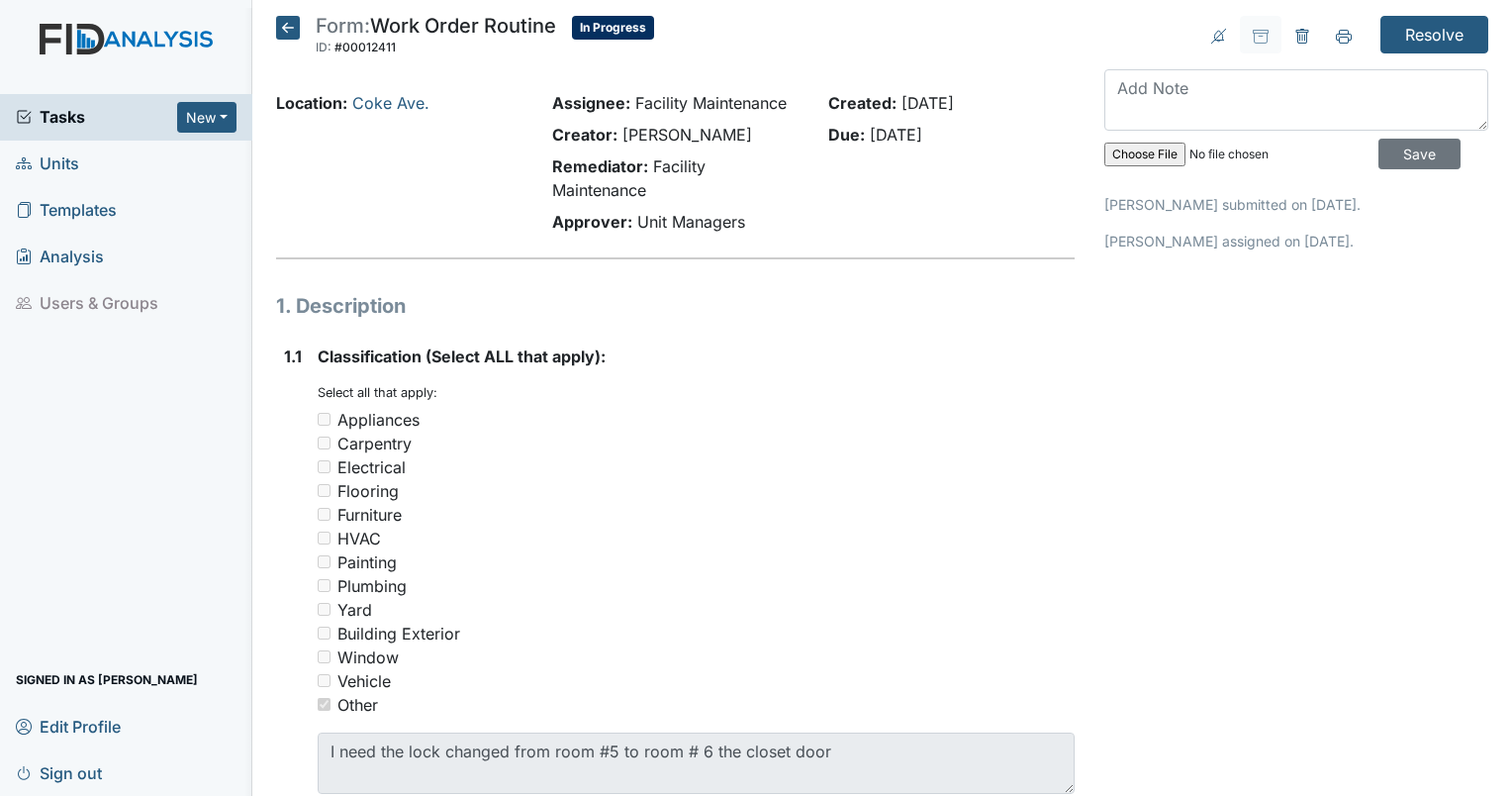 scroll, scrollTop: 0, scrollLeft: 0, axis: both 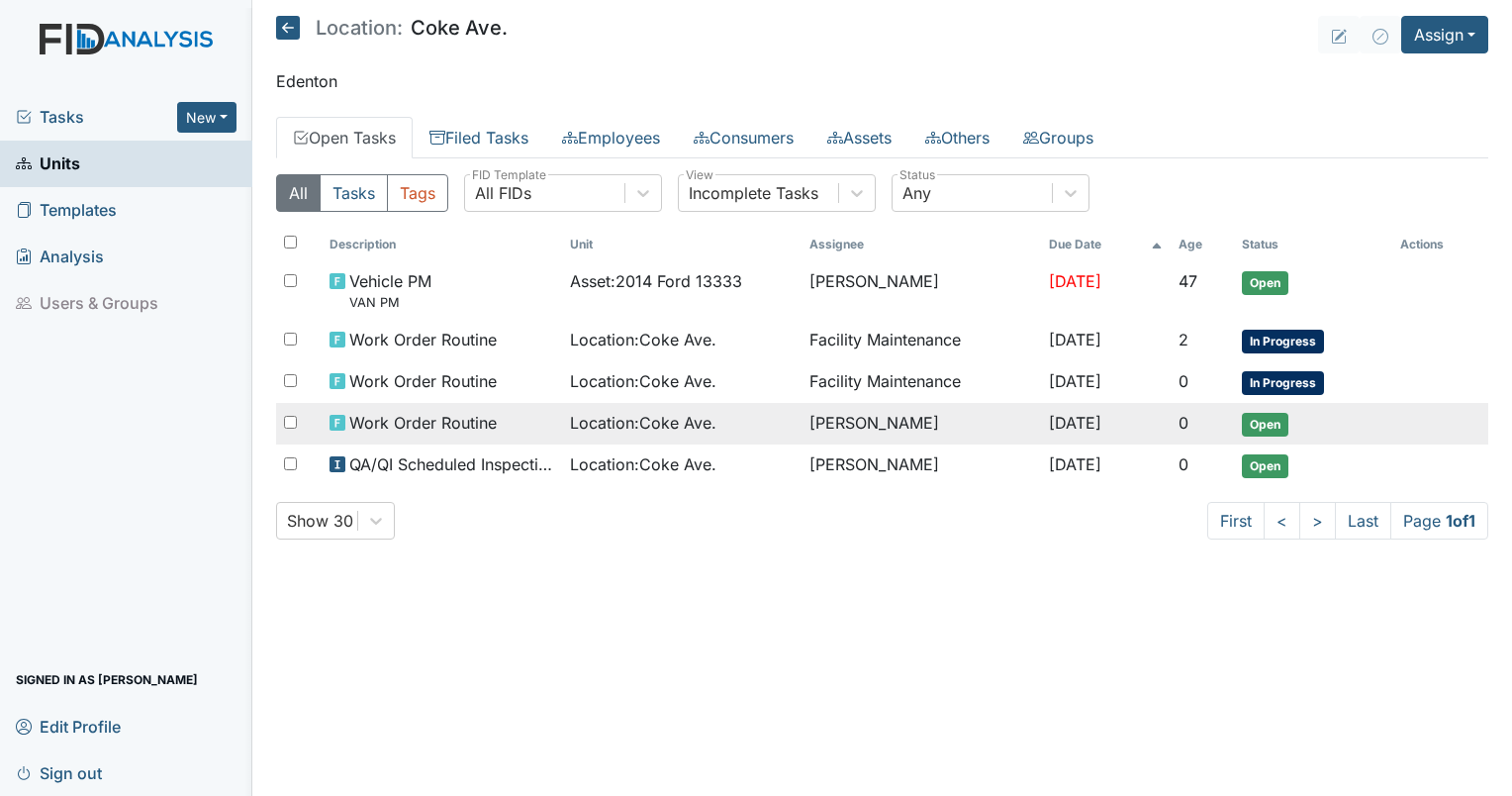 click on "Location :  Coke Ave." at bounding box center (643, 423) 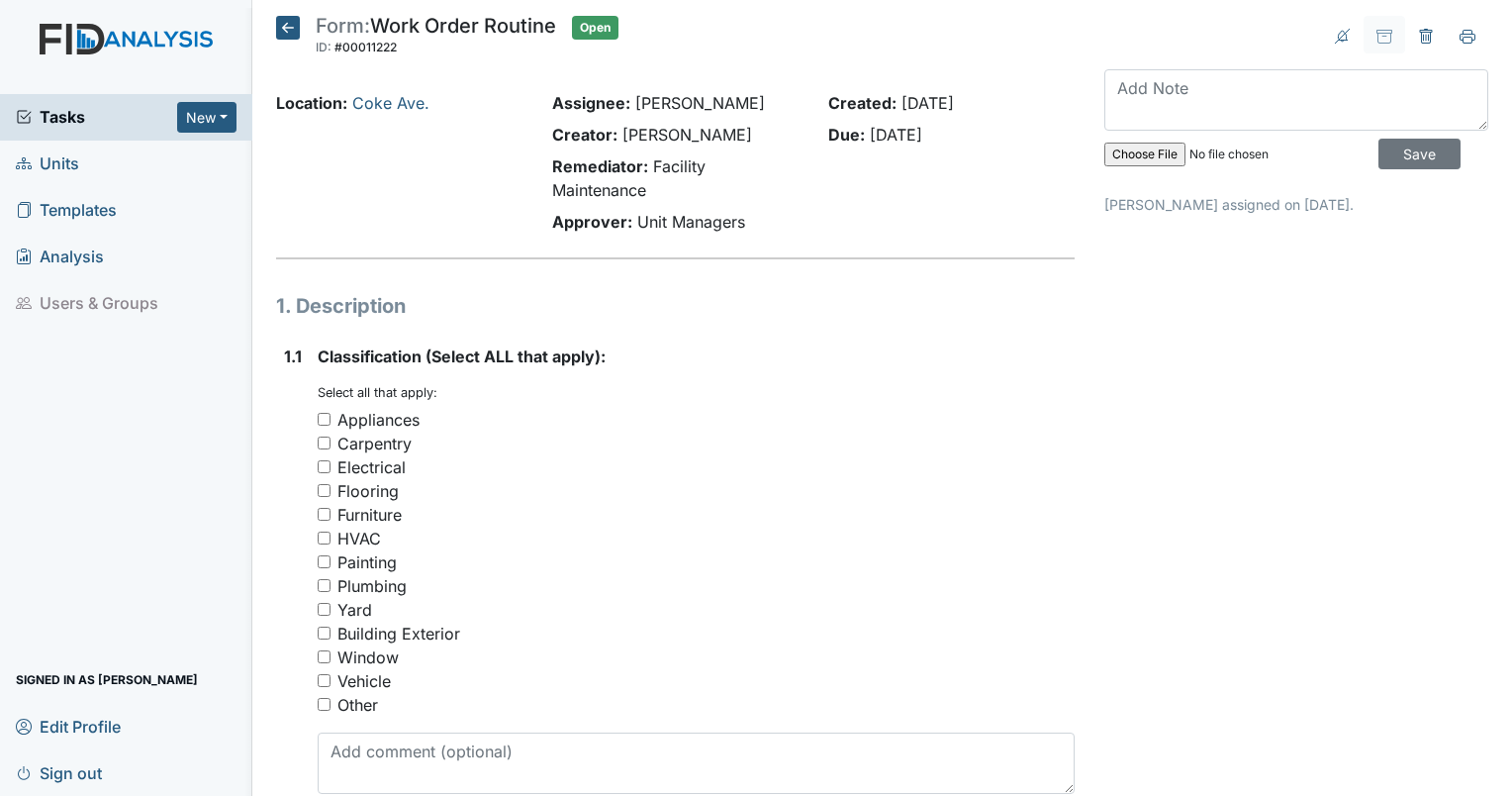 scroll, scrollTop: 0, scrollLeft: 0, axis: both 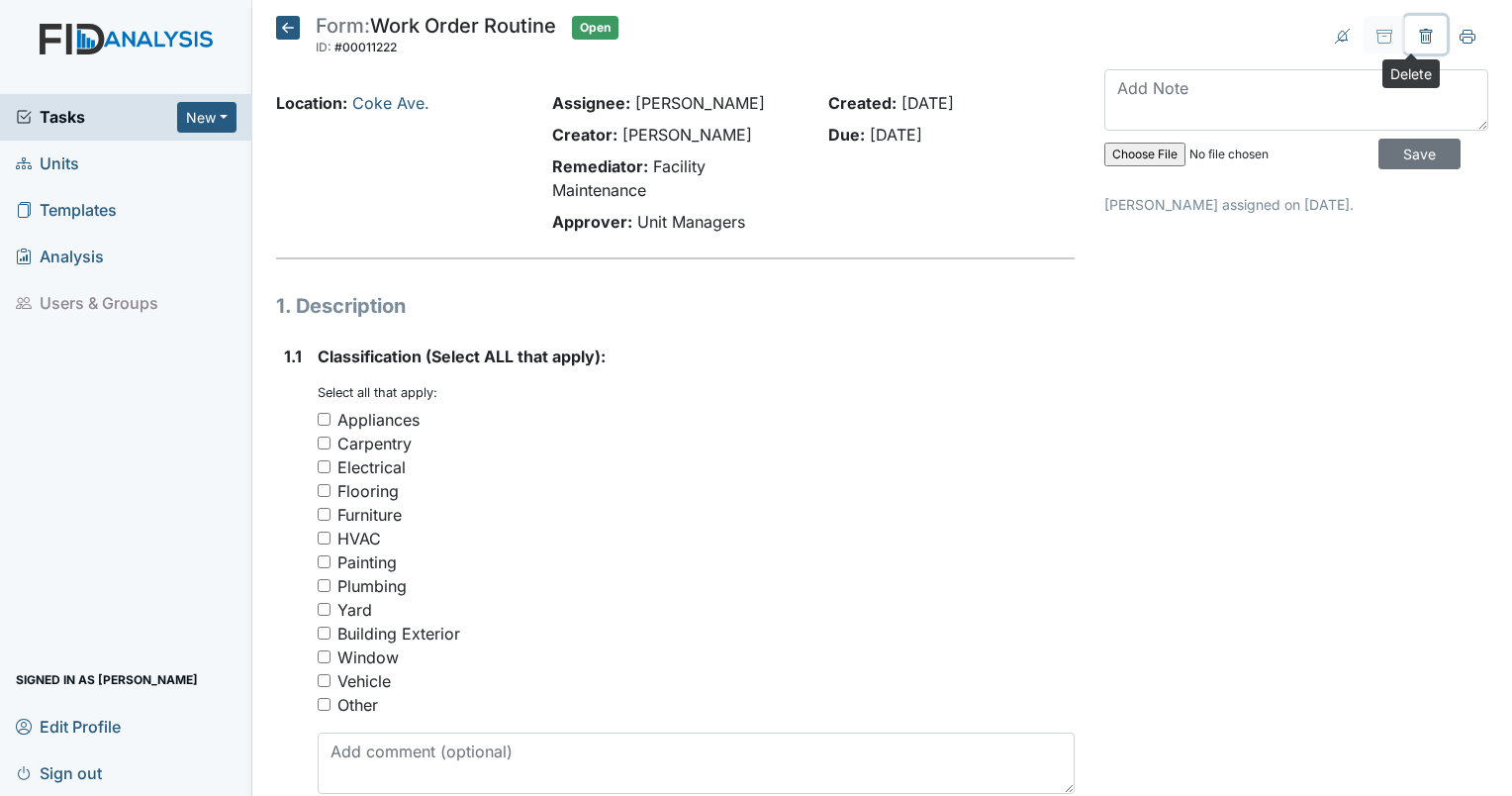click 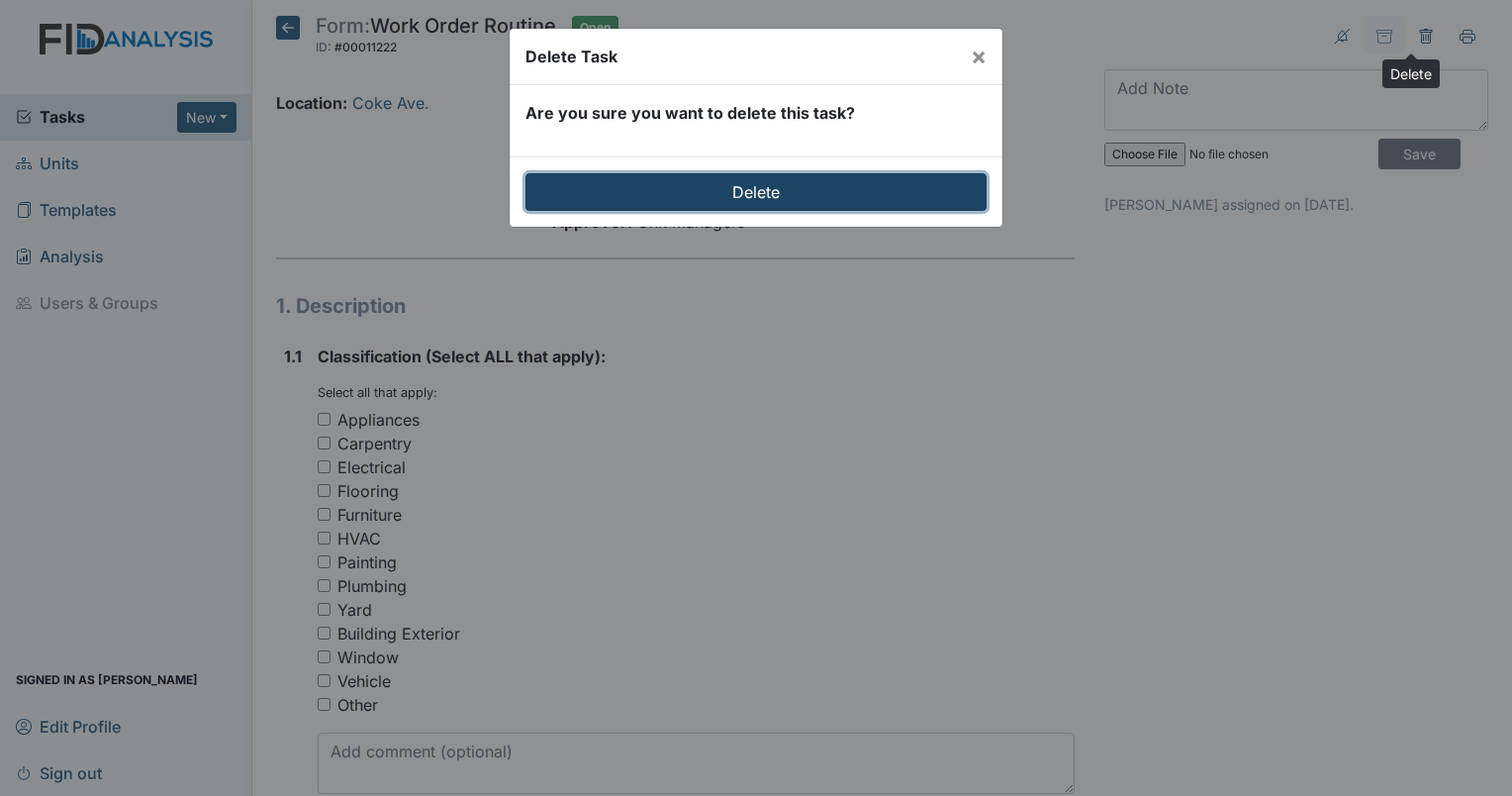 click on "Delete" at bounding box center (756, 192) 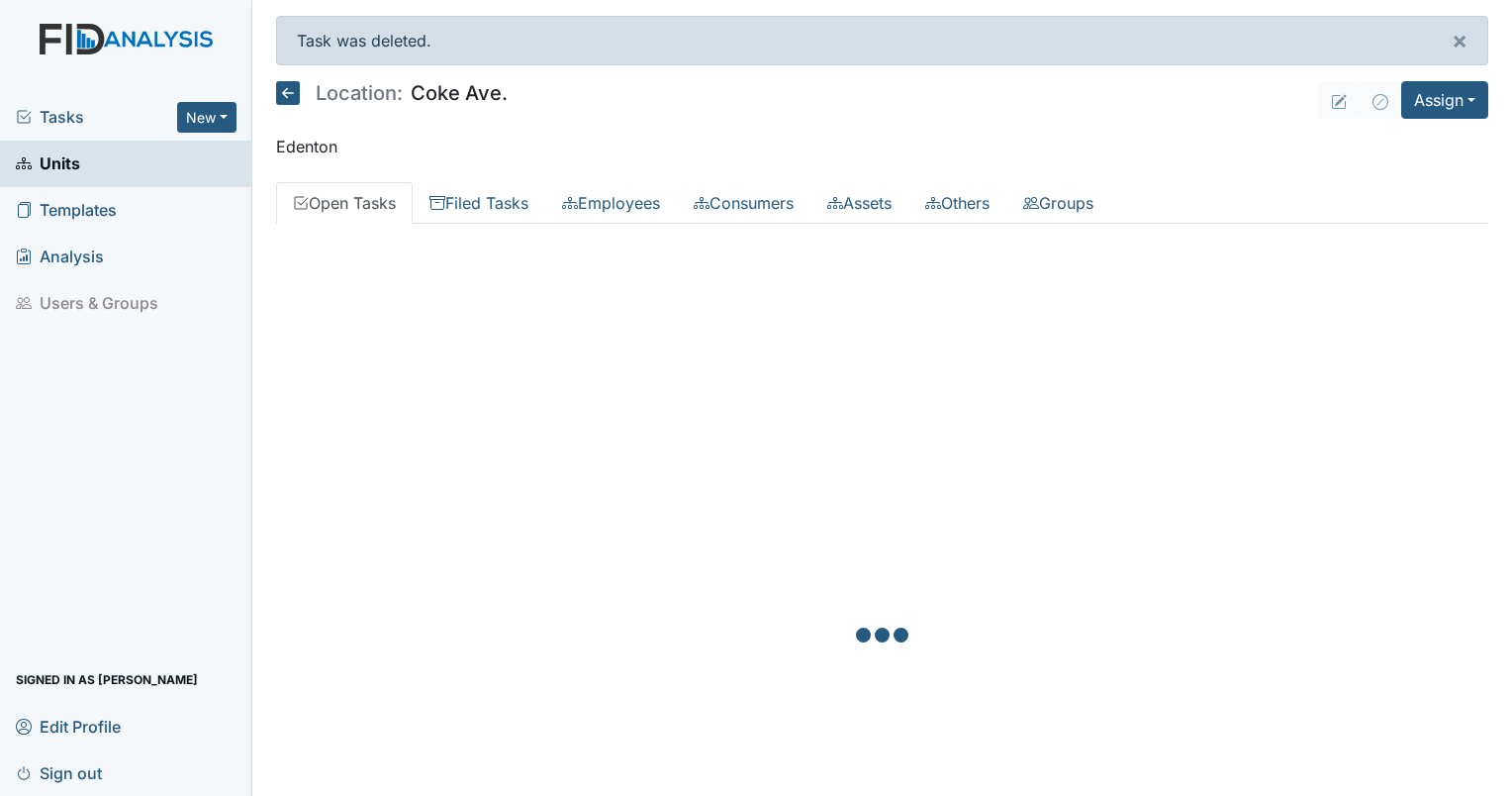 scroll, scrollTop: 0, scrollLeft: 0, axis: both 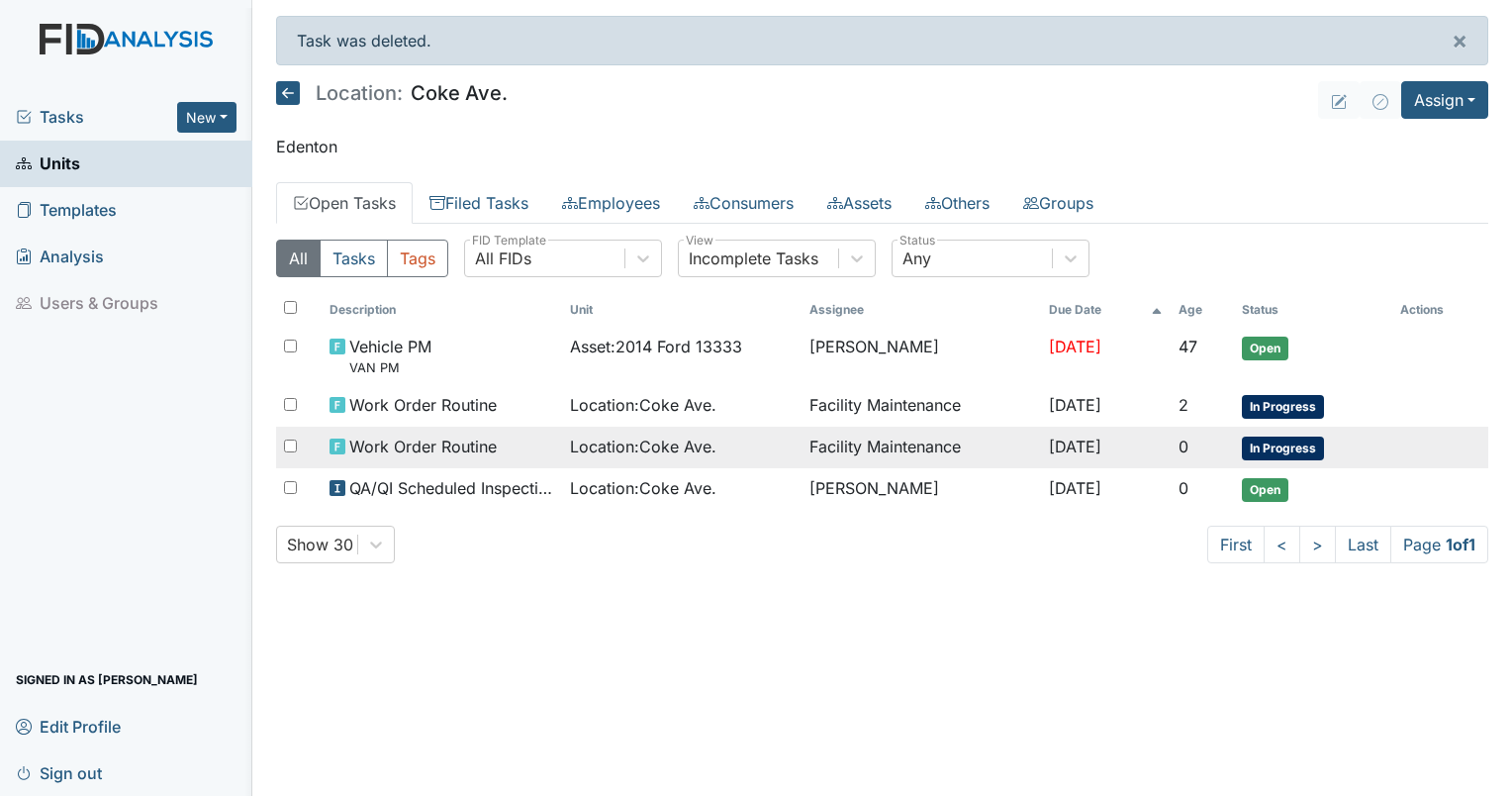 click on "Facility Maintenance" at bounding box center [921, 448] 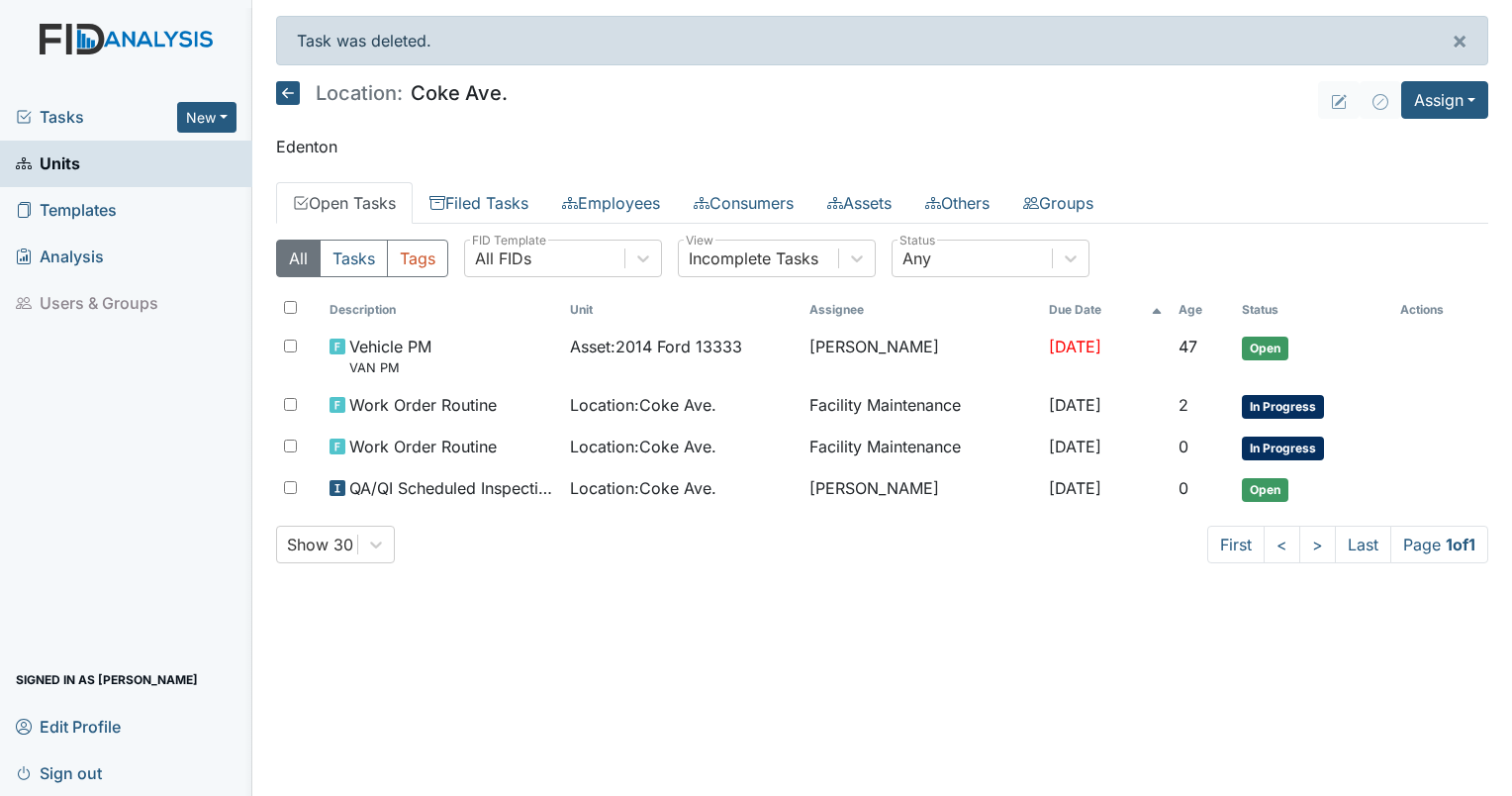 click 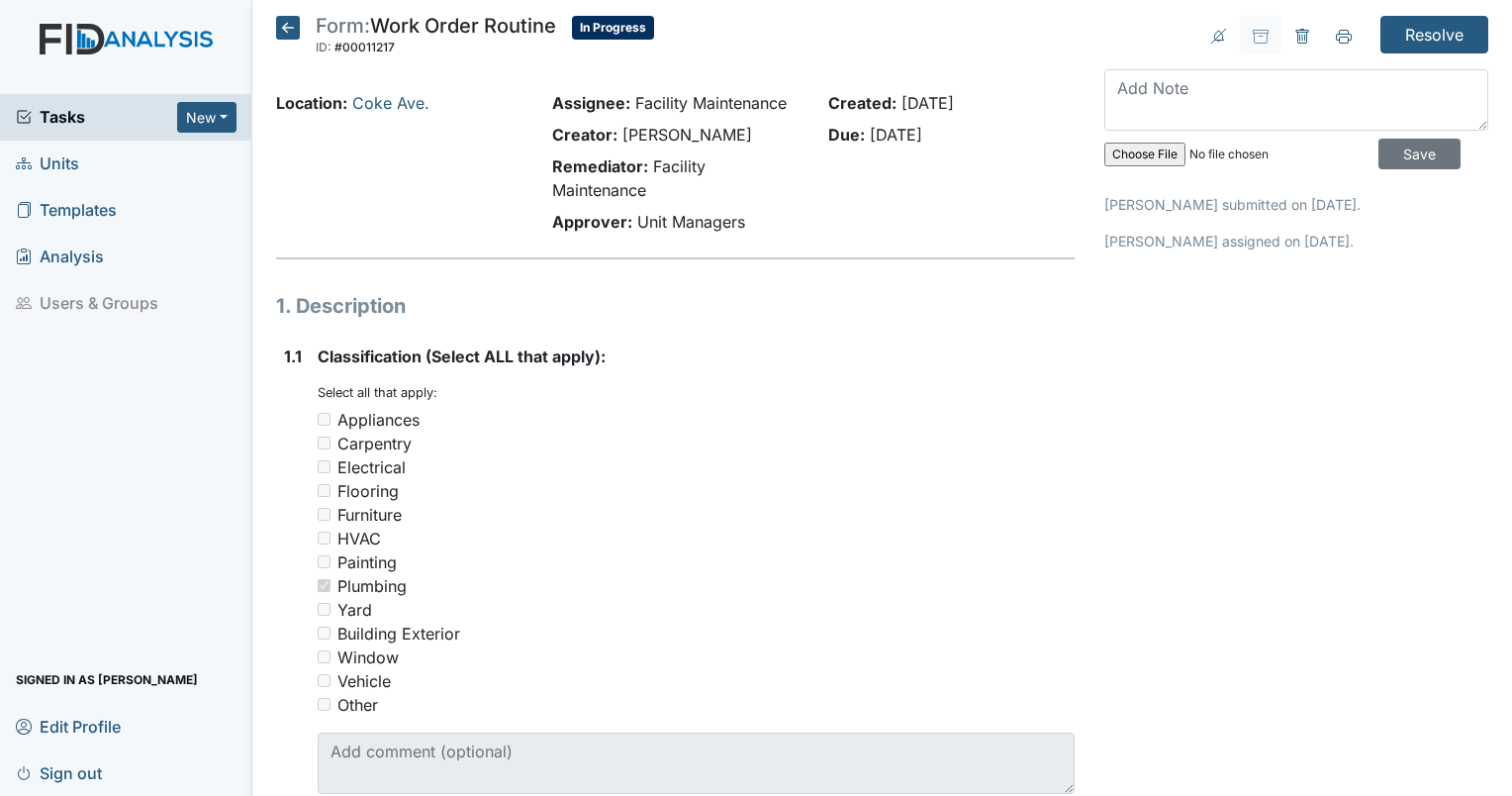 scroll, scrollTop: 0, scrollLeft: 0, axis: both 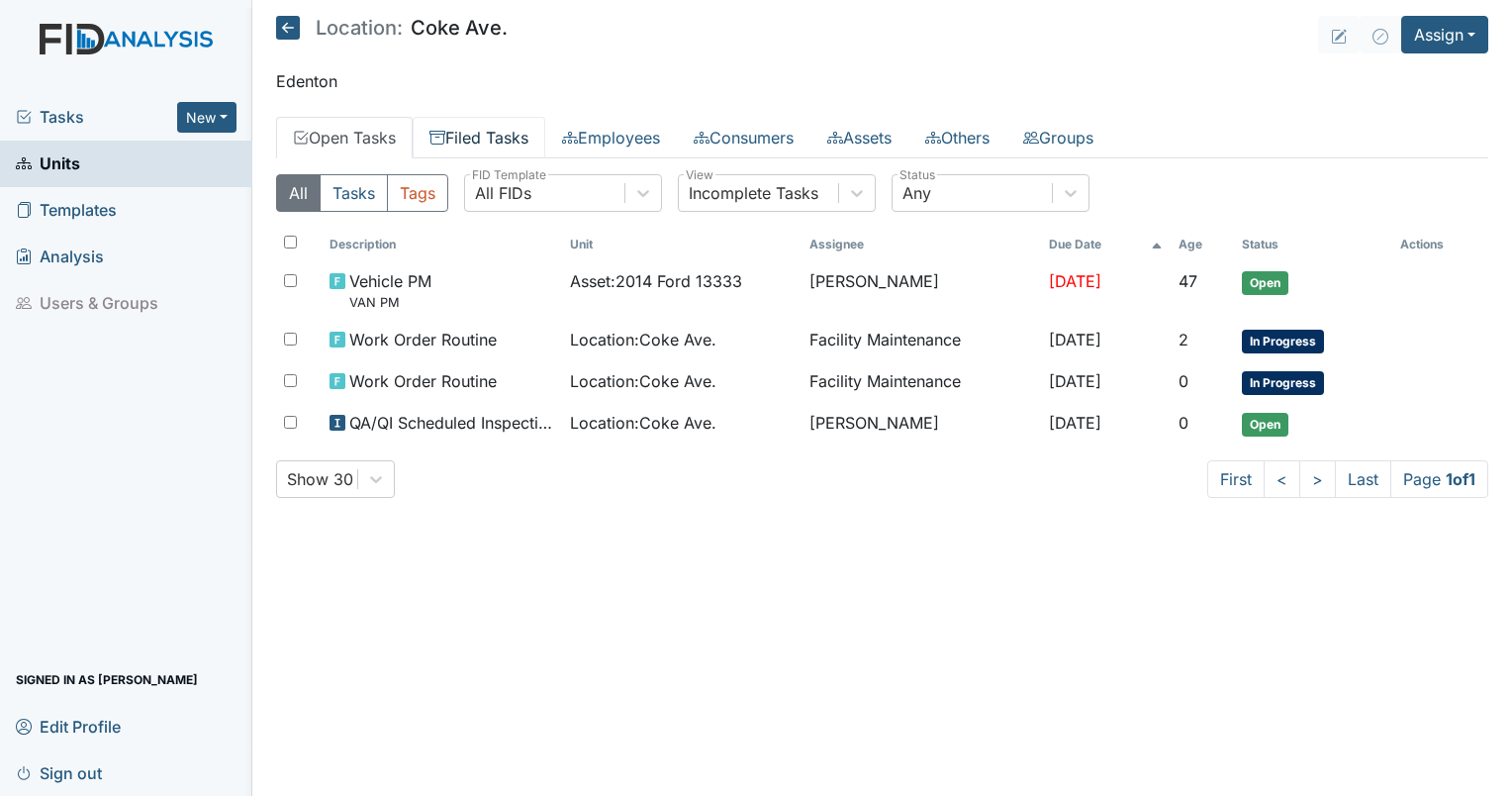 click on "Filed Tasks" at bounding box center [479, 138] 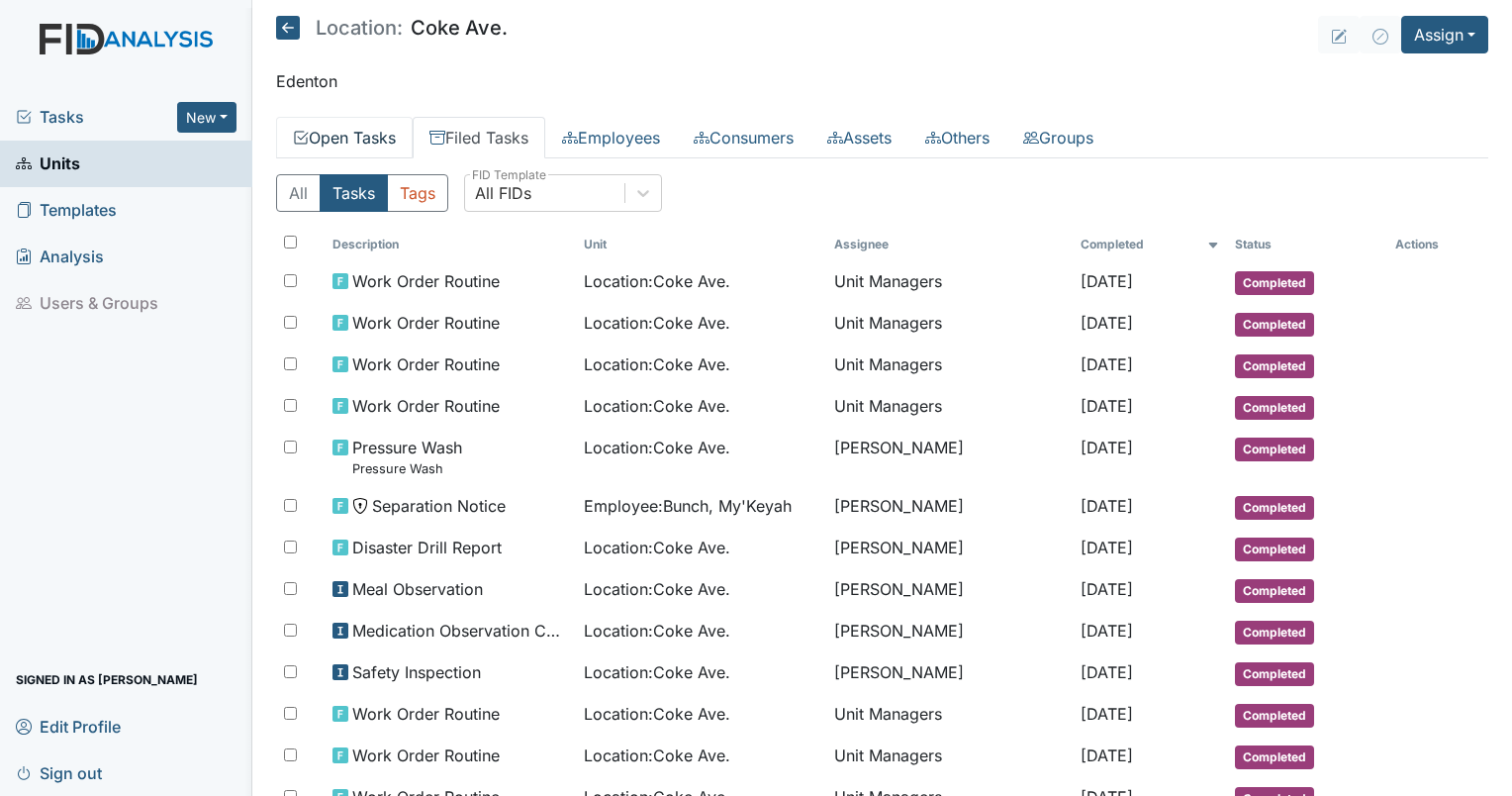 click on "Open Tasks" at bounding box center (344, 138) 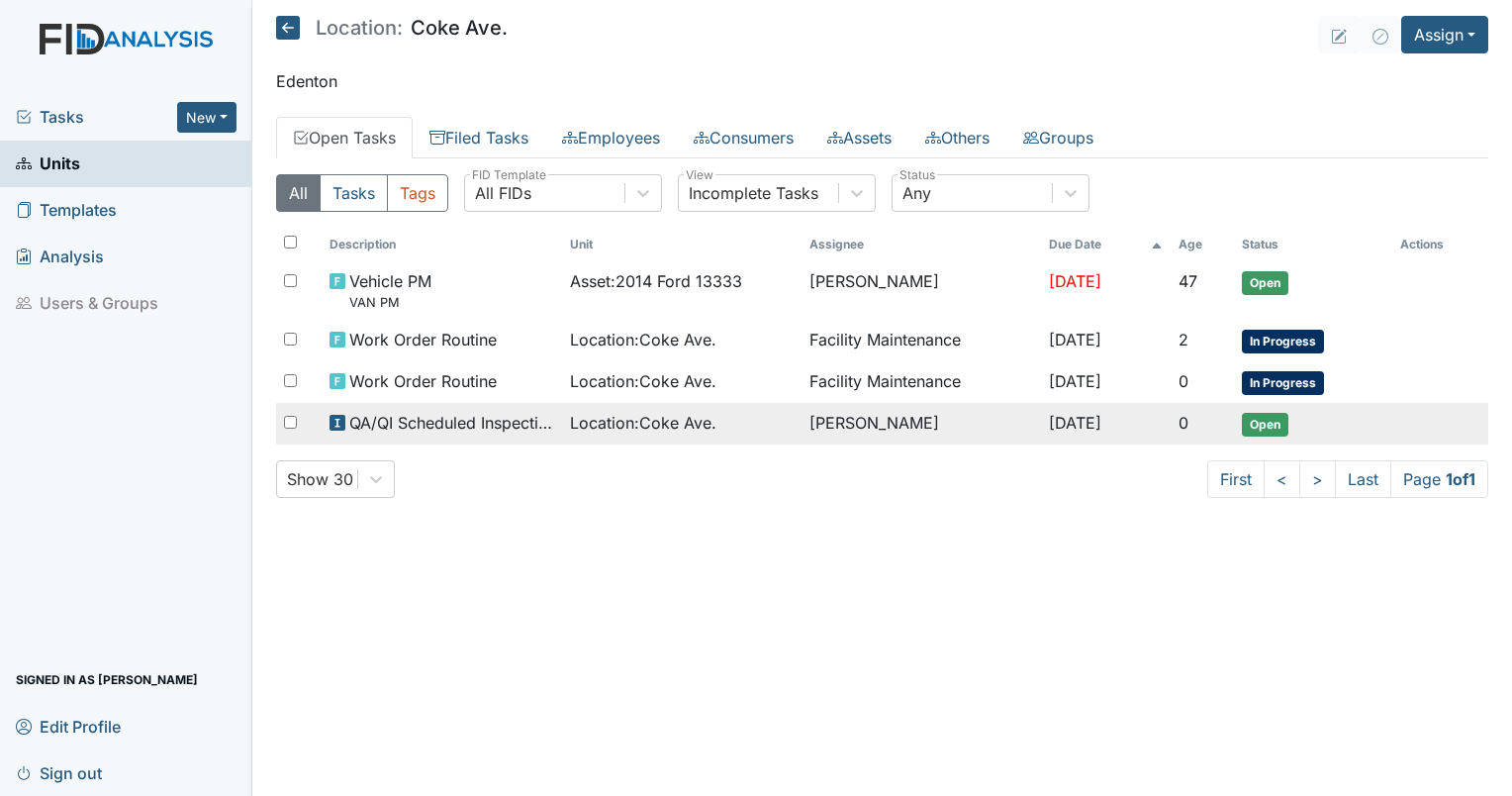 click on "Location :  Coke Ave." at bounding box center [643, 423] 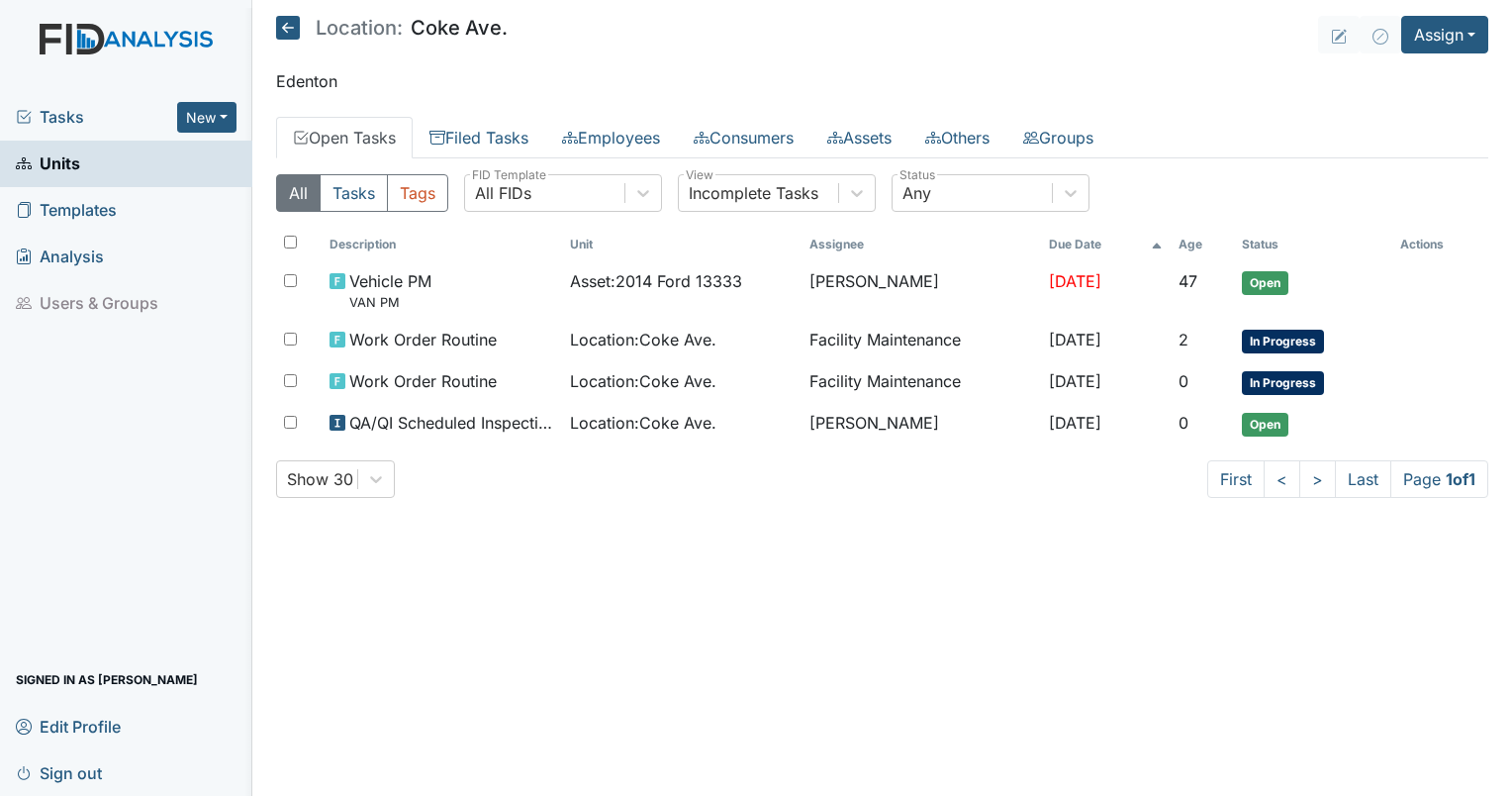 click 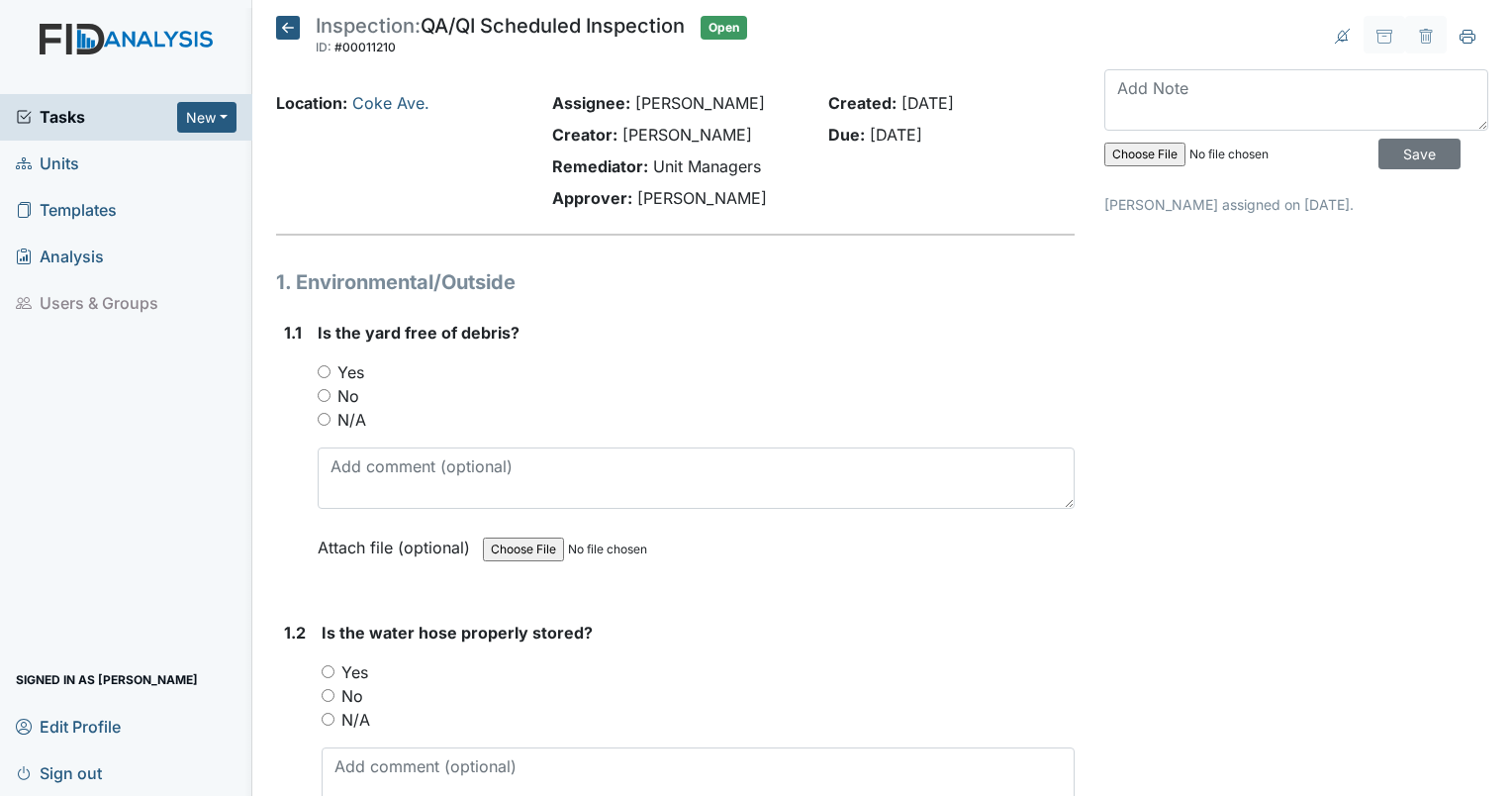 scroll, scrollTop: 0, scrollLeft: 0, axis: both 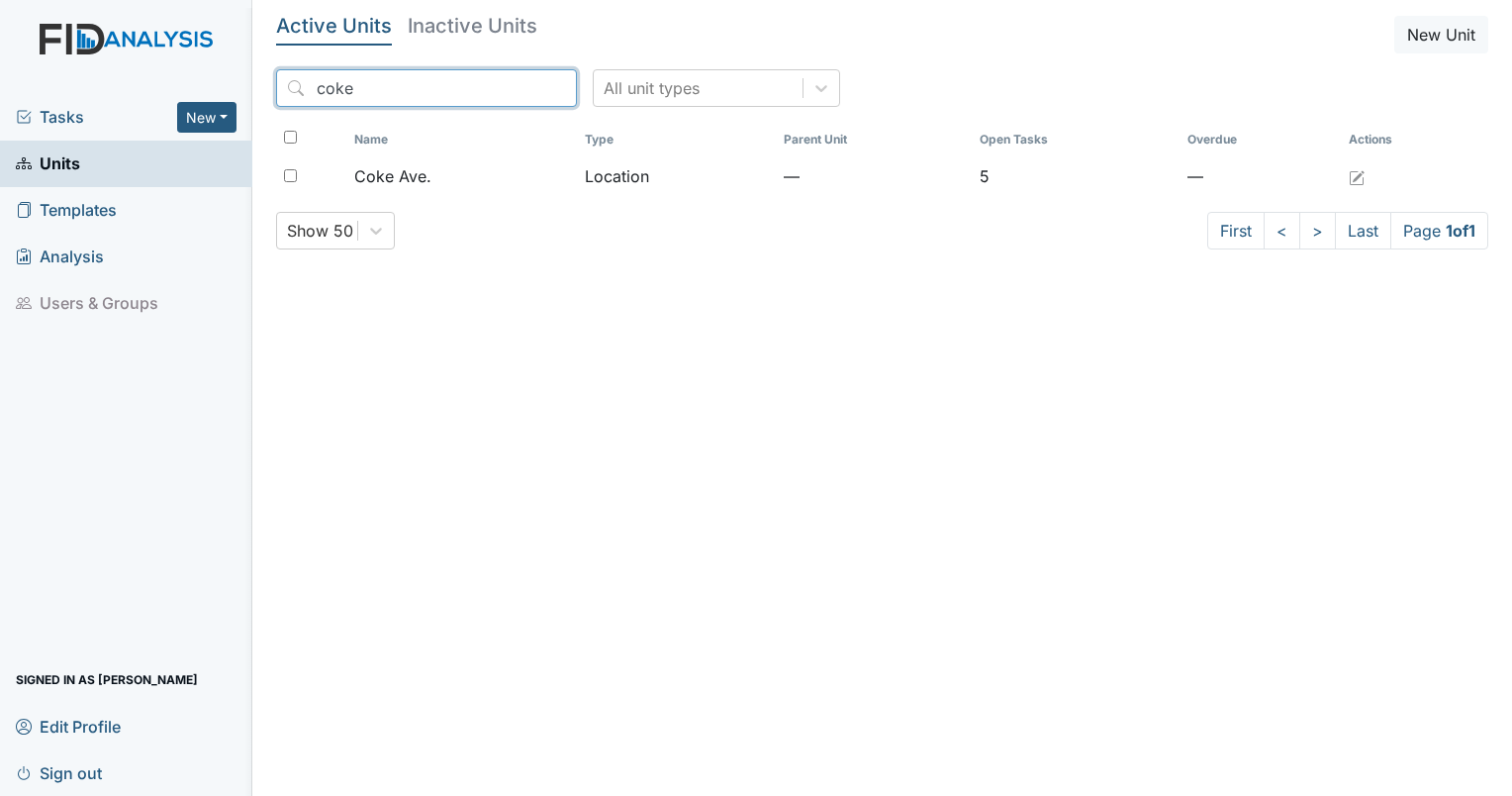 click on "coke" at bounding box center [426, 88] 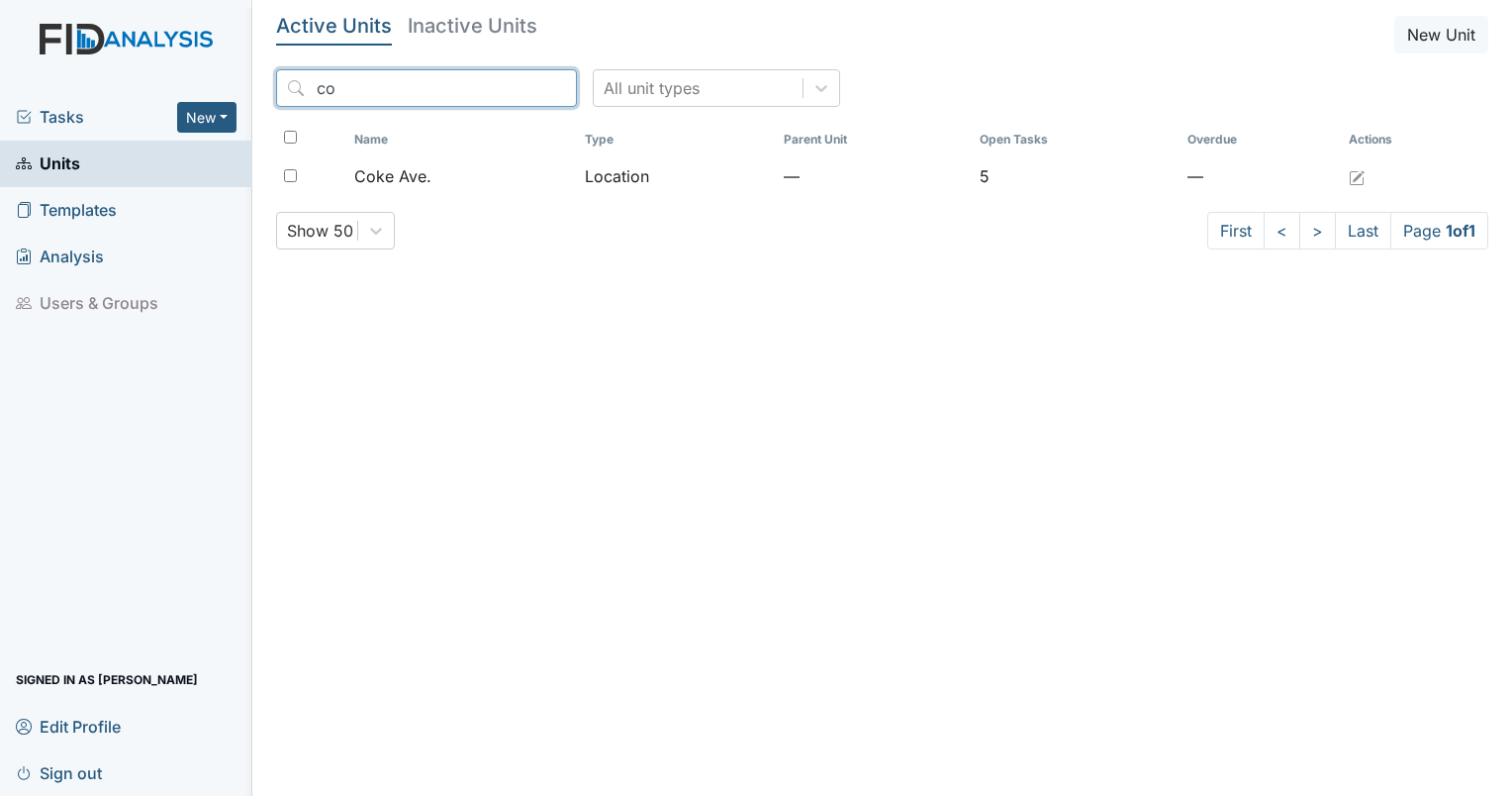 type on "c" 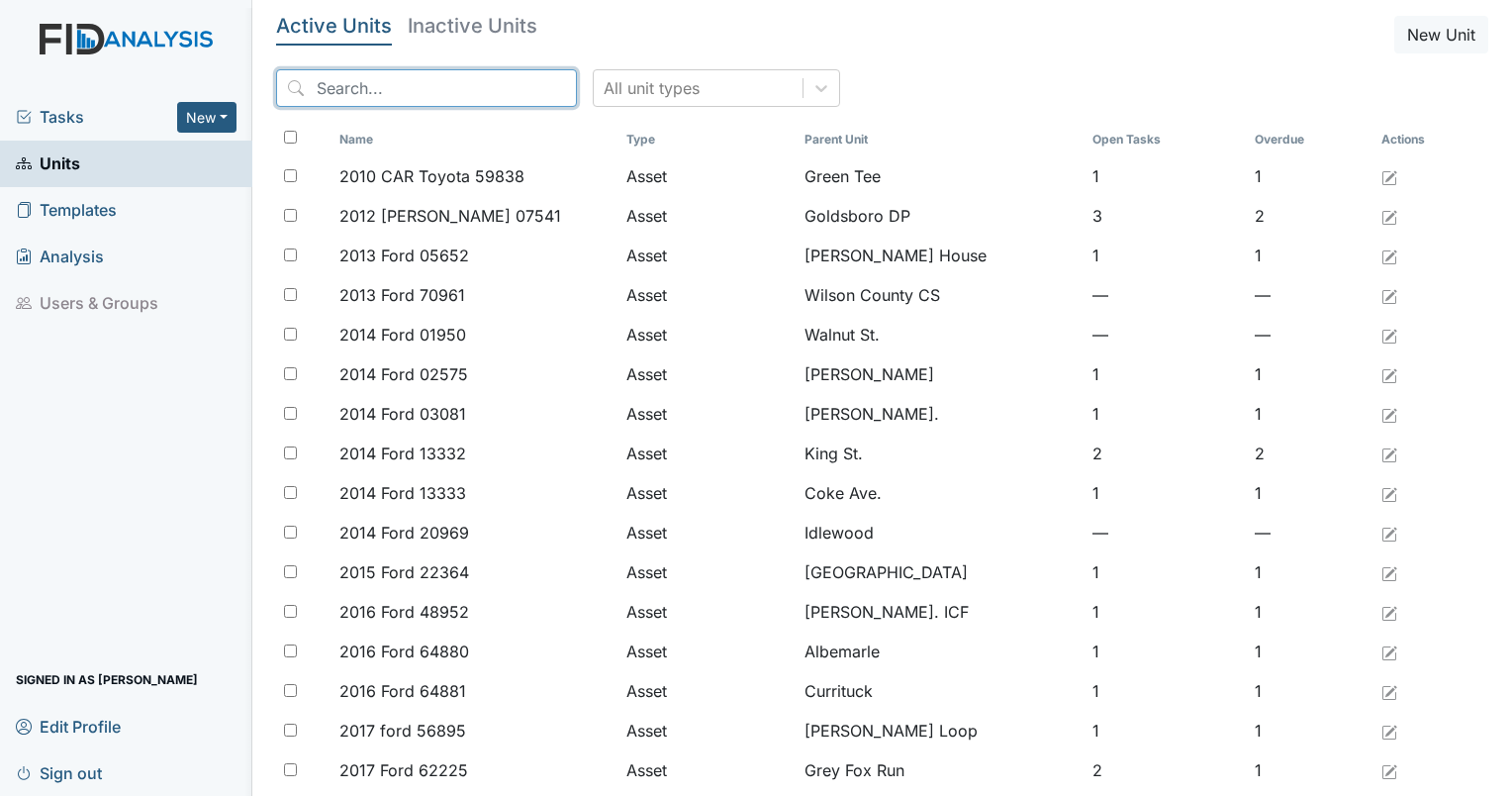 type 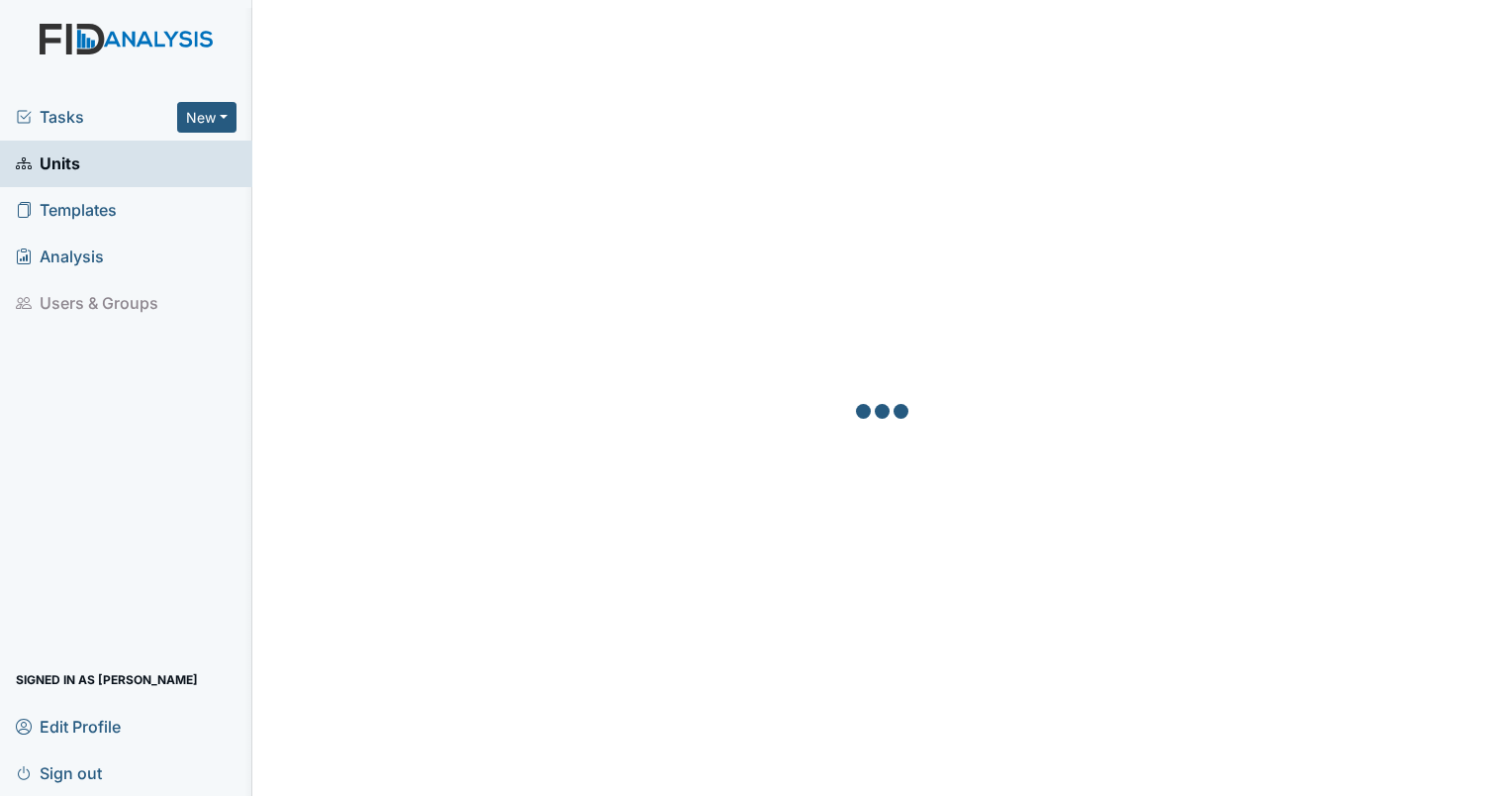 scroll, scrollTop: 0, scrollLeft: 0, axis: both 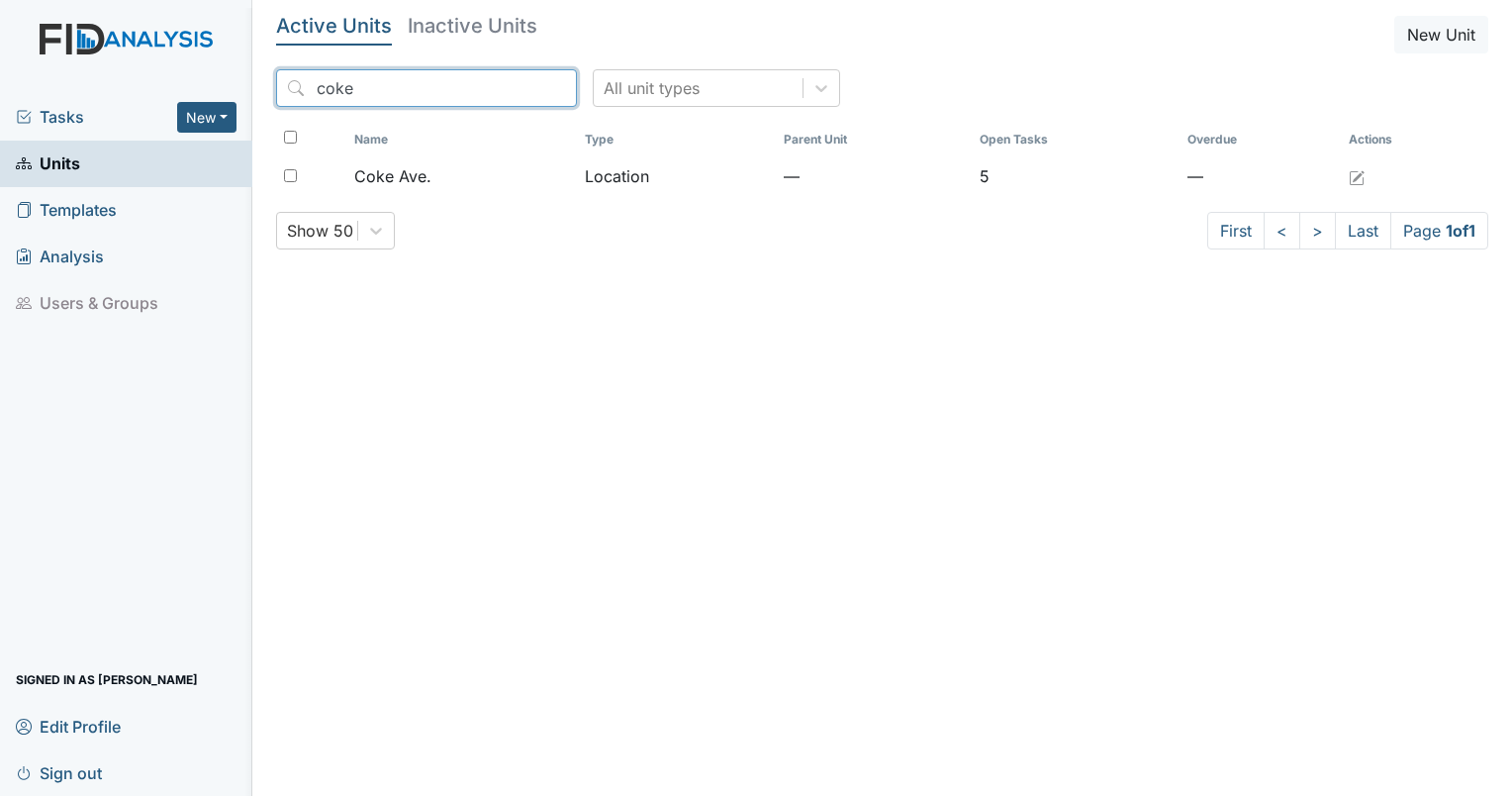 click on "coke" at bounding box center (426, 88) 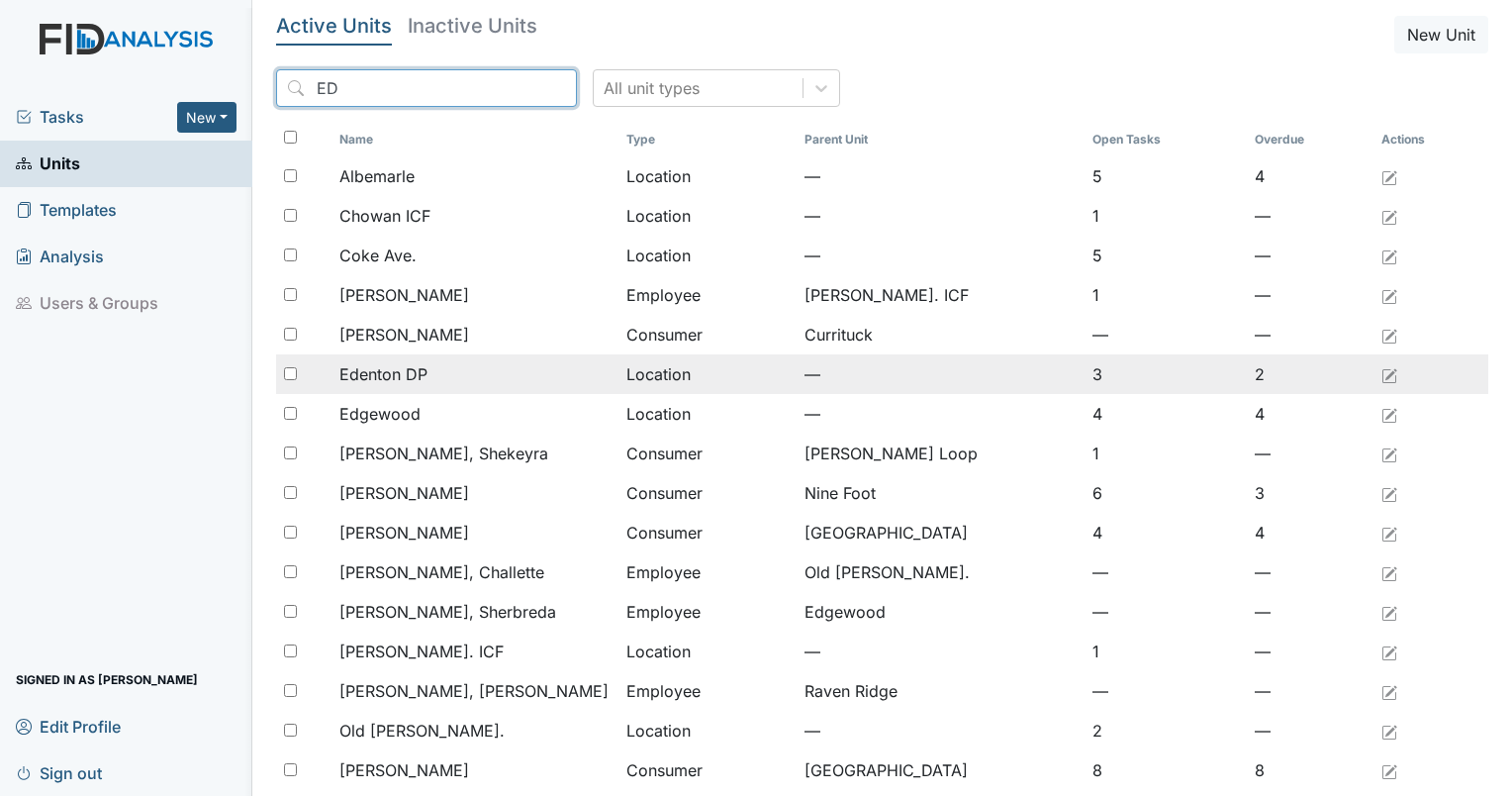 type on "ED" 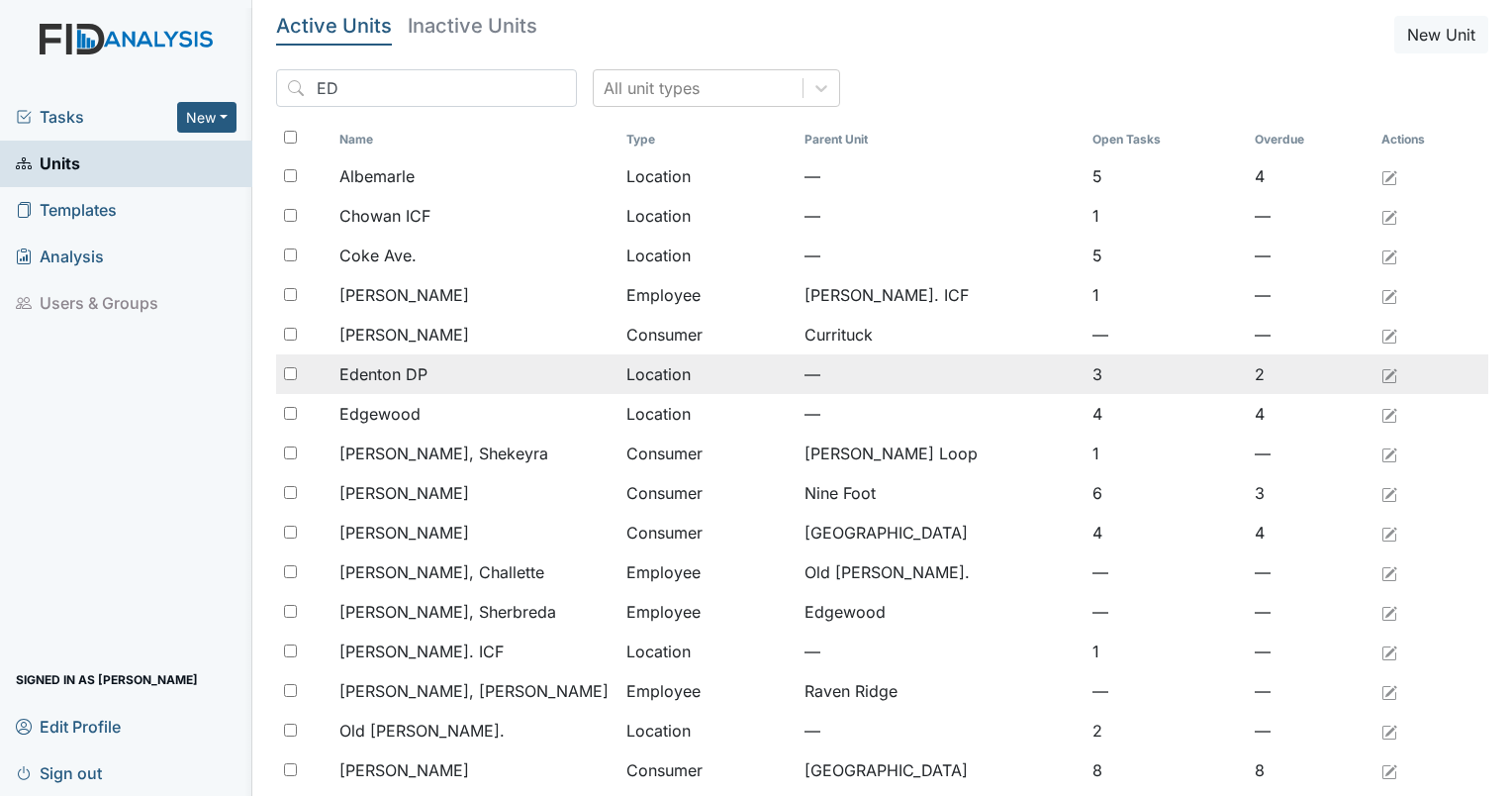 click on "Edenton DP" at bounding box center (475, 374) 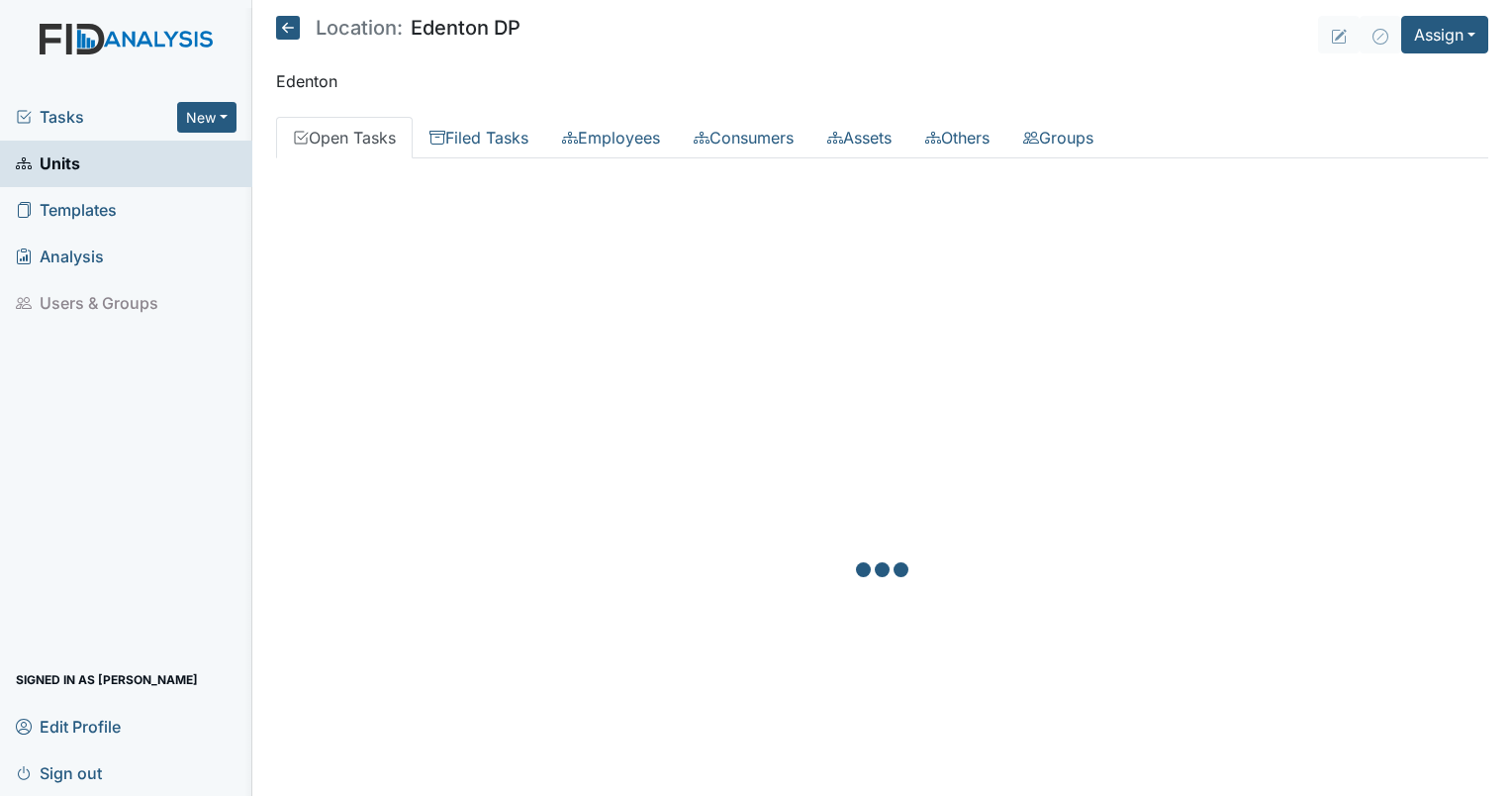scroll, scrollTop: 0, scrollLeft: 0, axis: both 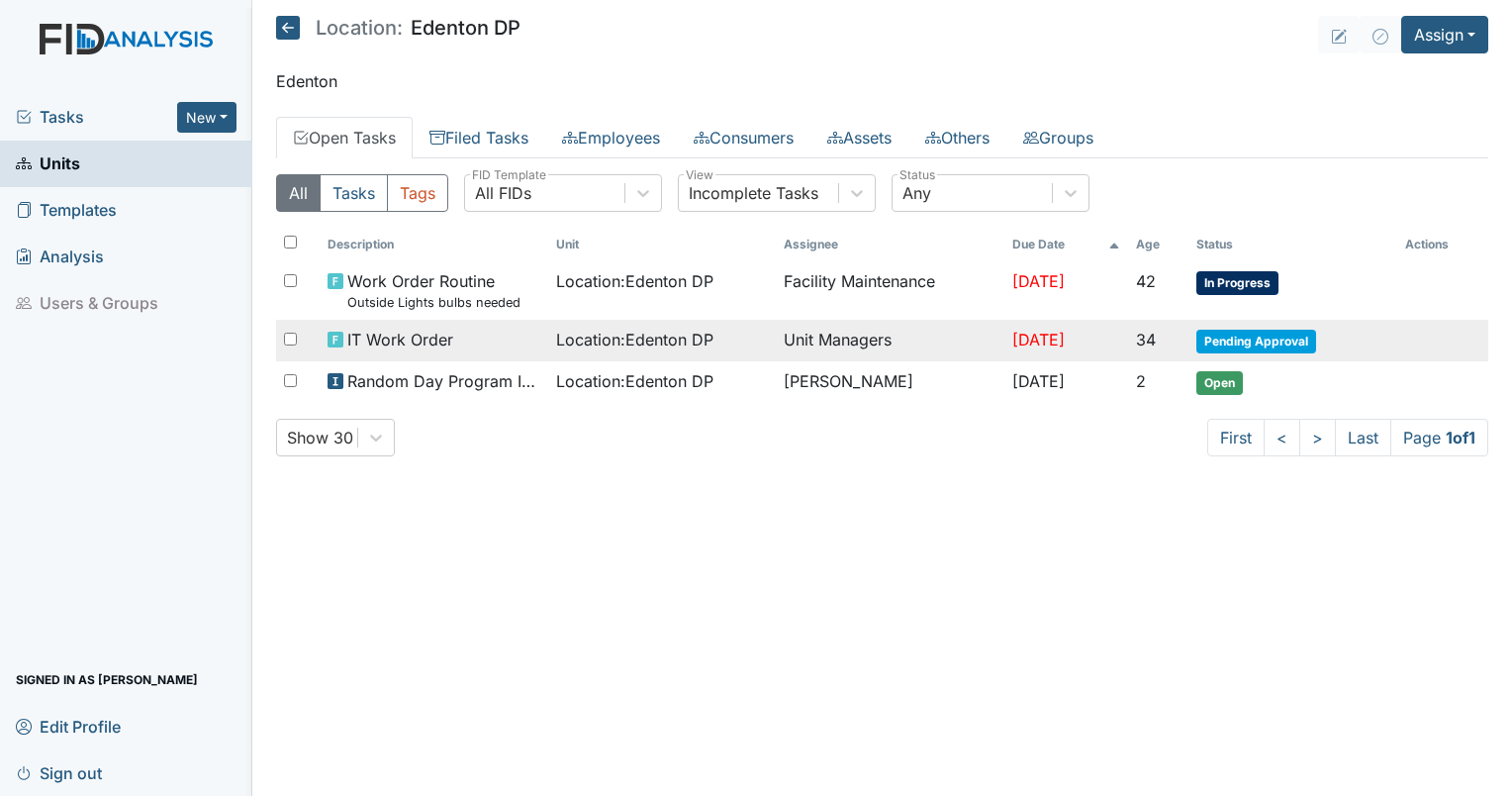 click on "[DATE]" at bounding box center [1038, 340] 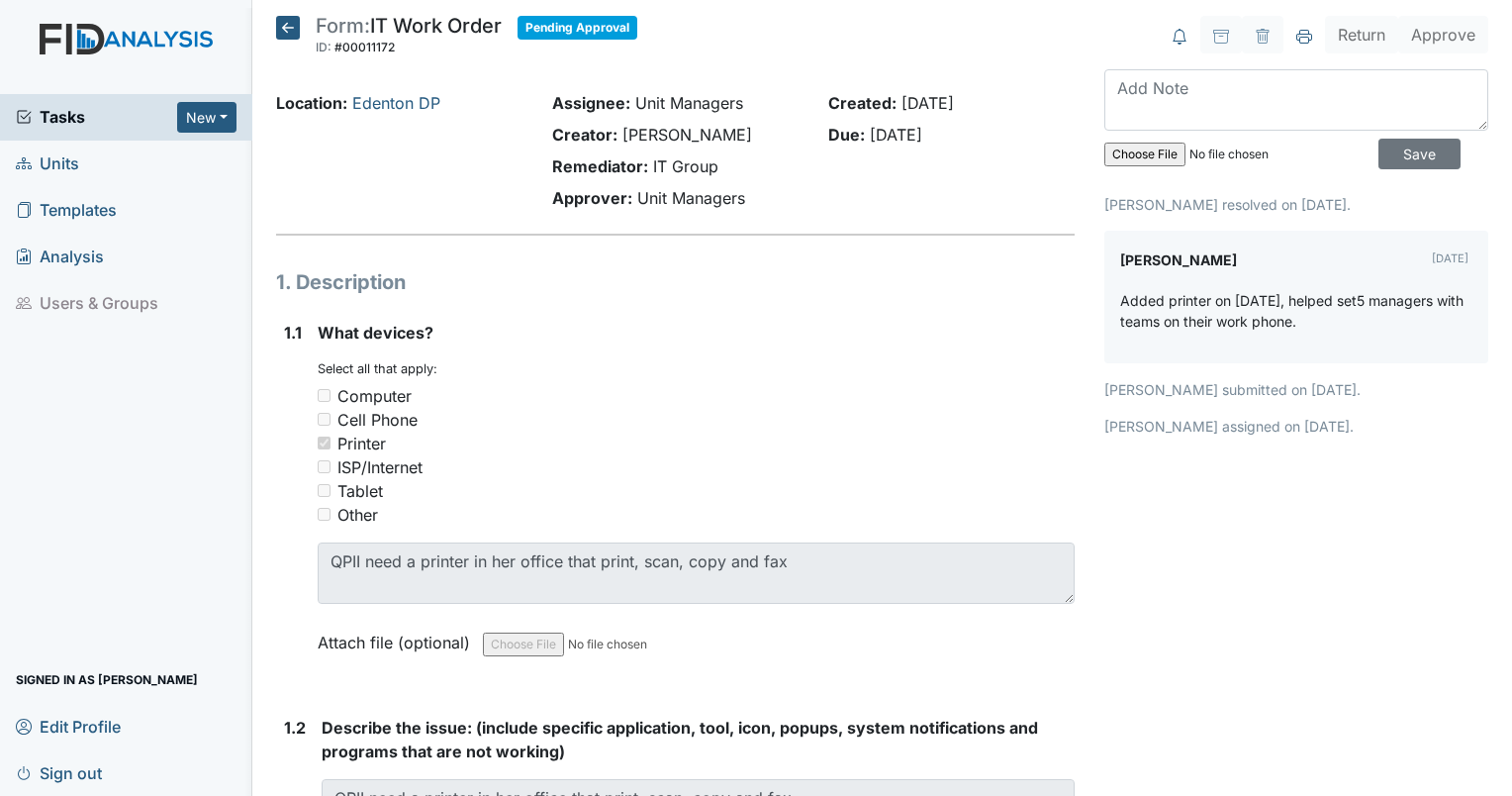scroll, scrollTop: 0, scrollLeft: 0, axis: both 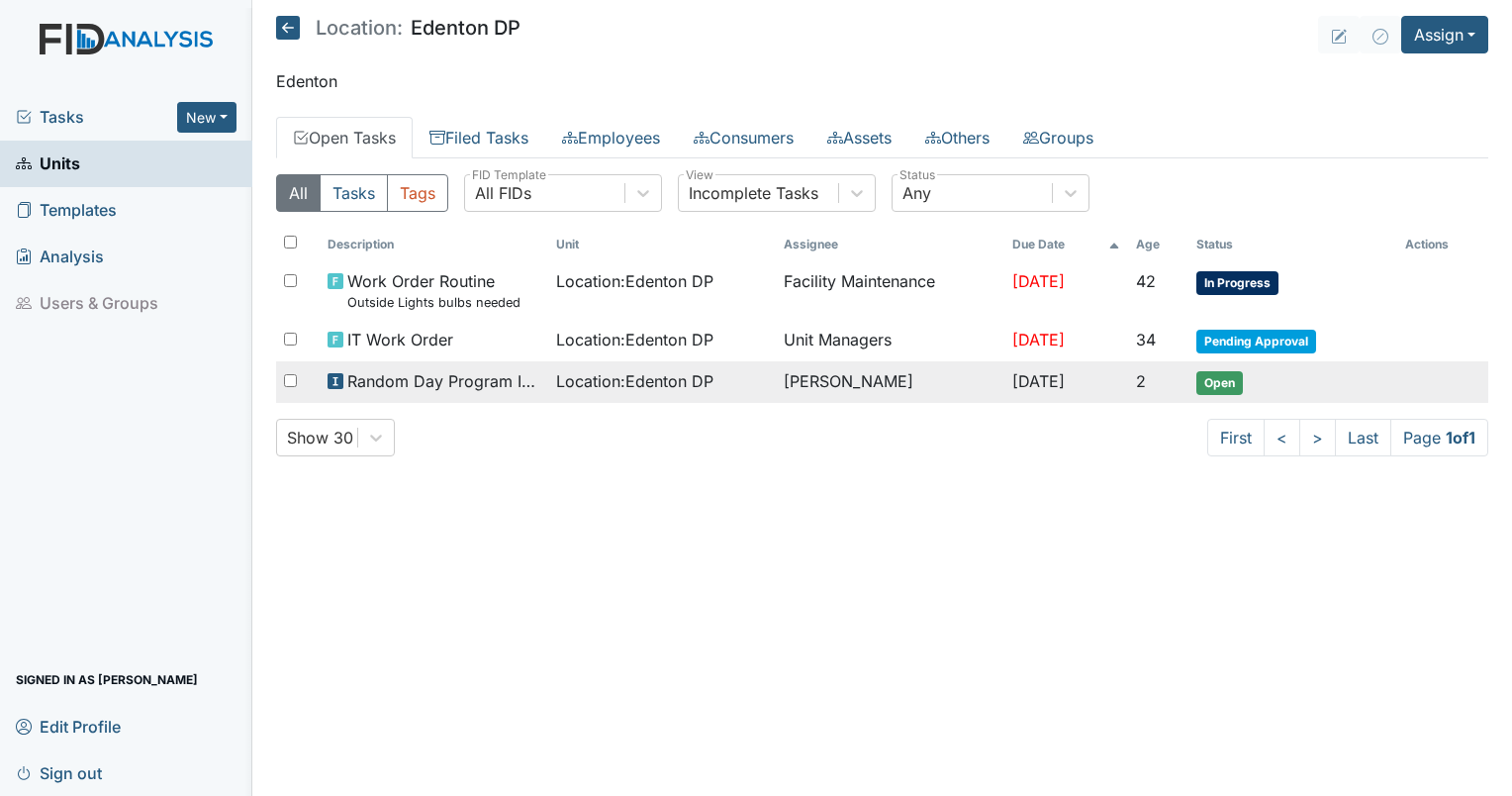 click on "Location :  Edenton DP" at bounding box center (662, 381) 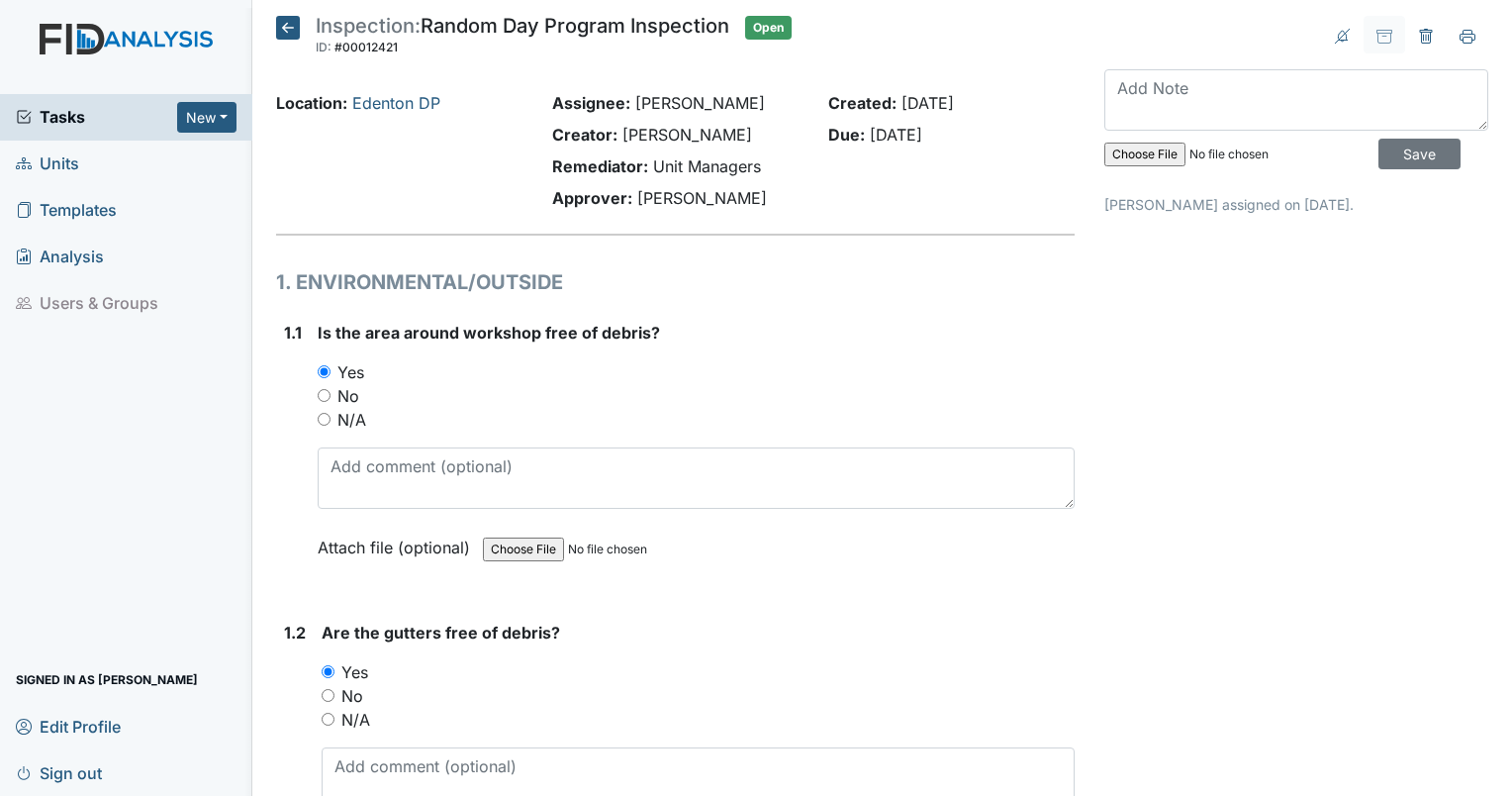 scroll, scrollTop: 0, scrollLeft: 0, axis: both 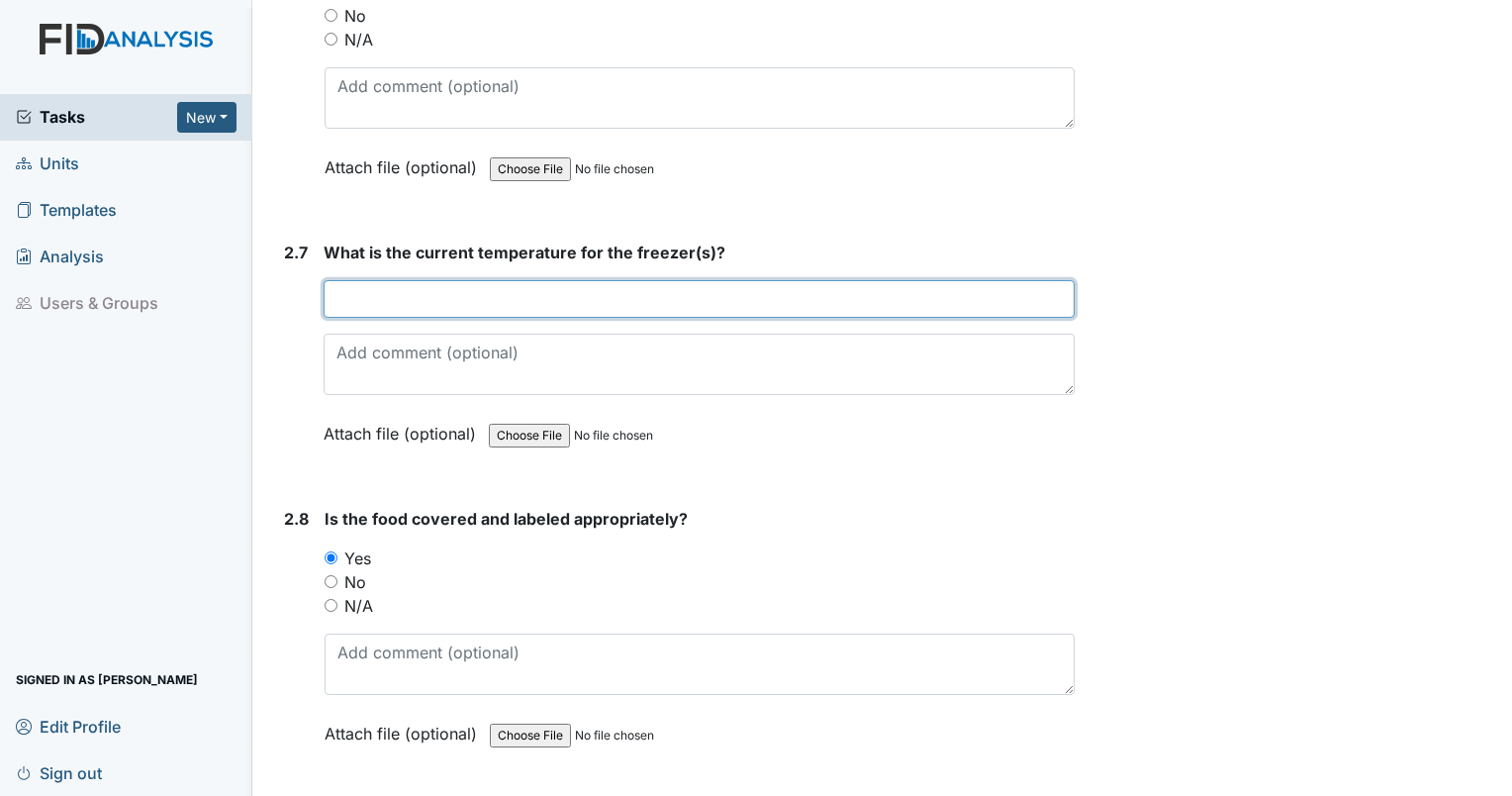 click at bounding box center (699, 299) 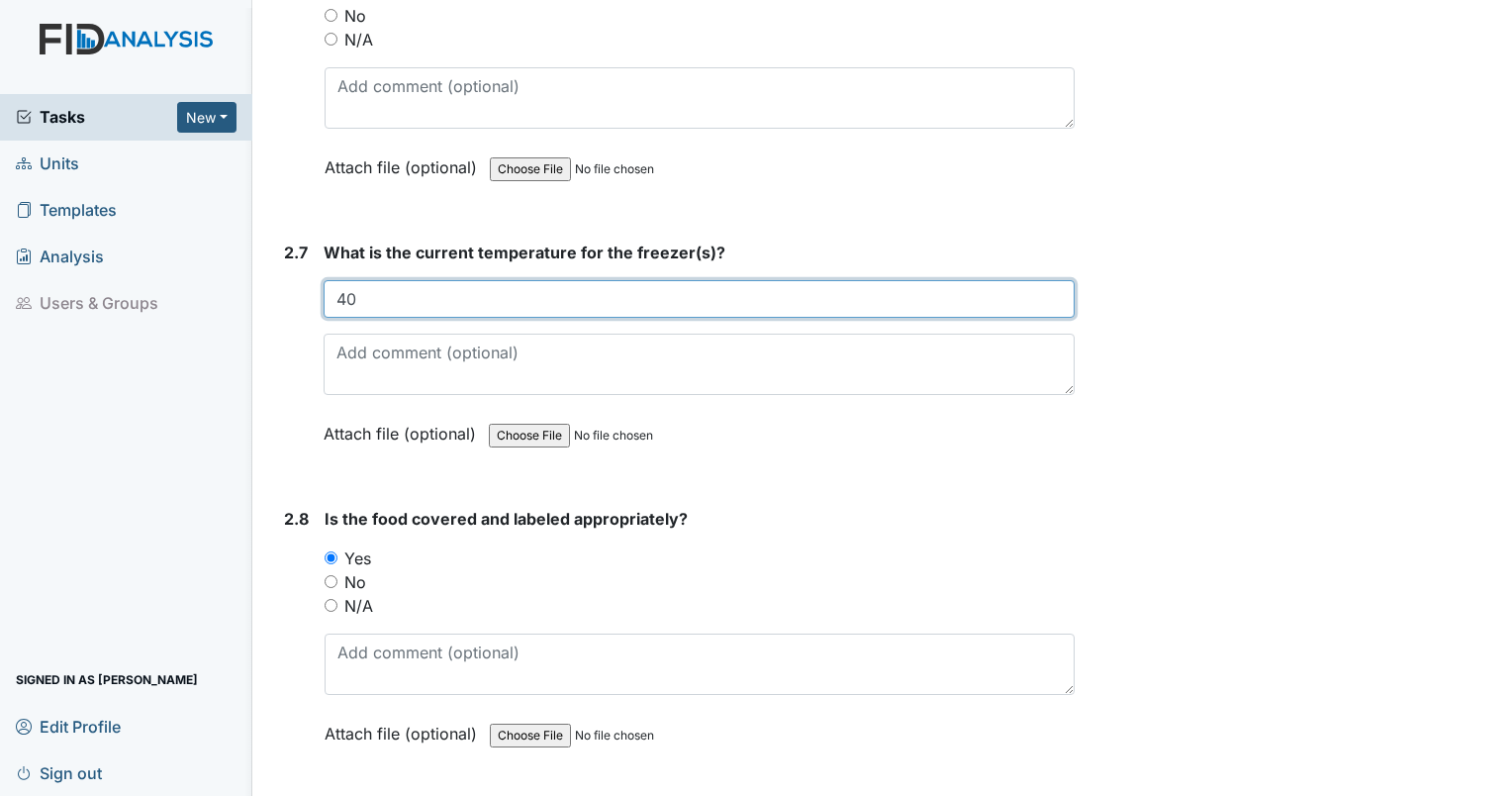 type on "40" 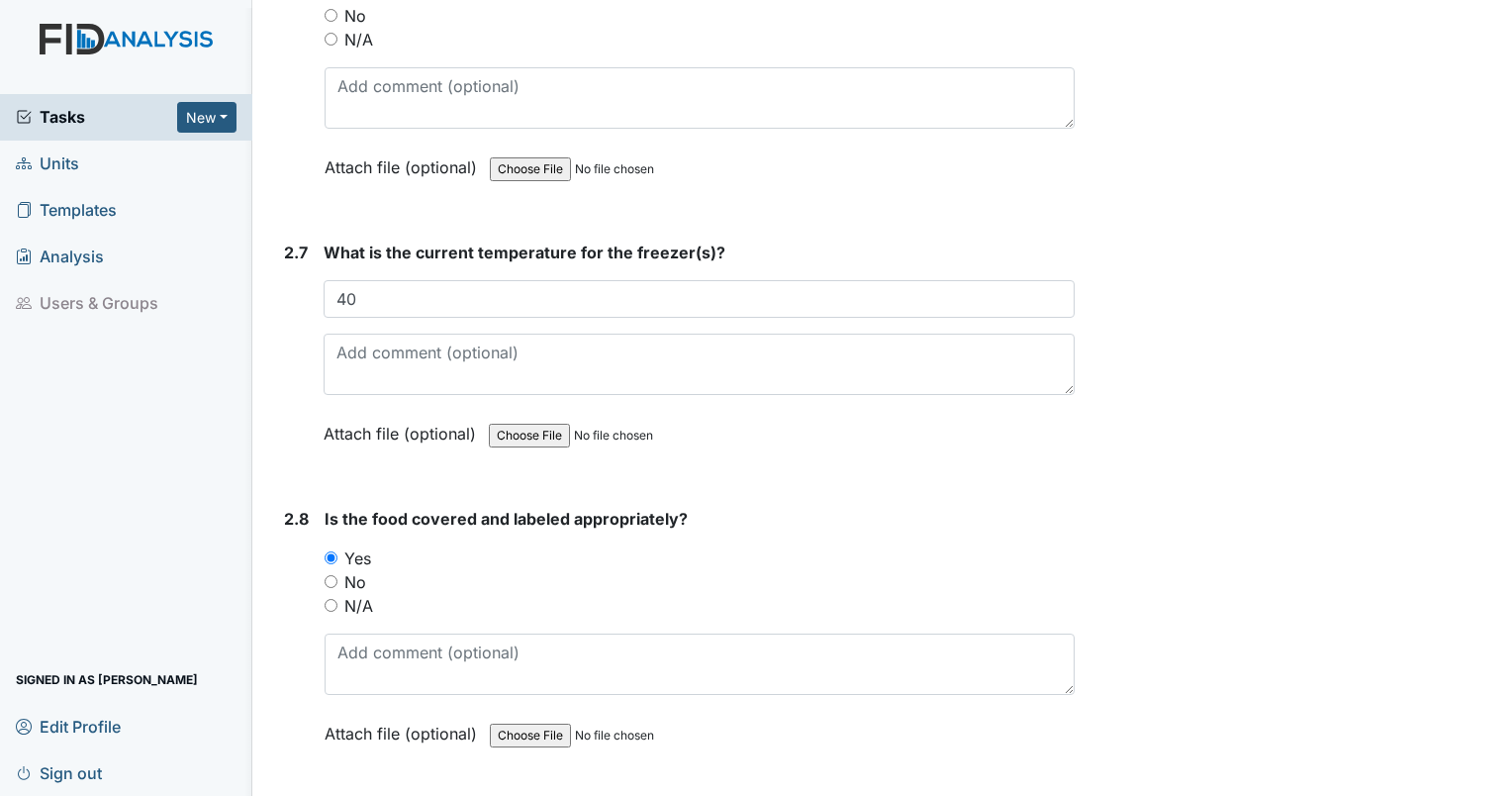 click on "Archive Task
×
Are you sure you want to archive this task? It will appear as incomplete on reports.
Archive
Delete Task
×
Are you sure you want to delete this task?
Delete
Save
Ericka Holley assigned on Jul 14, 2025." at bounding box center [1296, 8521] 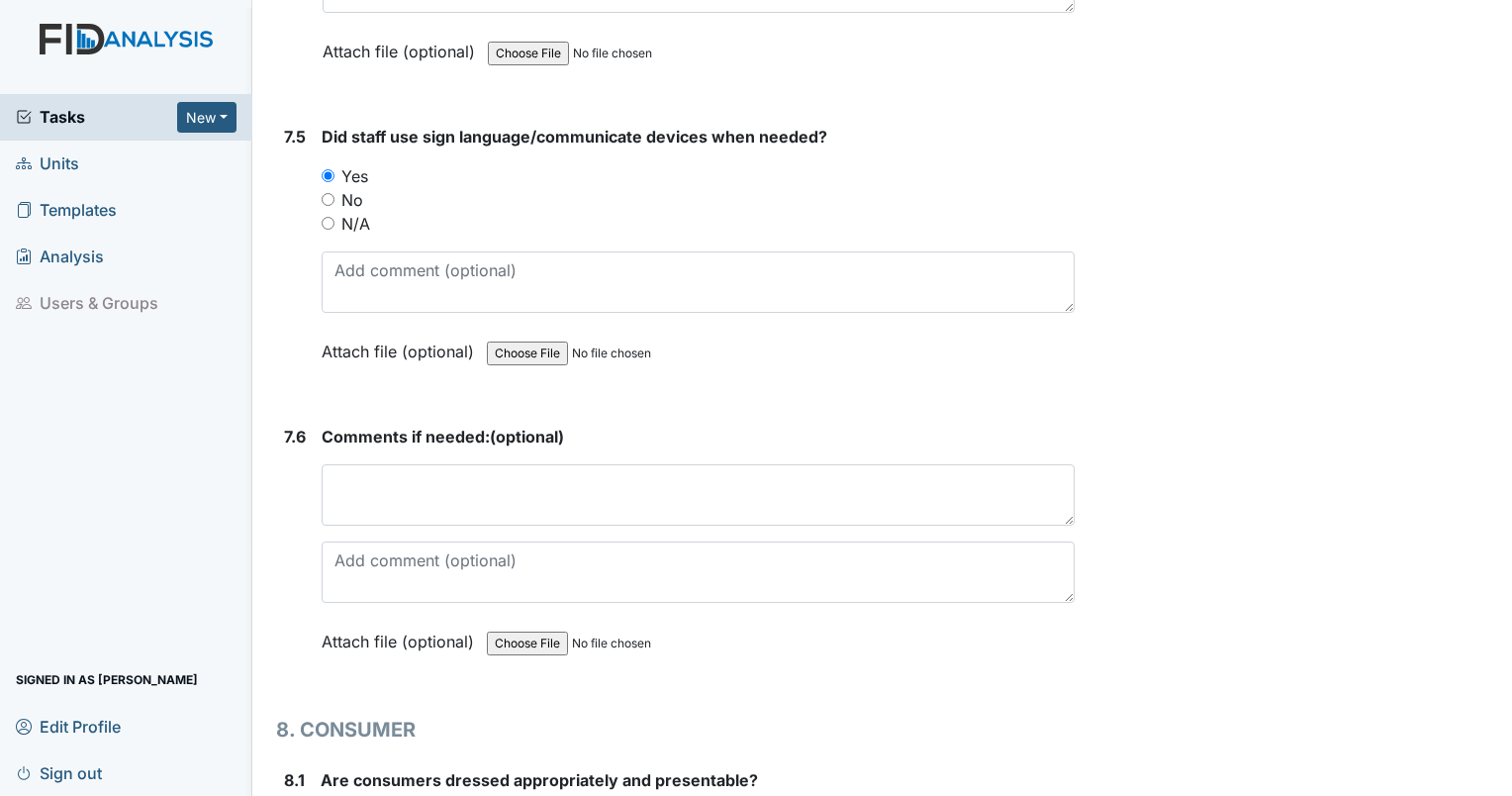scroll, scrollTop: 18811, scrollLeft: 0, axis: vertical 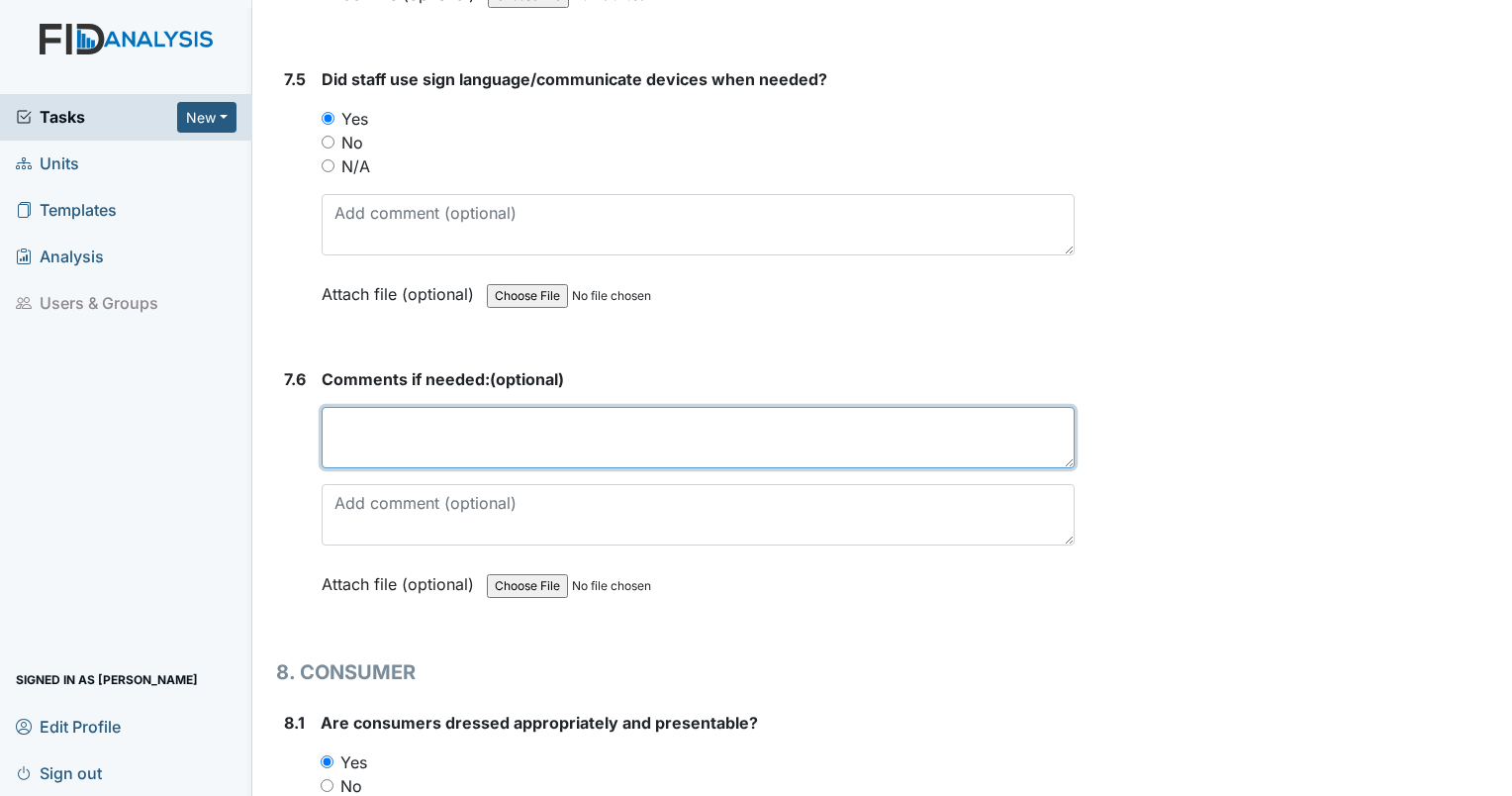 click at bounding box center [698, 438] 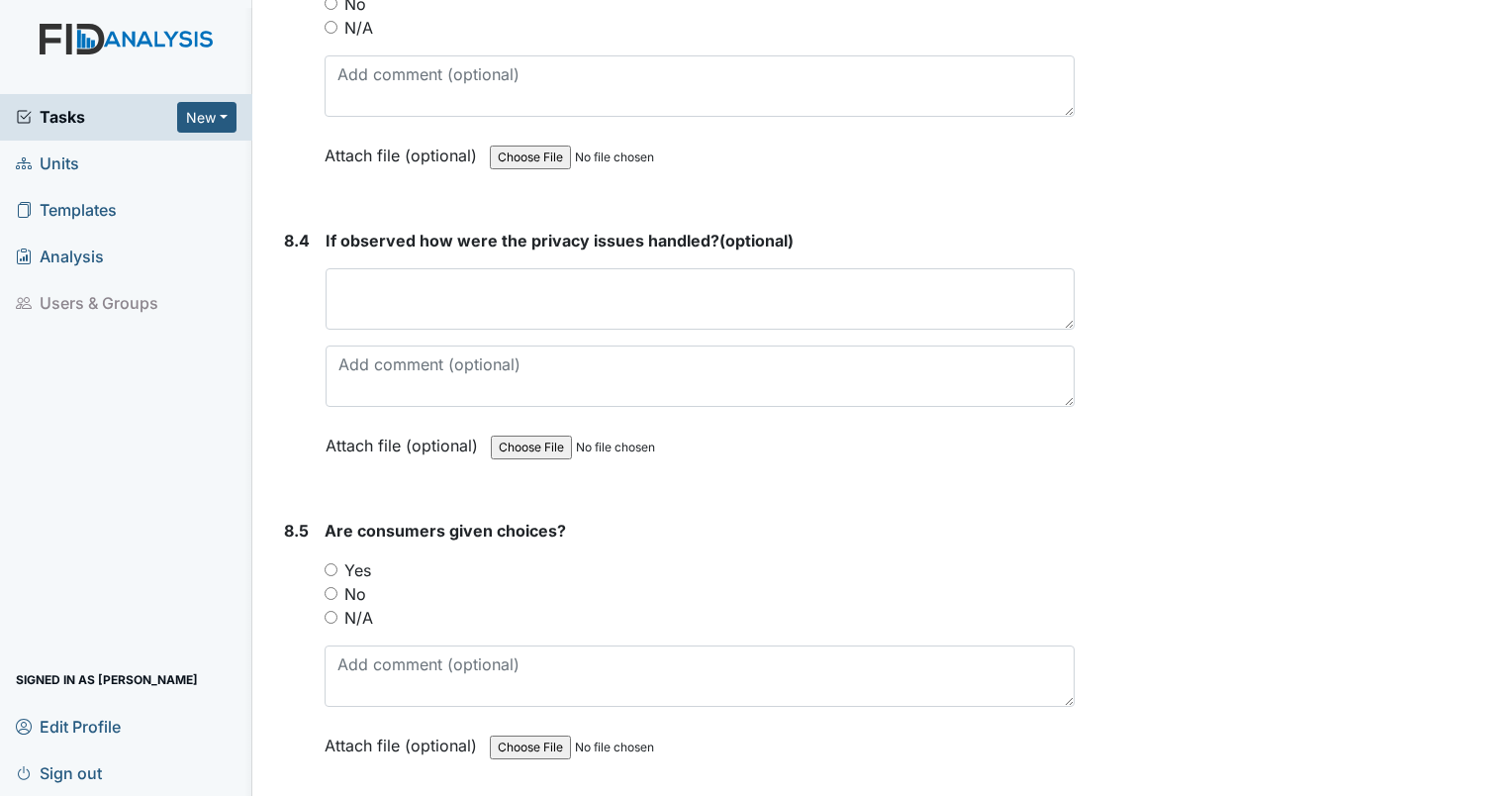 scroll, scrollTop: 20296, scrollLeft: 0, axis: vertical 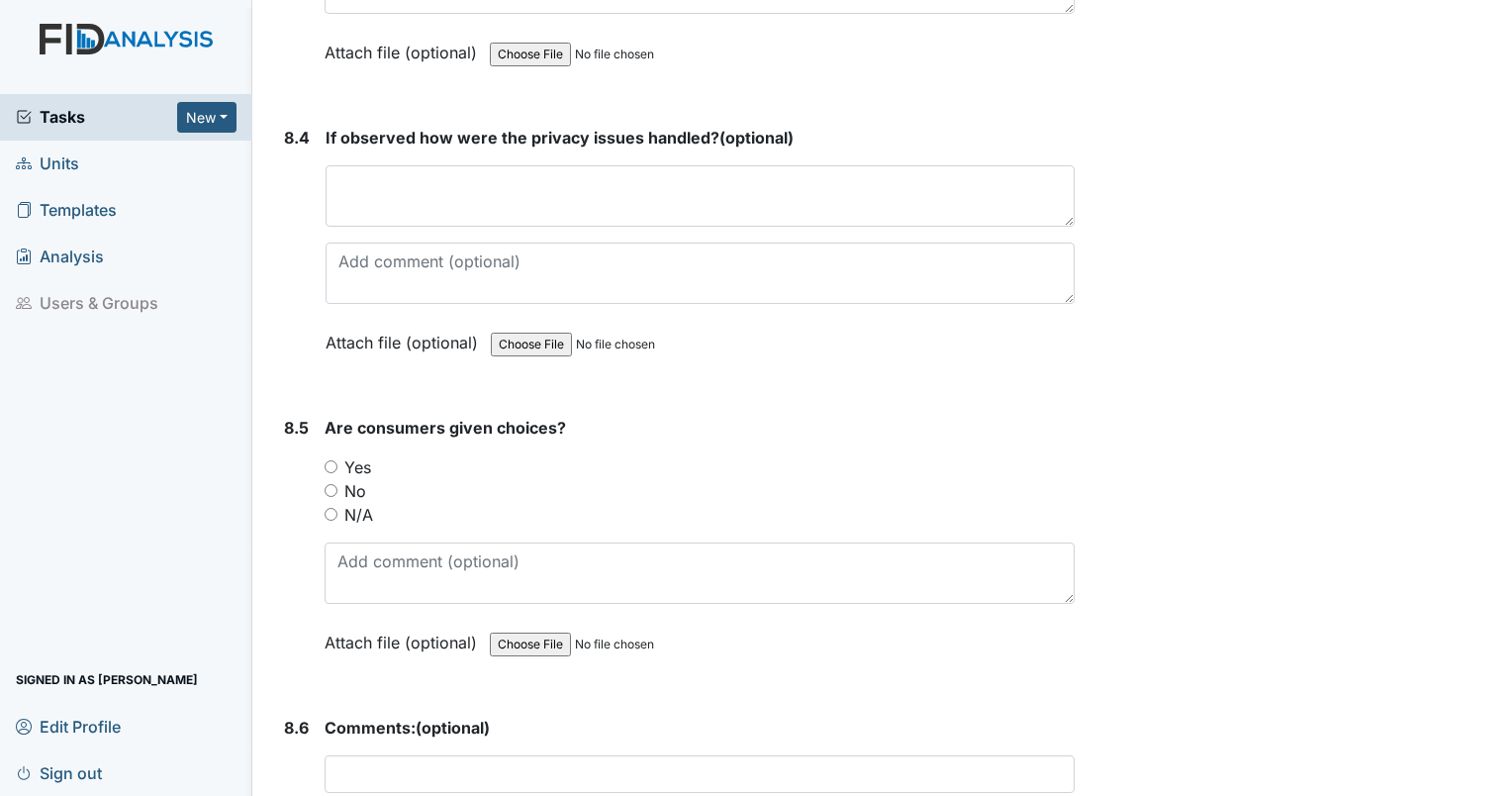type on "NONE" 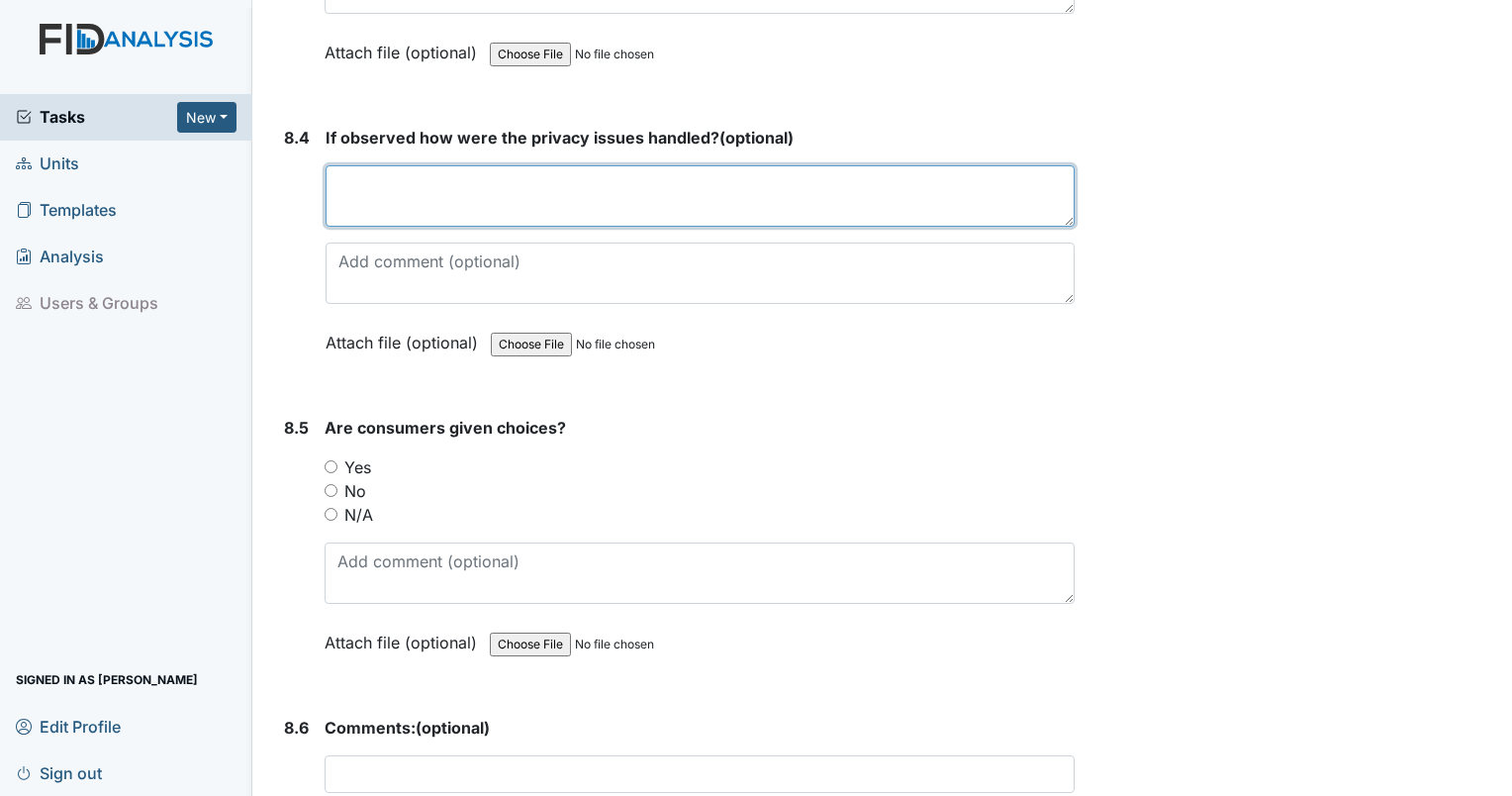 click at bounding box center [700, 196] 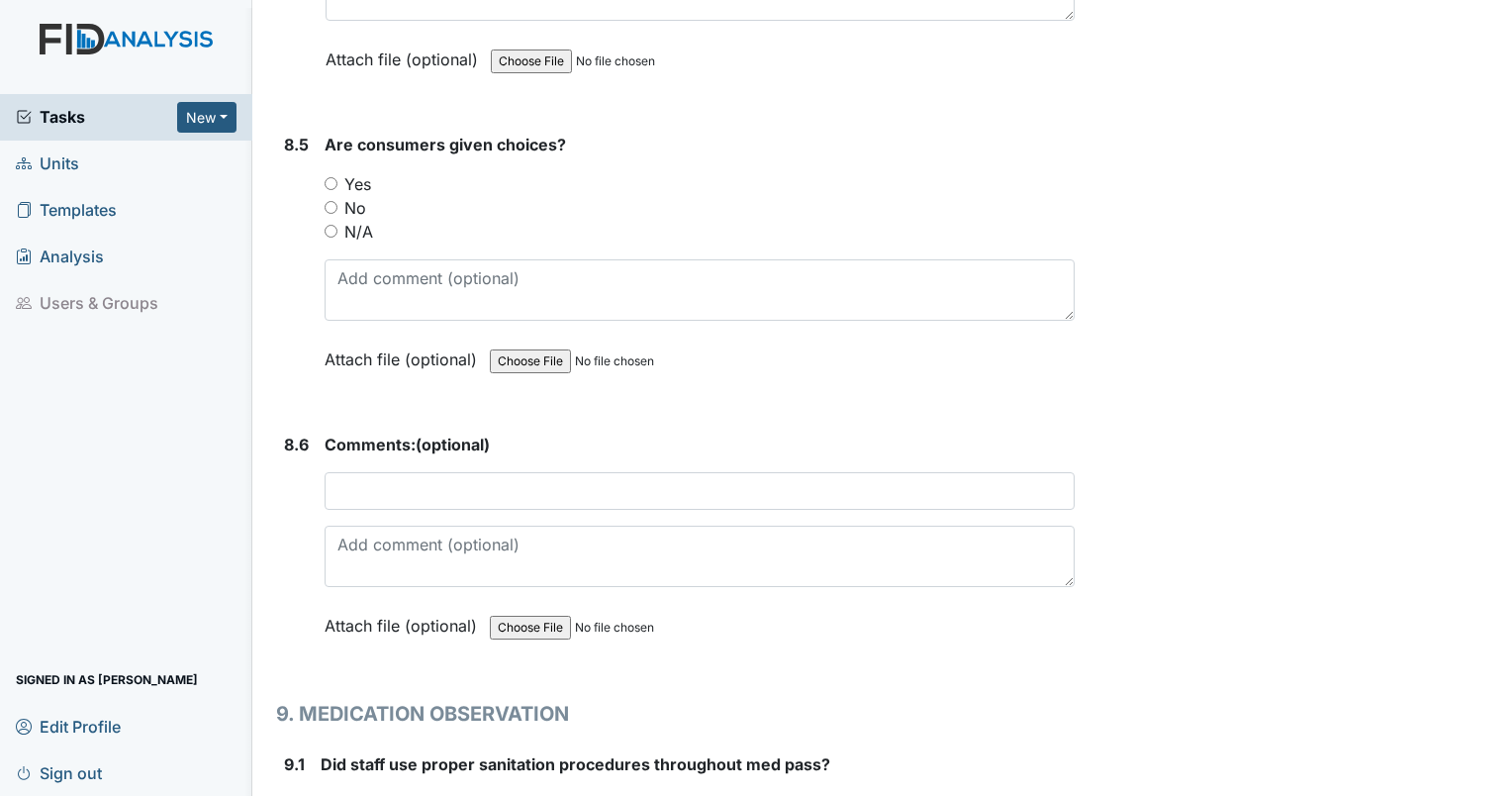 scroll, scrollTop: 20593, scrollLeft: 0, axis: vertical 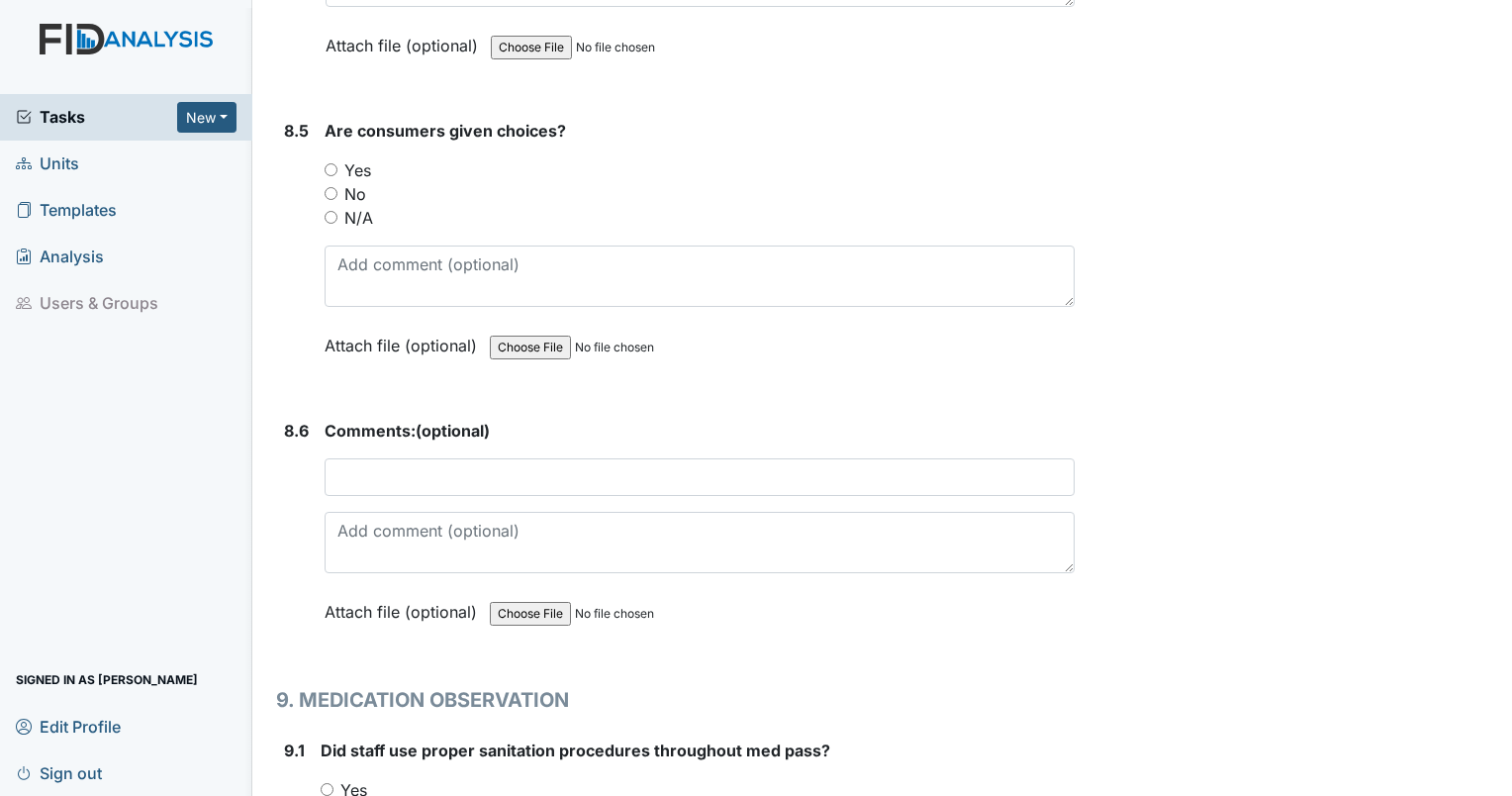 type on "N/A" 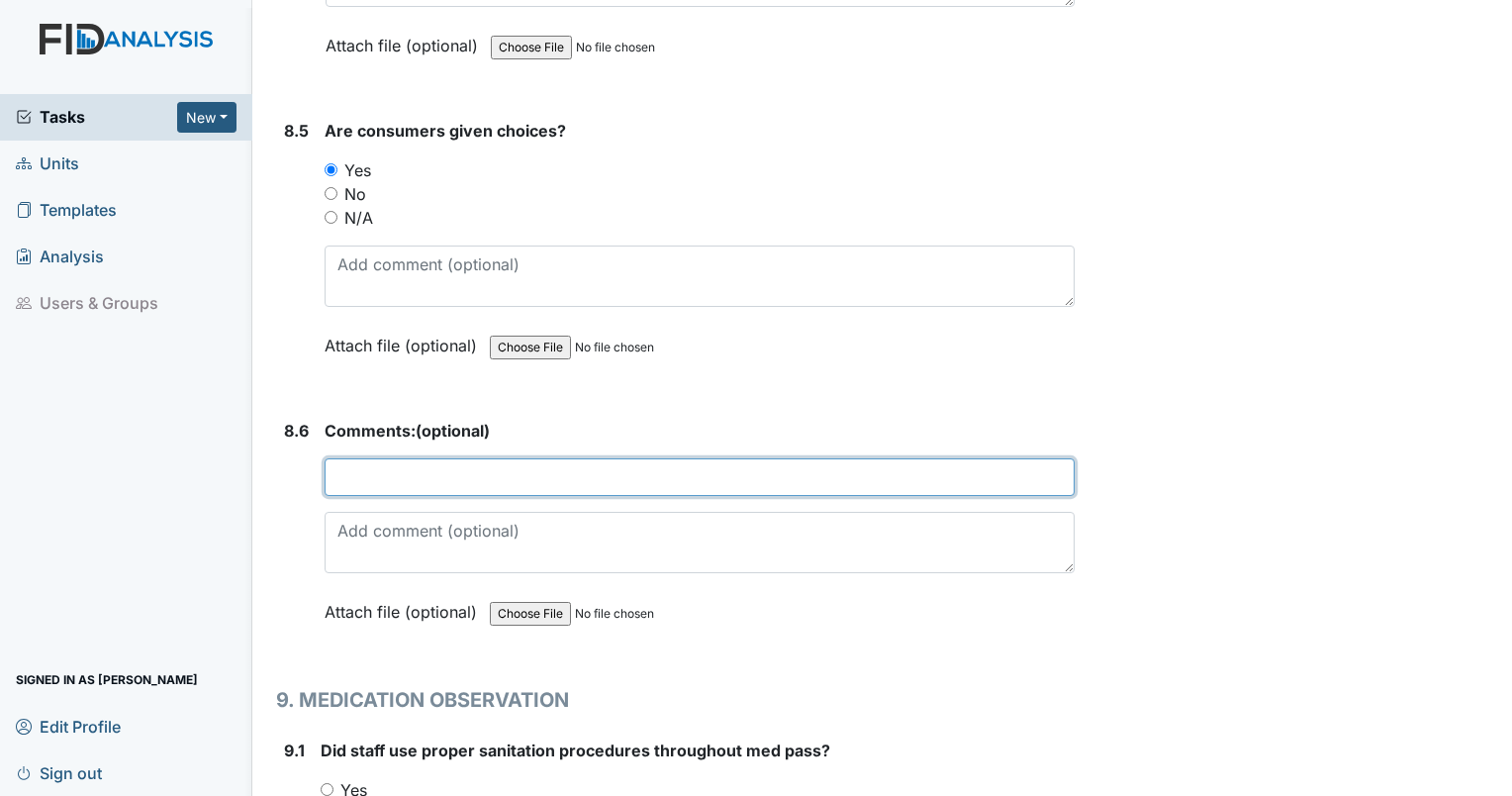 click at bounding box center (700, 477) 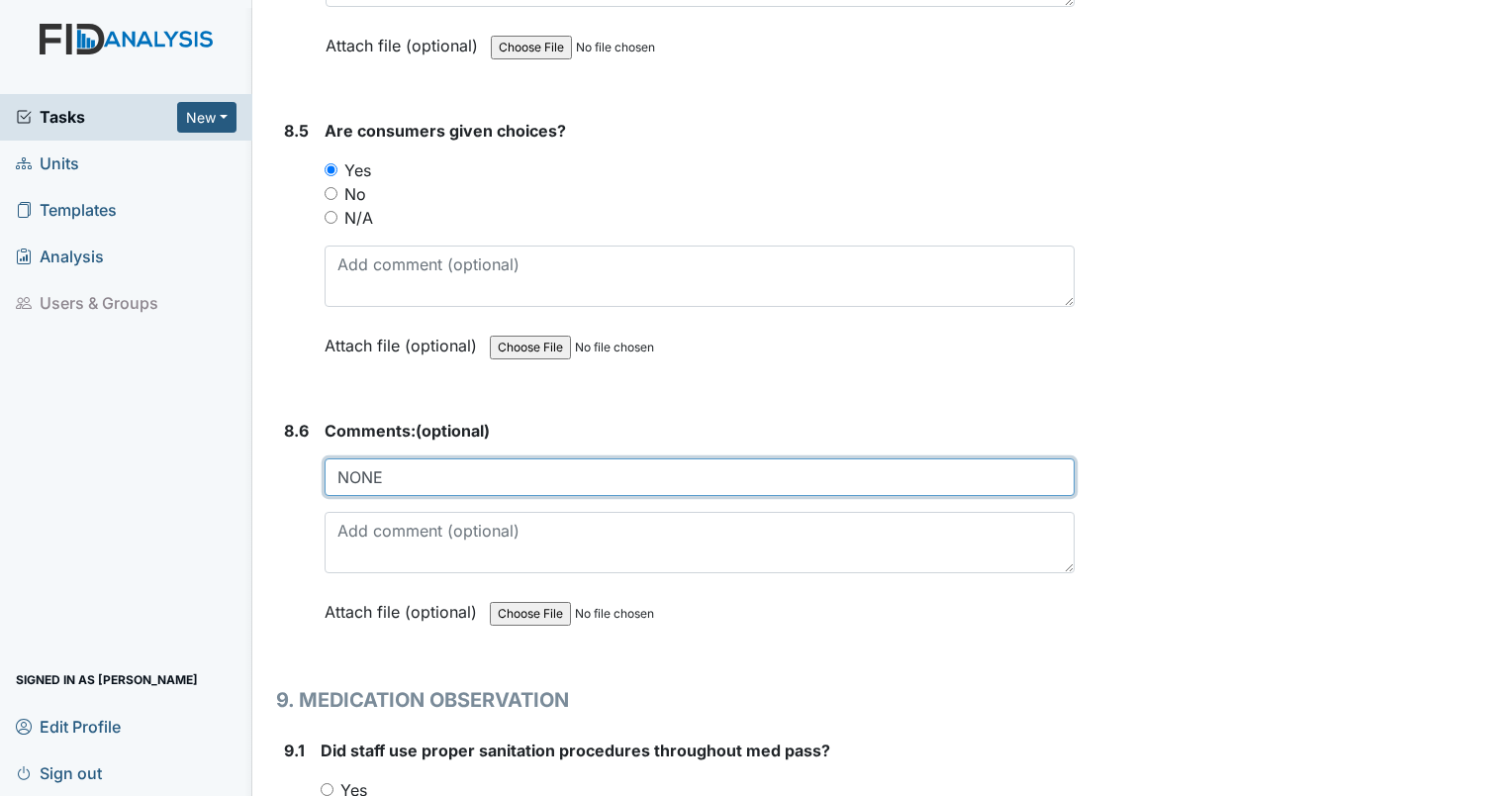 type on "NONE" 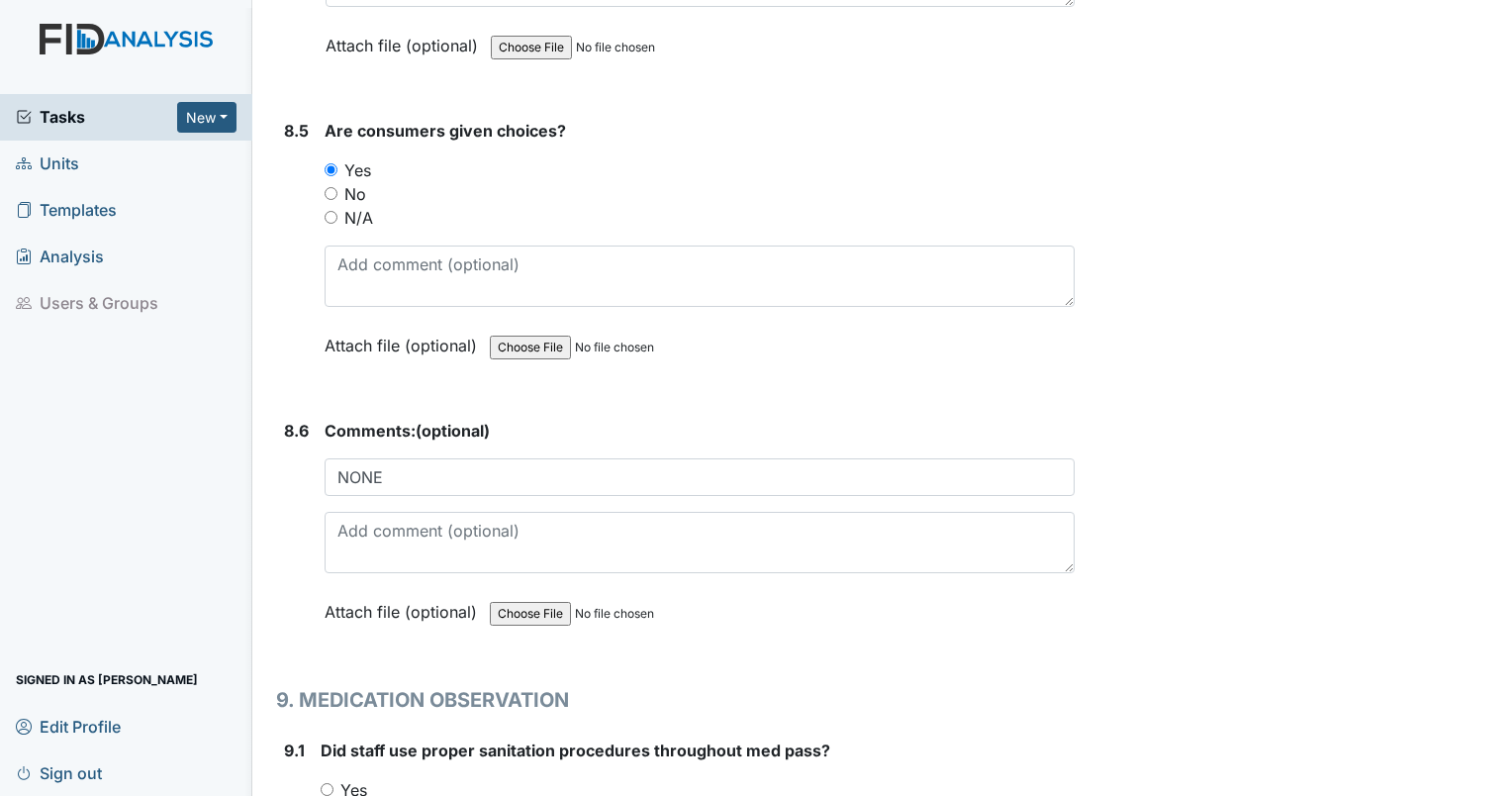 click on "Archive Task
×
Are you sure you want to archive this task? It will appear as incomplete on reports.
Archive
Delete Task
×
Are you sure you want to delete this task?
Delete
Save
Ericka Holley assigned on Jul 14, 2025." at bounding box center [1296, -8706] 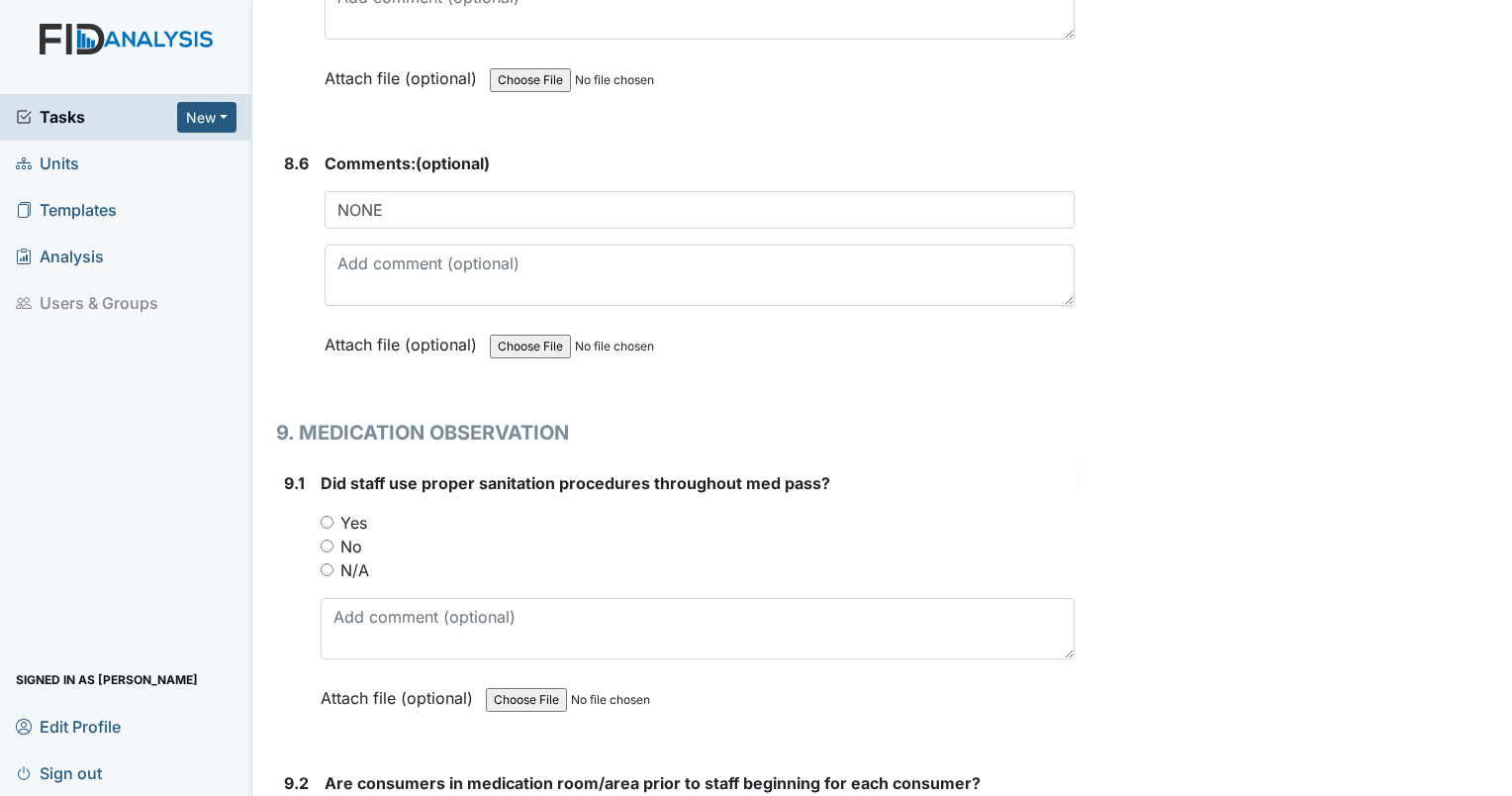 scroll, scrollTop: 20890, scrollLeft: 0, axis: vertical 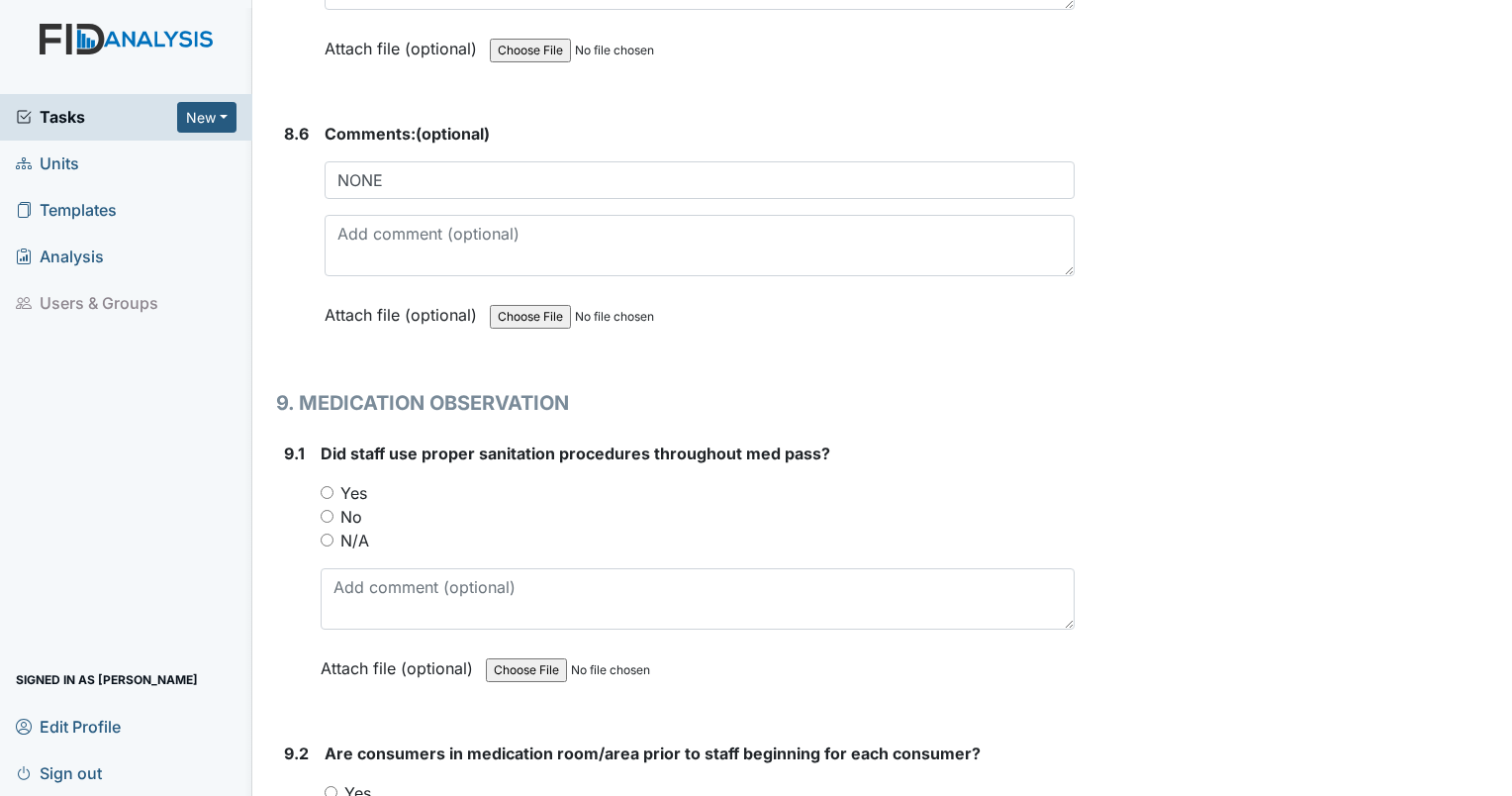 click on "Yes" at bounding box center [327, 492] 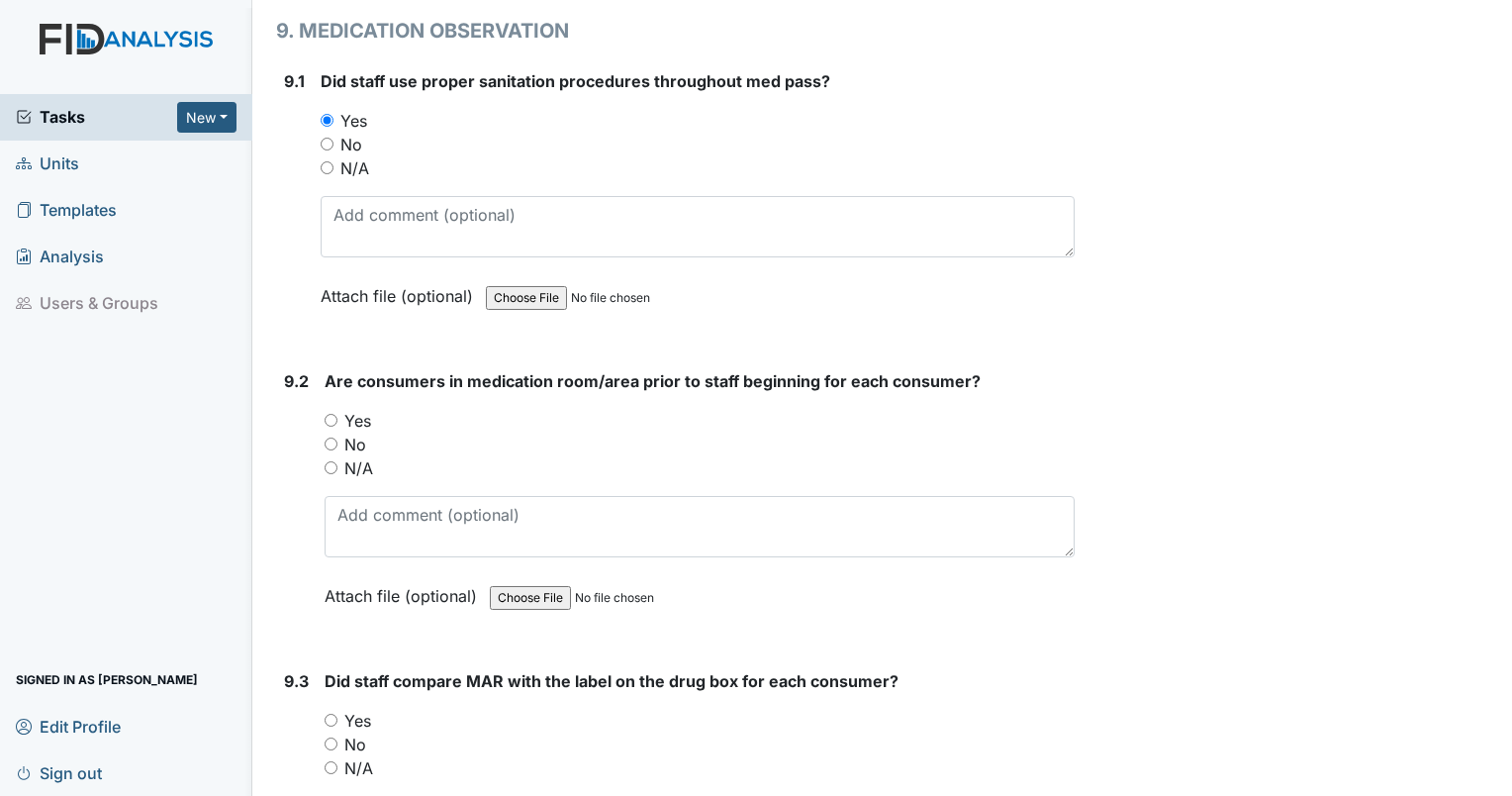 scroll, scrollTop: 21286, scrollLeft: 0, axis: vertical 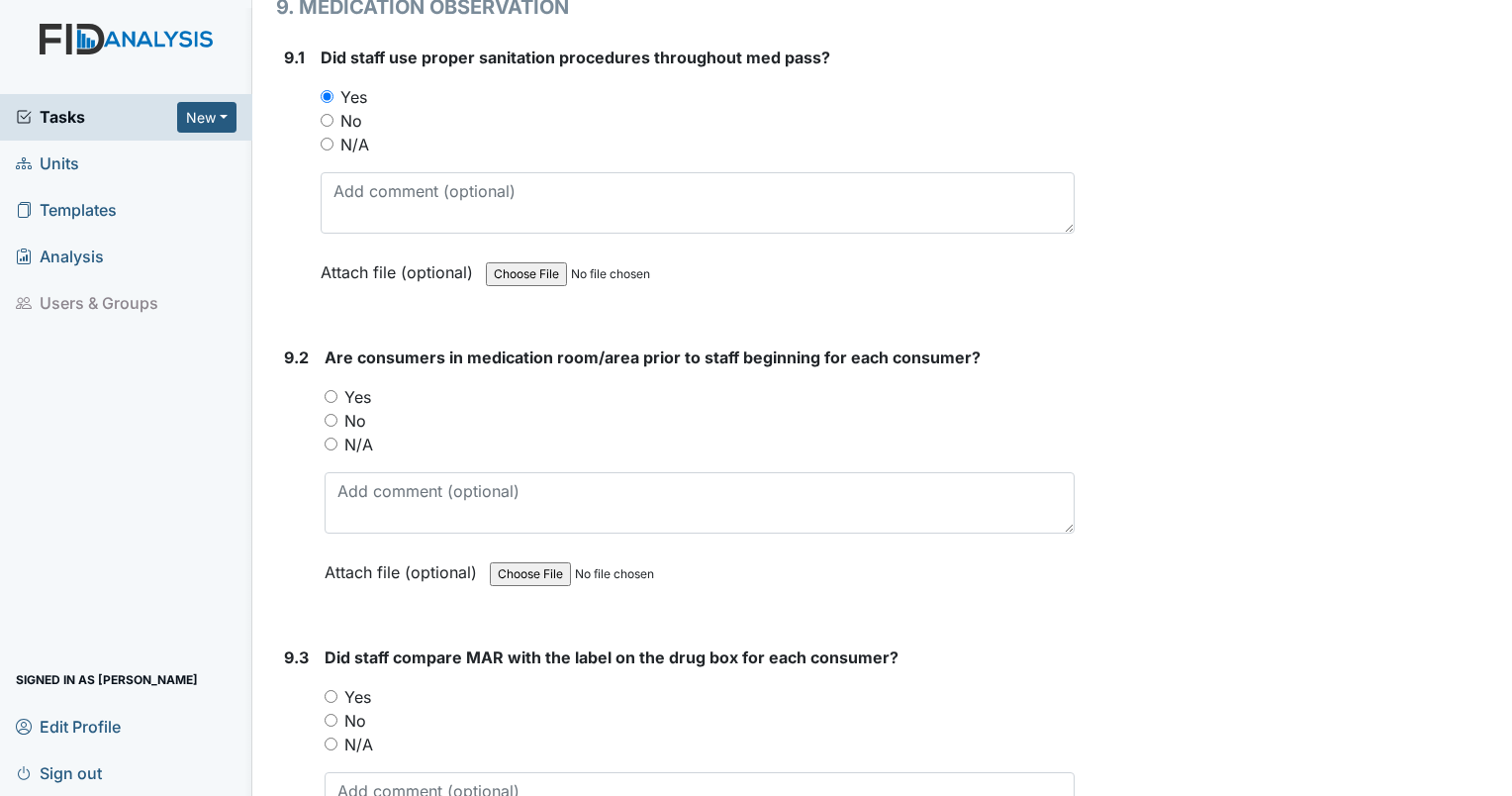 click on "Yes" at bounding box center (331, 396) 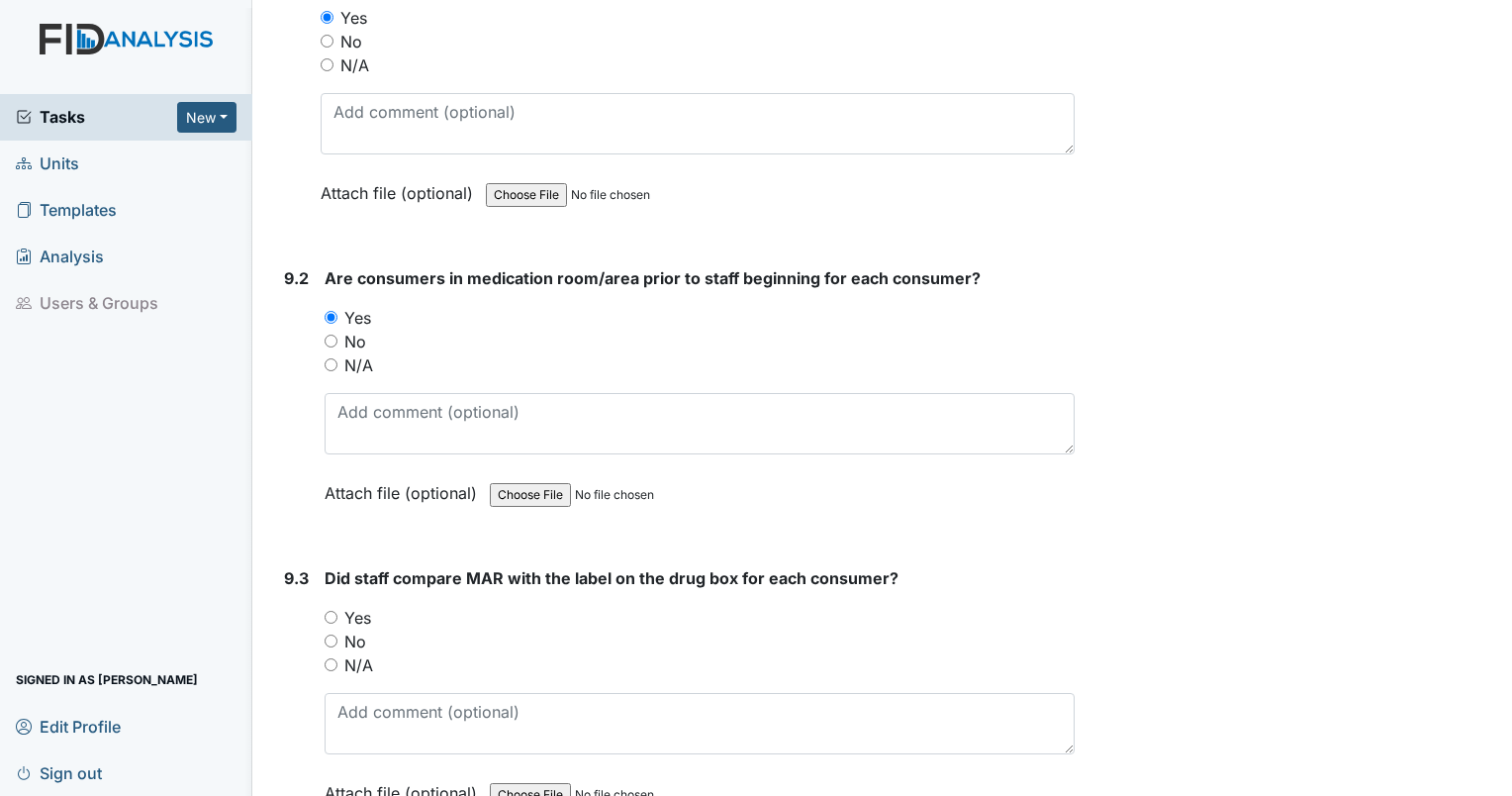 scroll, scrollTop: 21583, scrollLeft: 0, axis: vertical 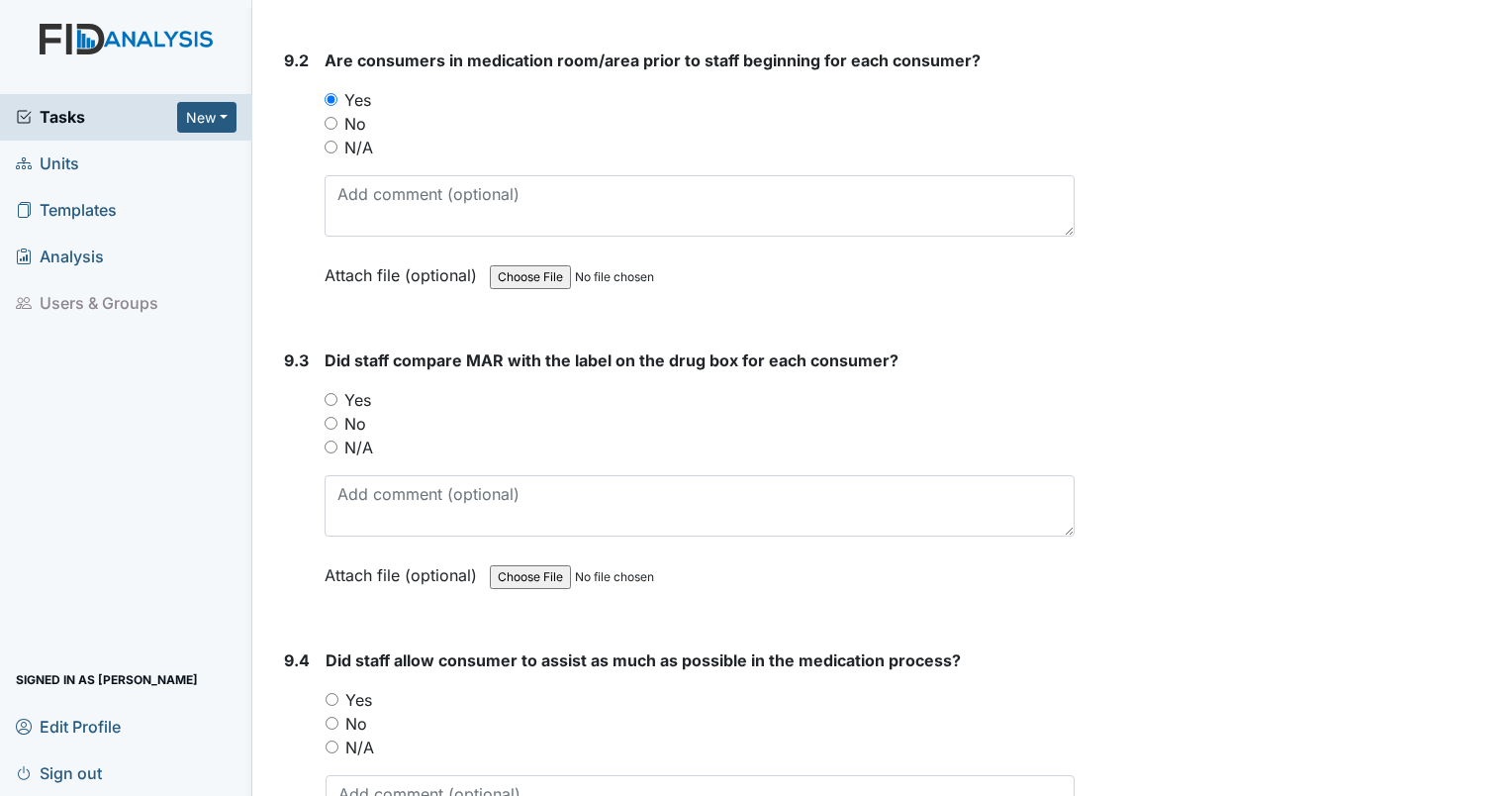 click on "No" at bounding box center [355, 424] 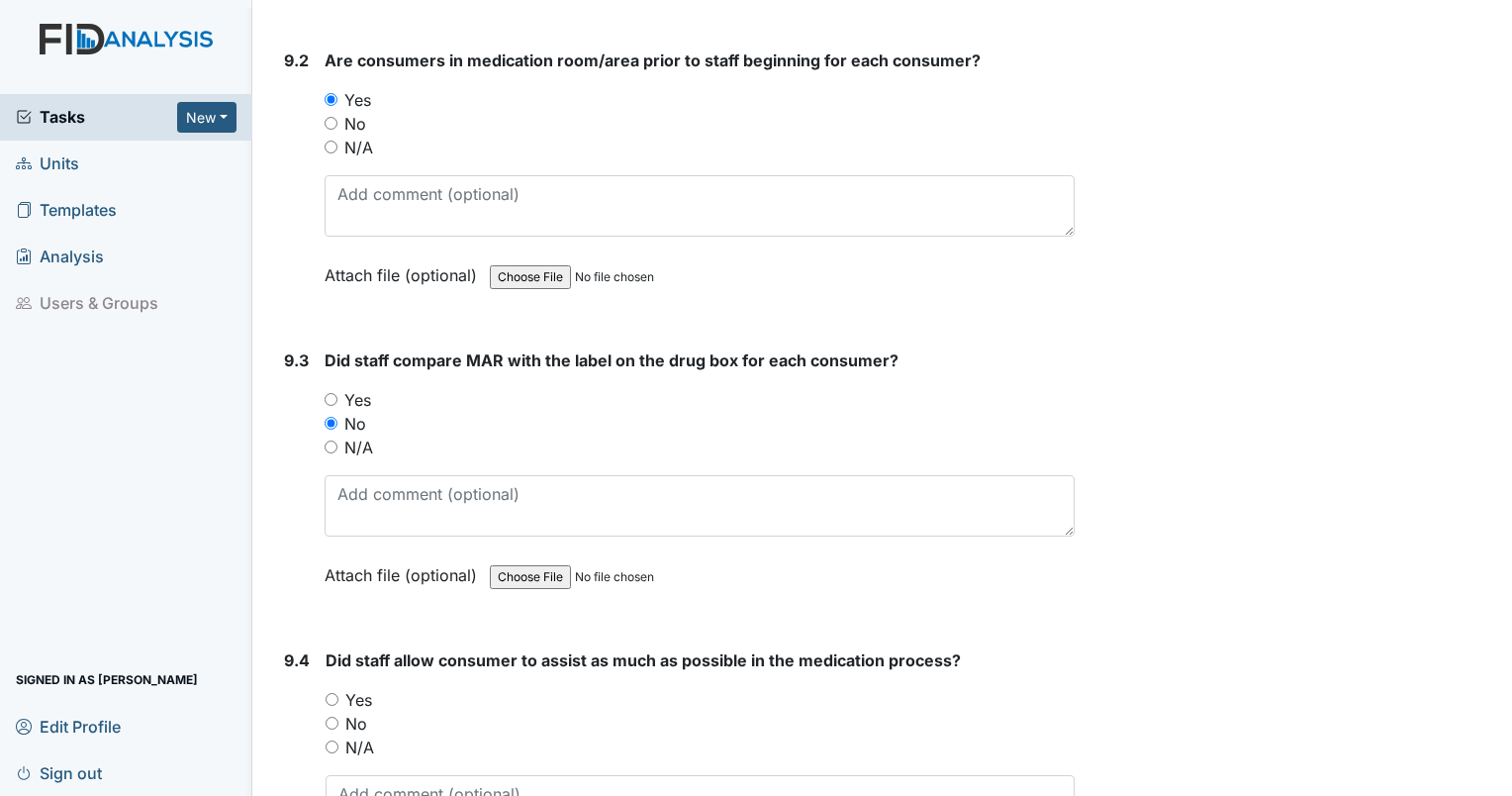 click on "Yes" at bounding box center [700, 400] 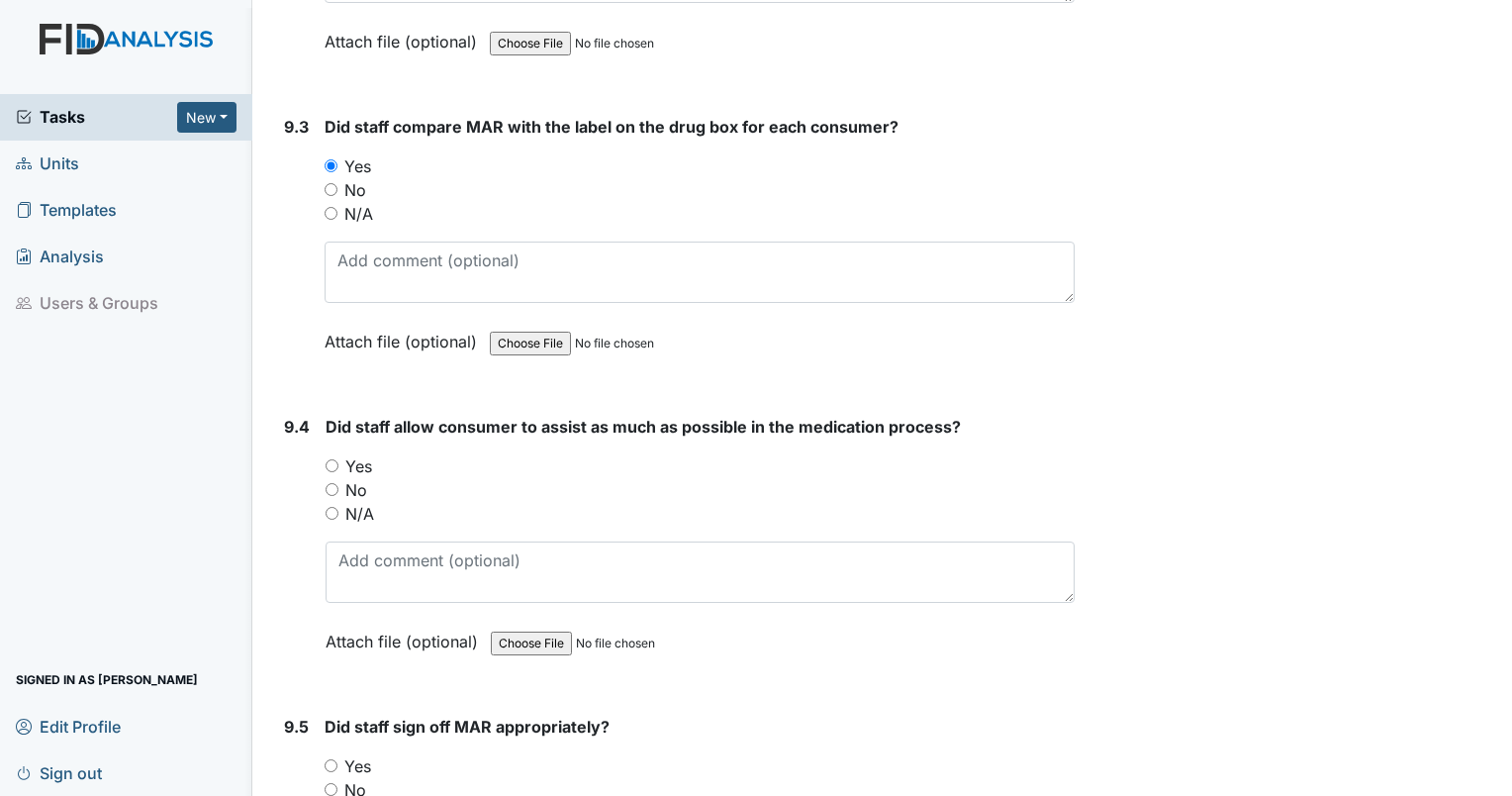 scroll, scrollTop: 21880, scrollLeft: 0, axis: vertical 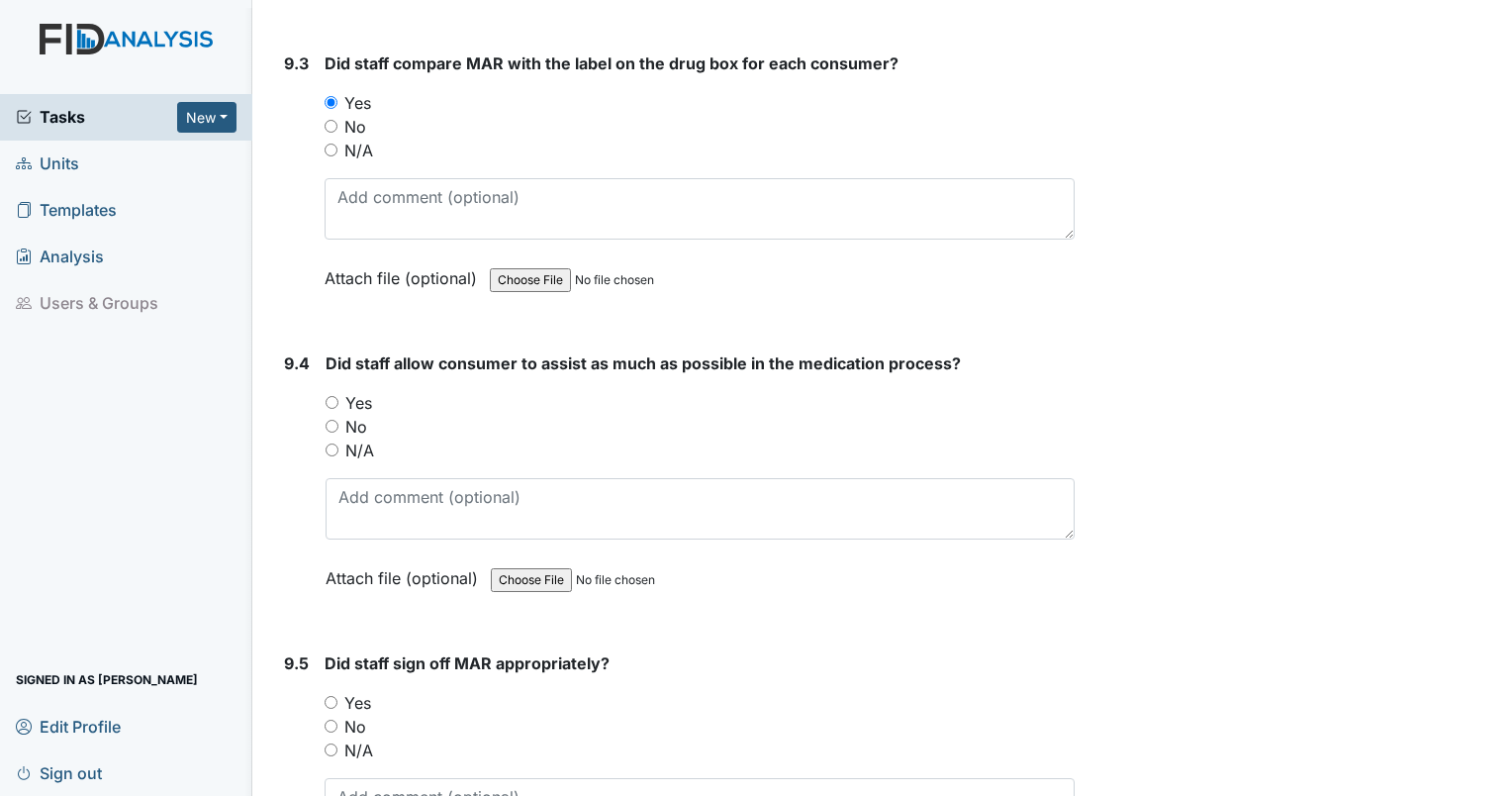 click on "No" at bounding box center (331, 426) 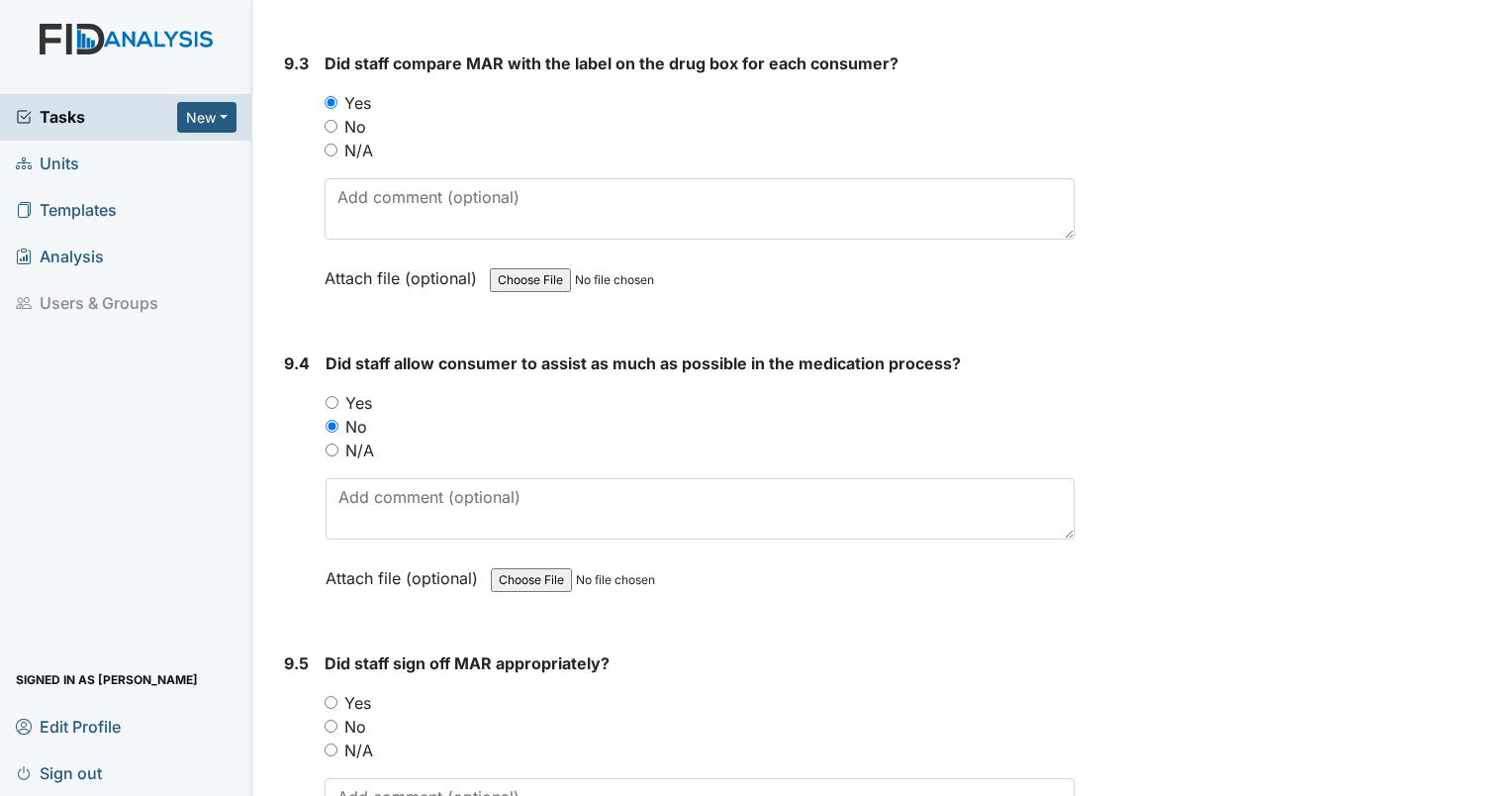 click on "Yes" at bounding box center (331, 402) 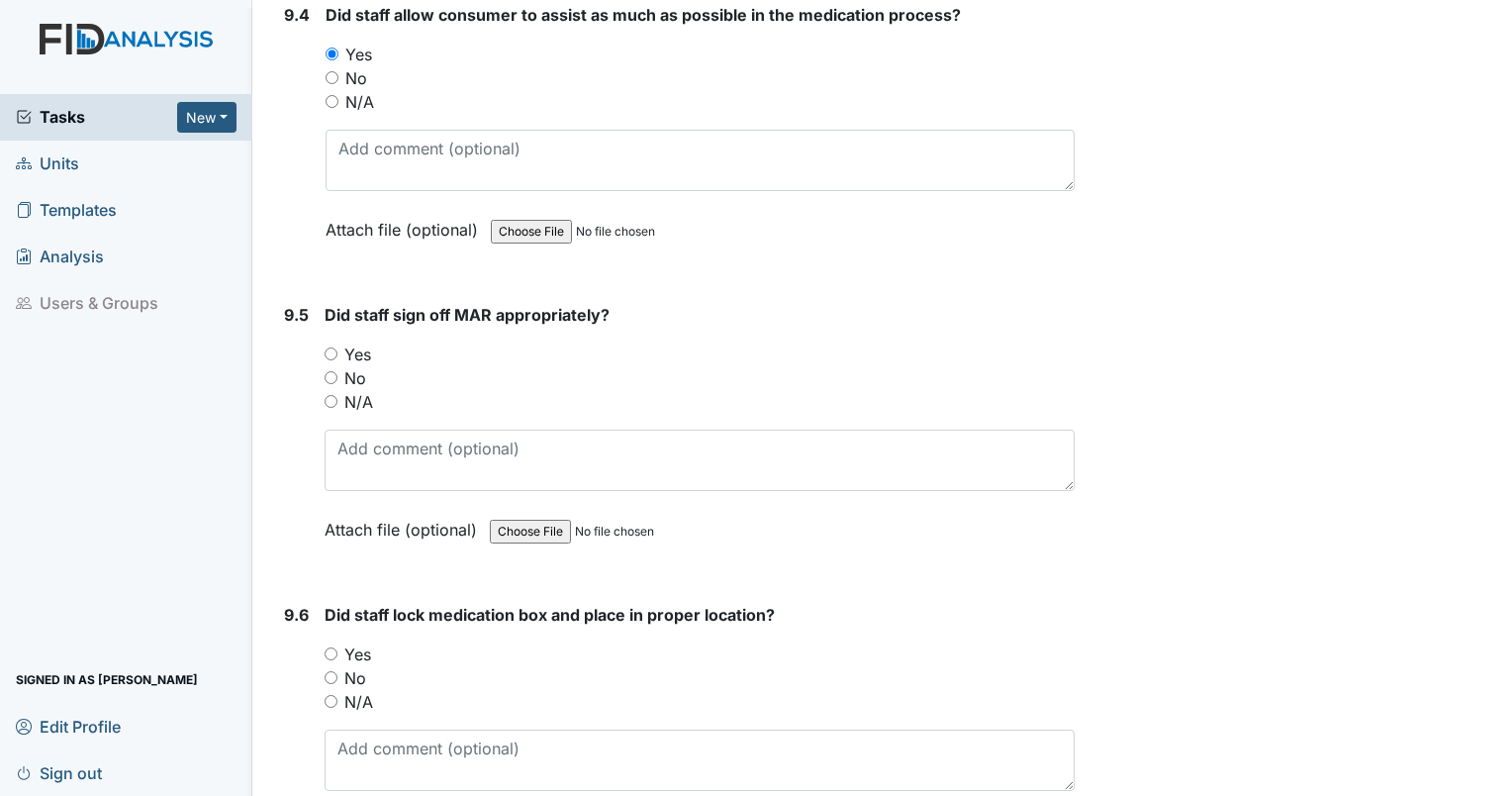 scroll, scrollTop: 22276, scrollLeft: 0, axis: vertical 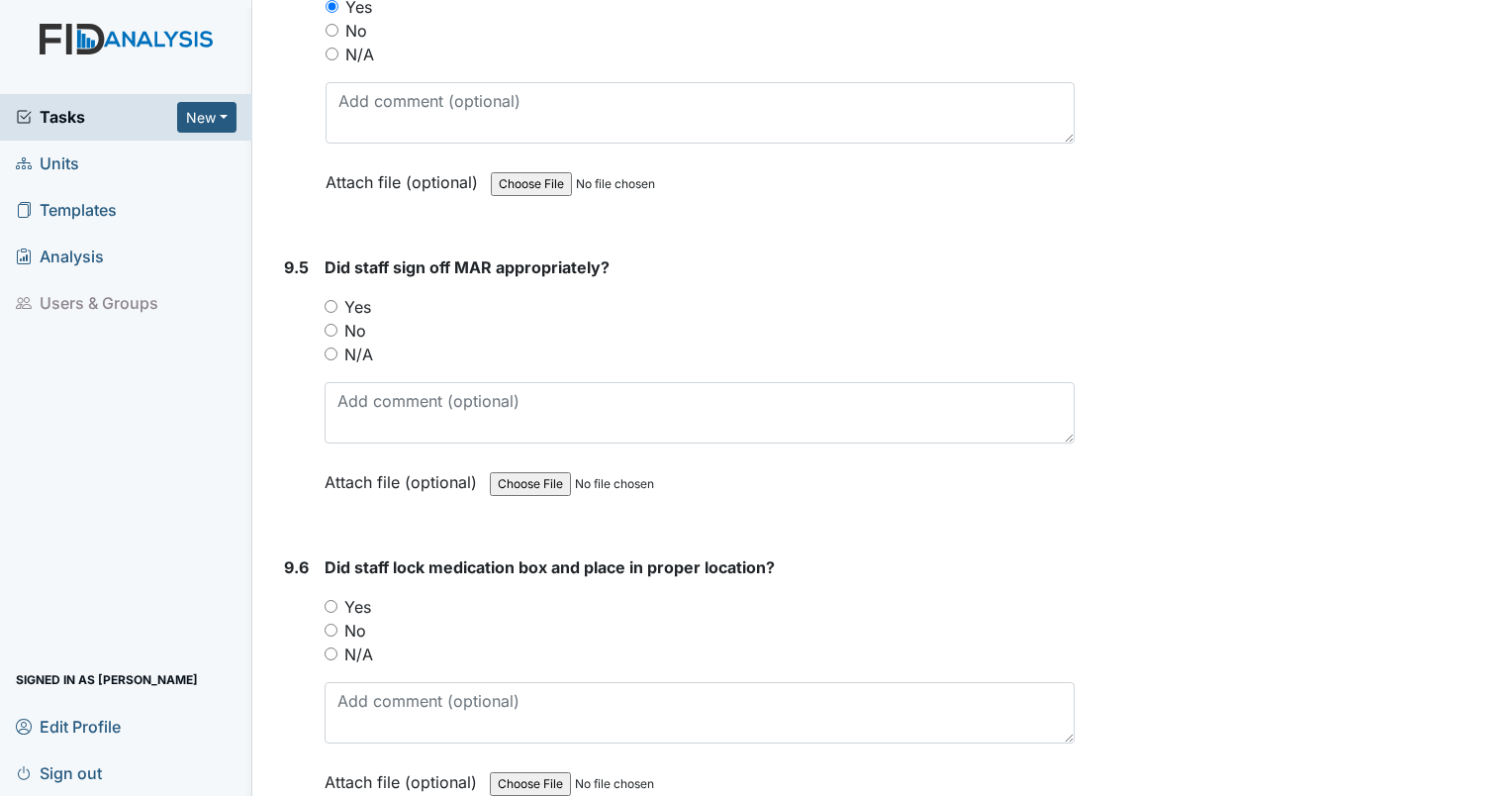 click on "Yes" at bounding box center (331, 306) 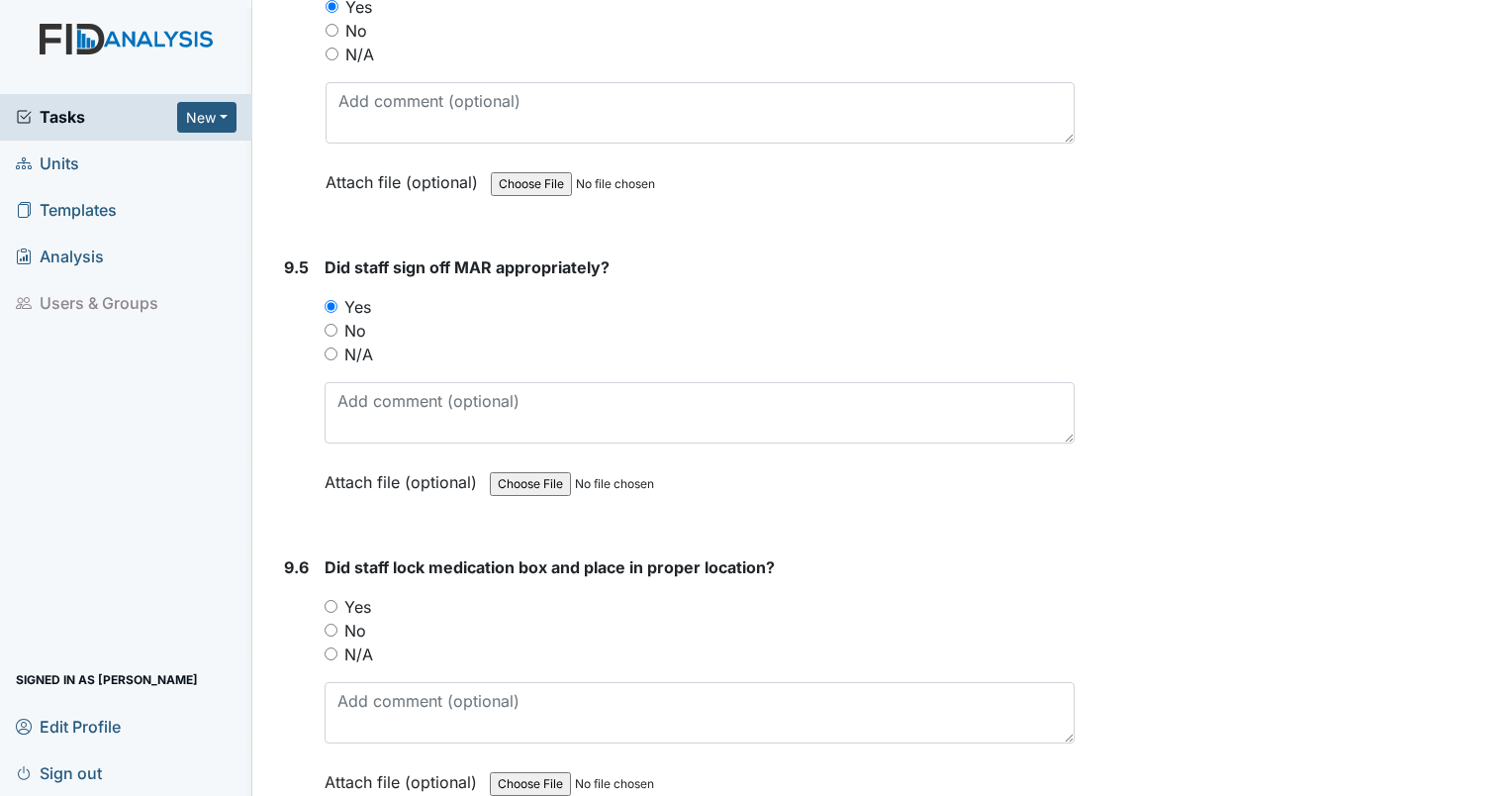 click on "Yes" at bounding box center [331, 606] 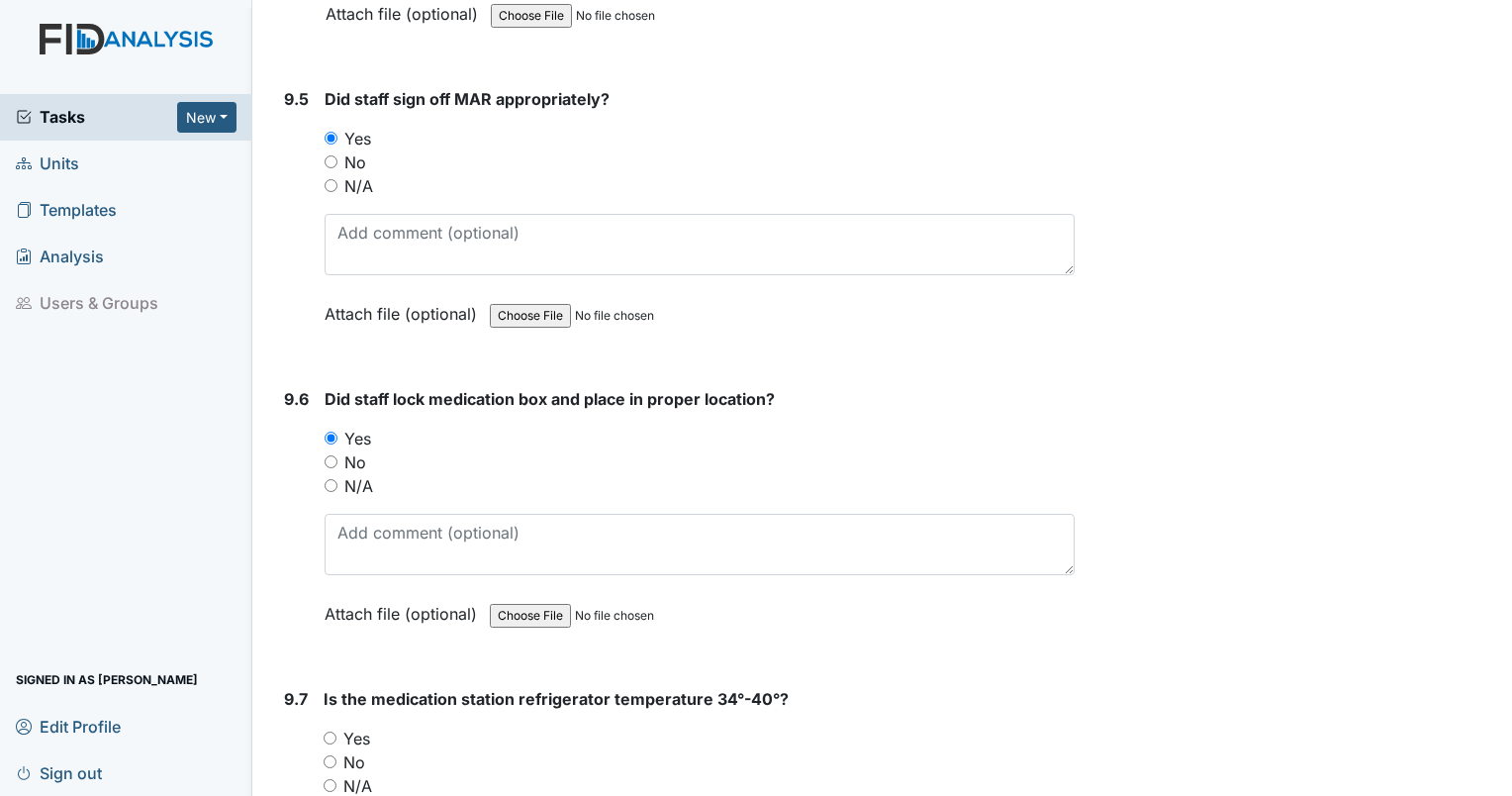 scroll, scrollTop: 22672, scrollLeft: 0, axis: vertical 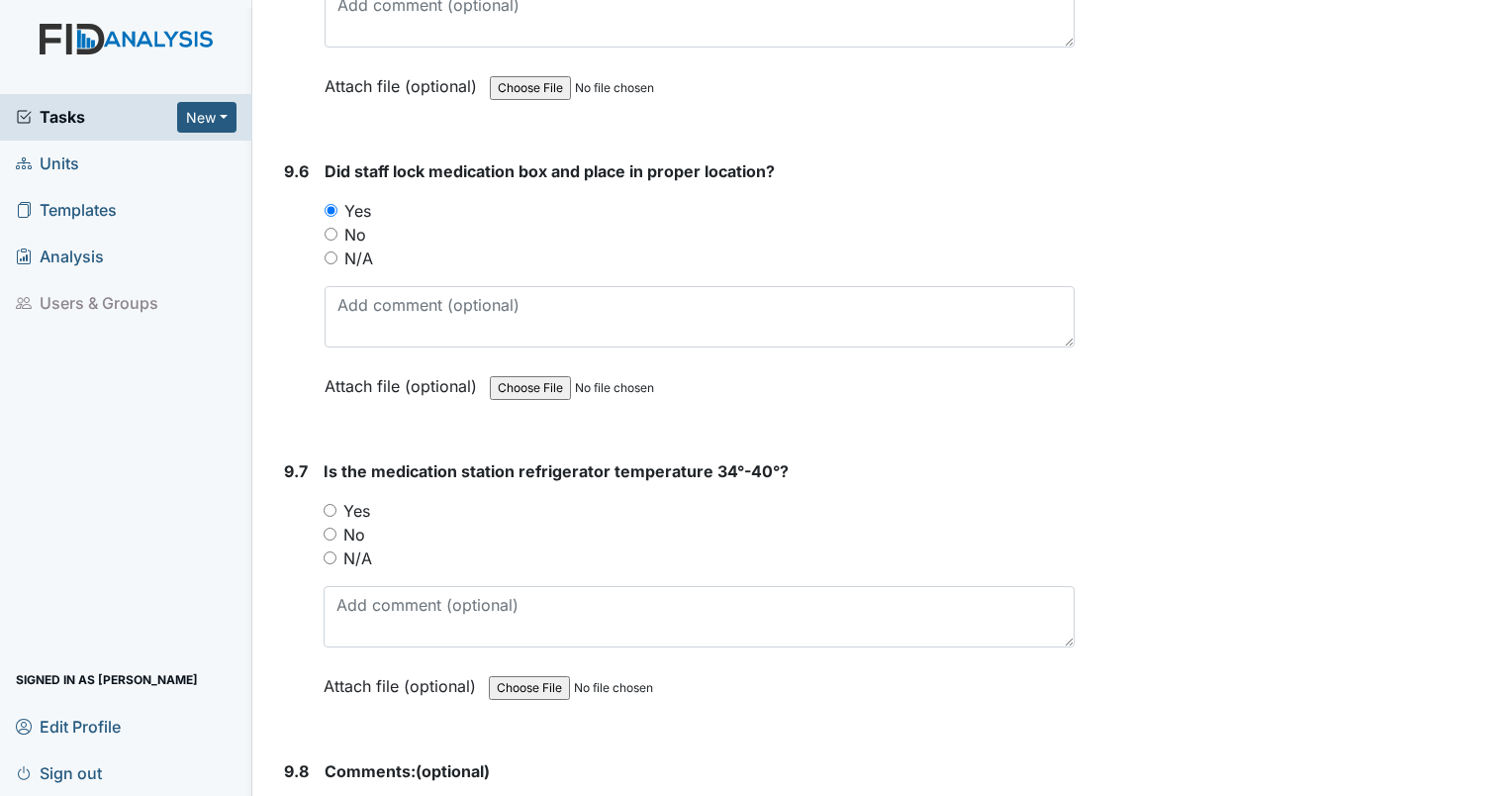 click on "Yes" at bounding box center (330, 510) 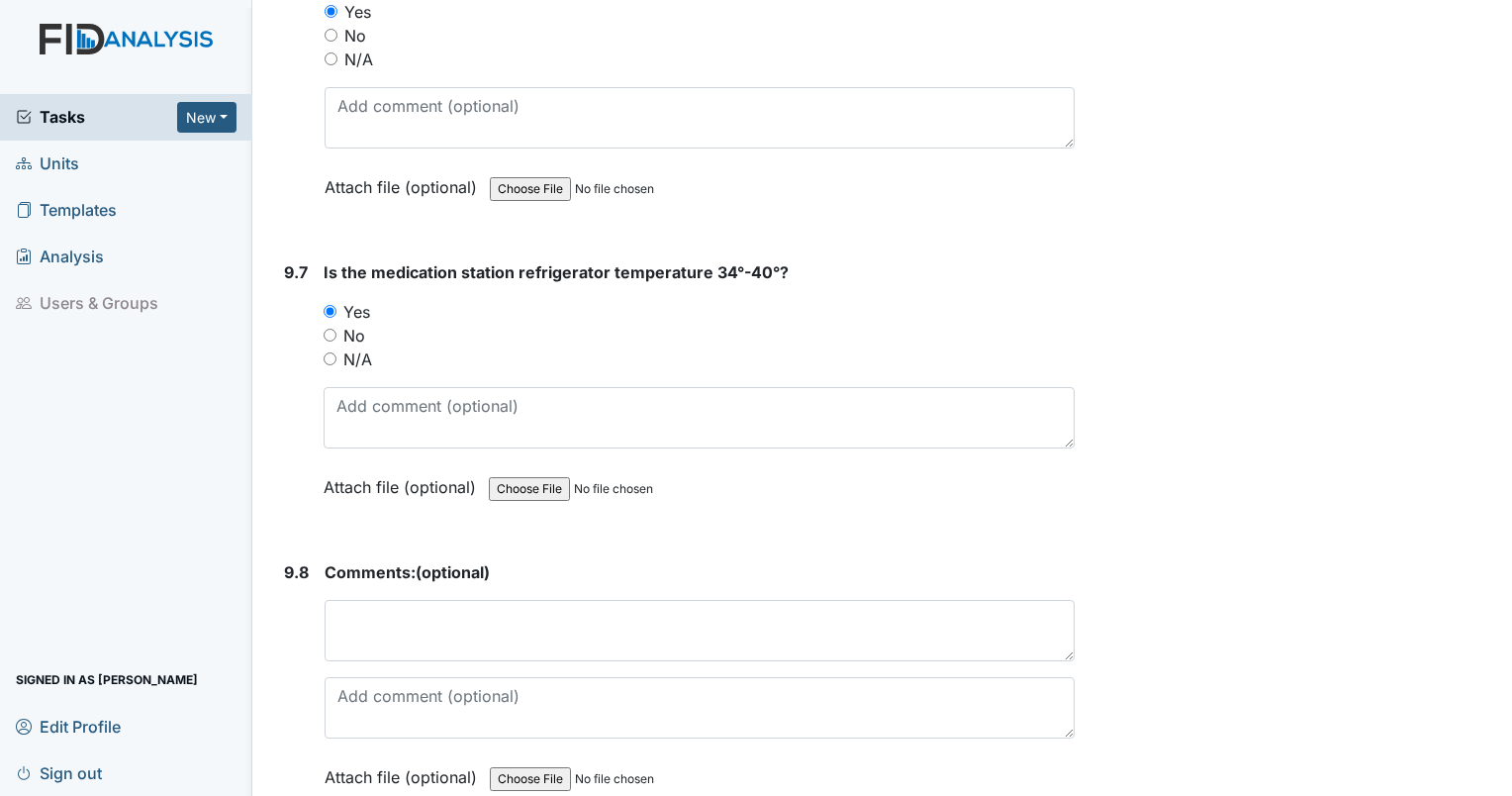 scroll, scrollTop: 22874, scrollLeft: 0, axis: vertical 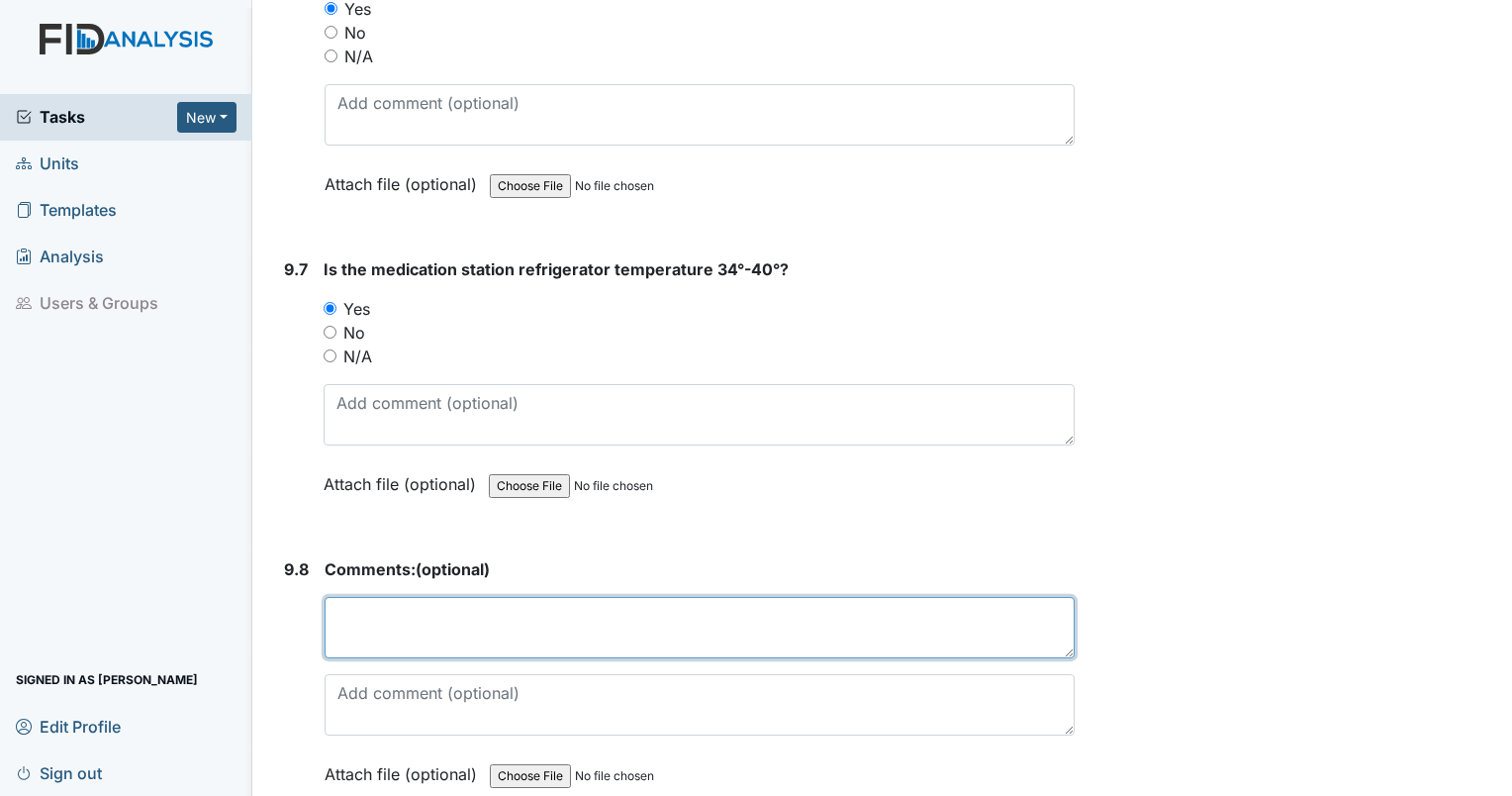 click at bounding box center [700, 628] 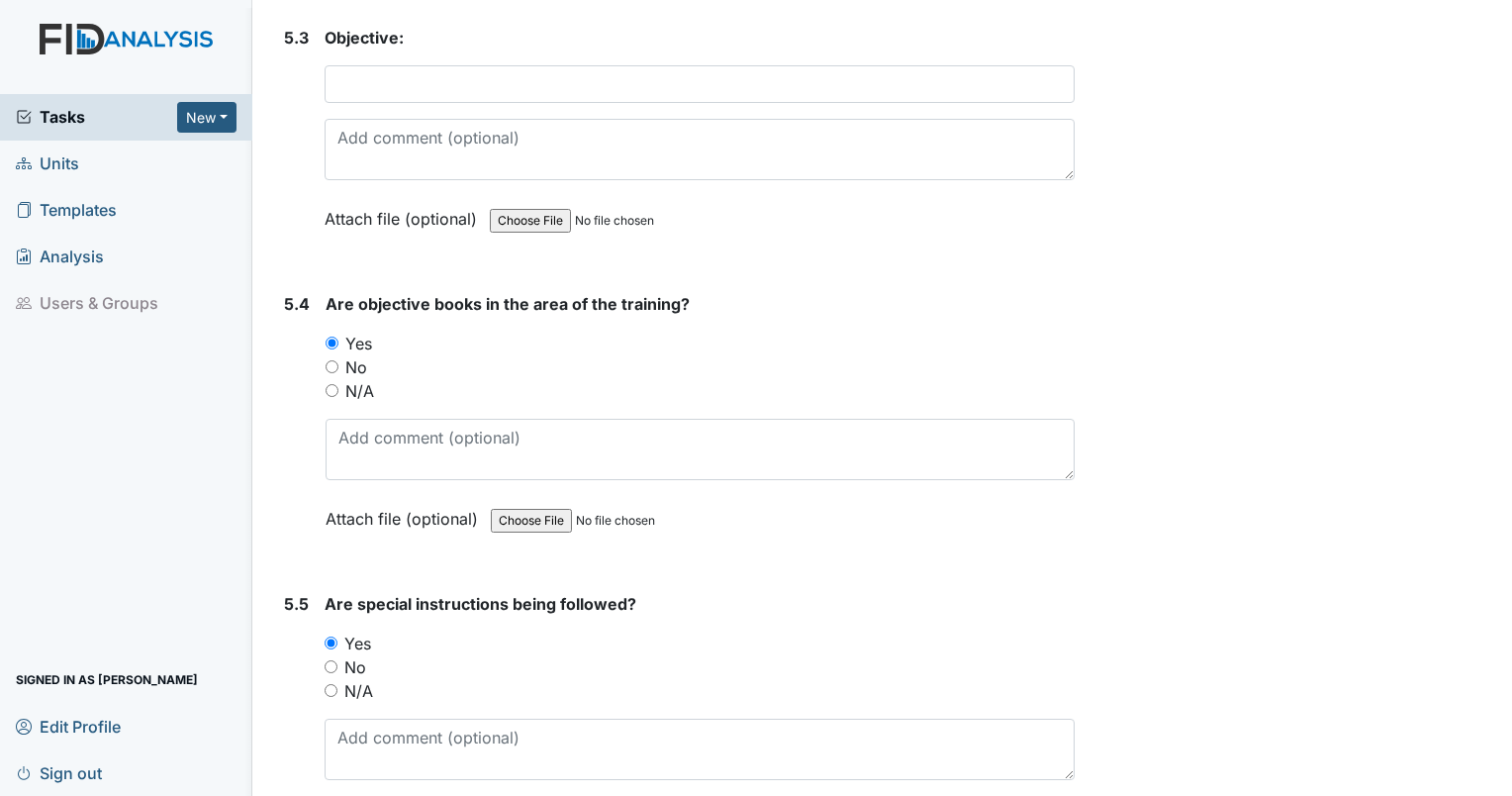 scroll, scrollTop: 12578, scrollLeft: 0, axis: vertical 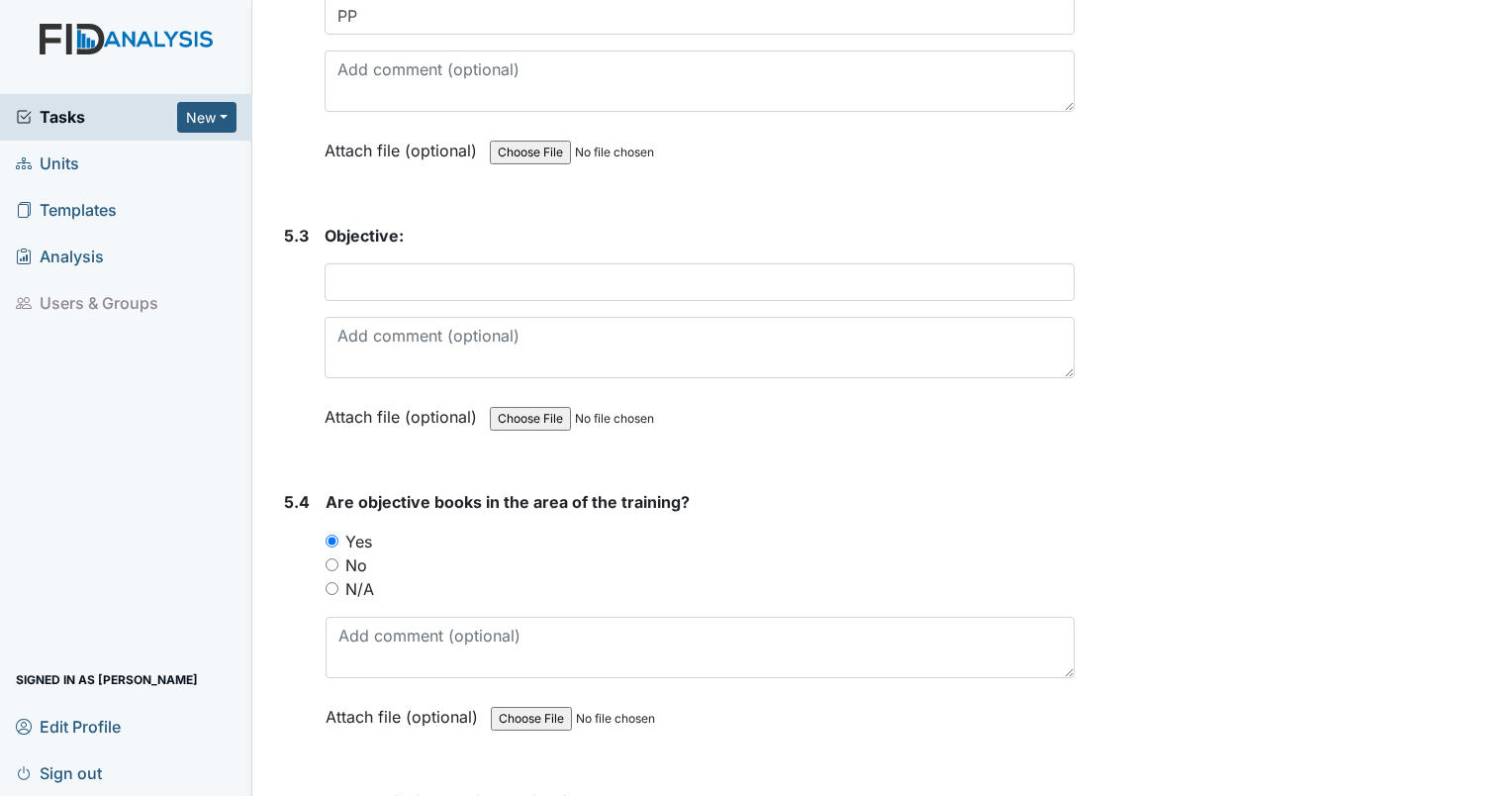 type on "NONE" 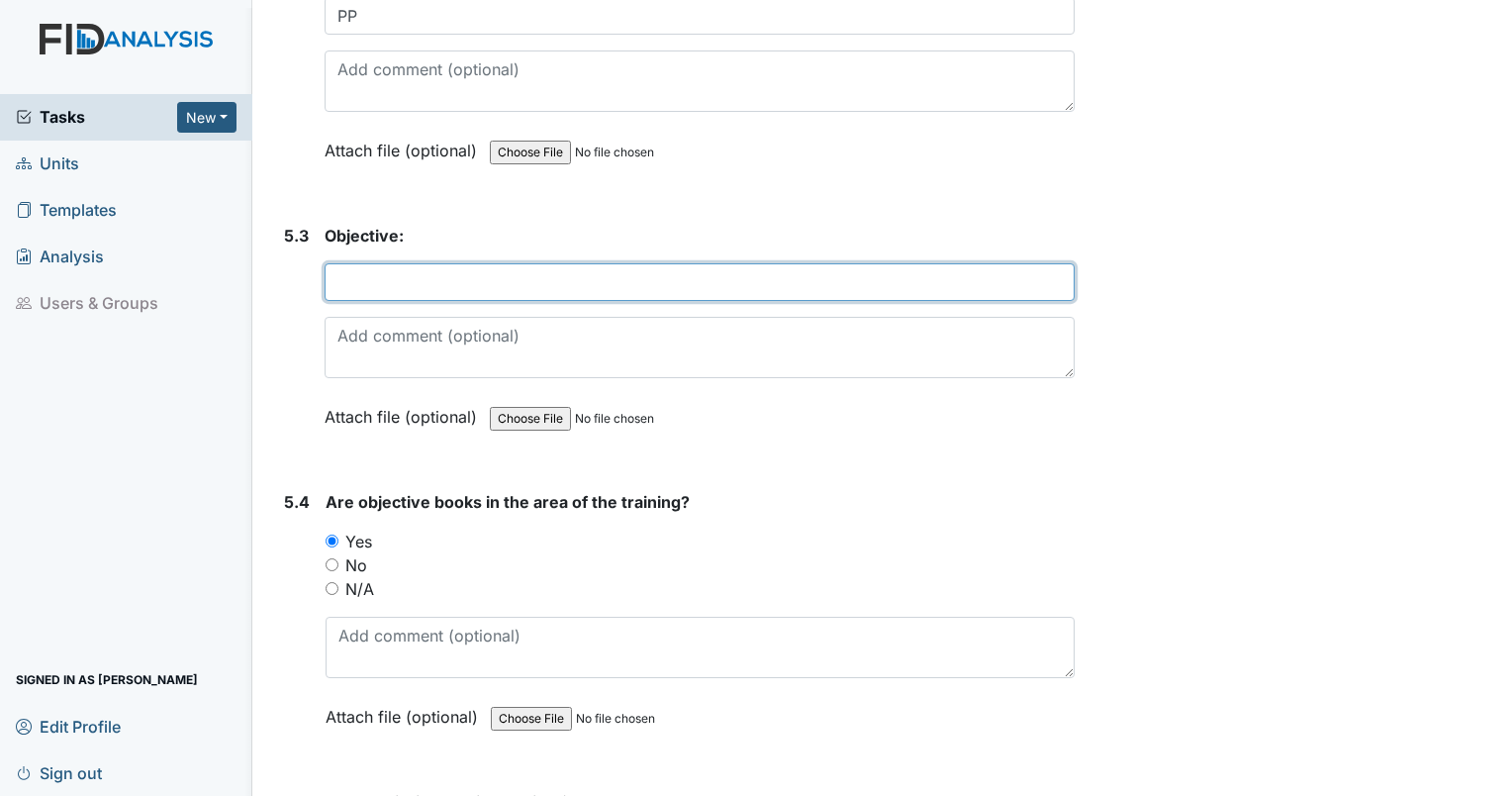 click at bounding box center [700, 282] 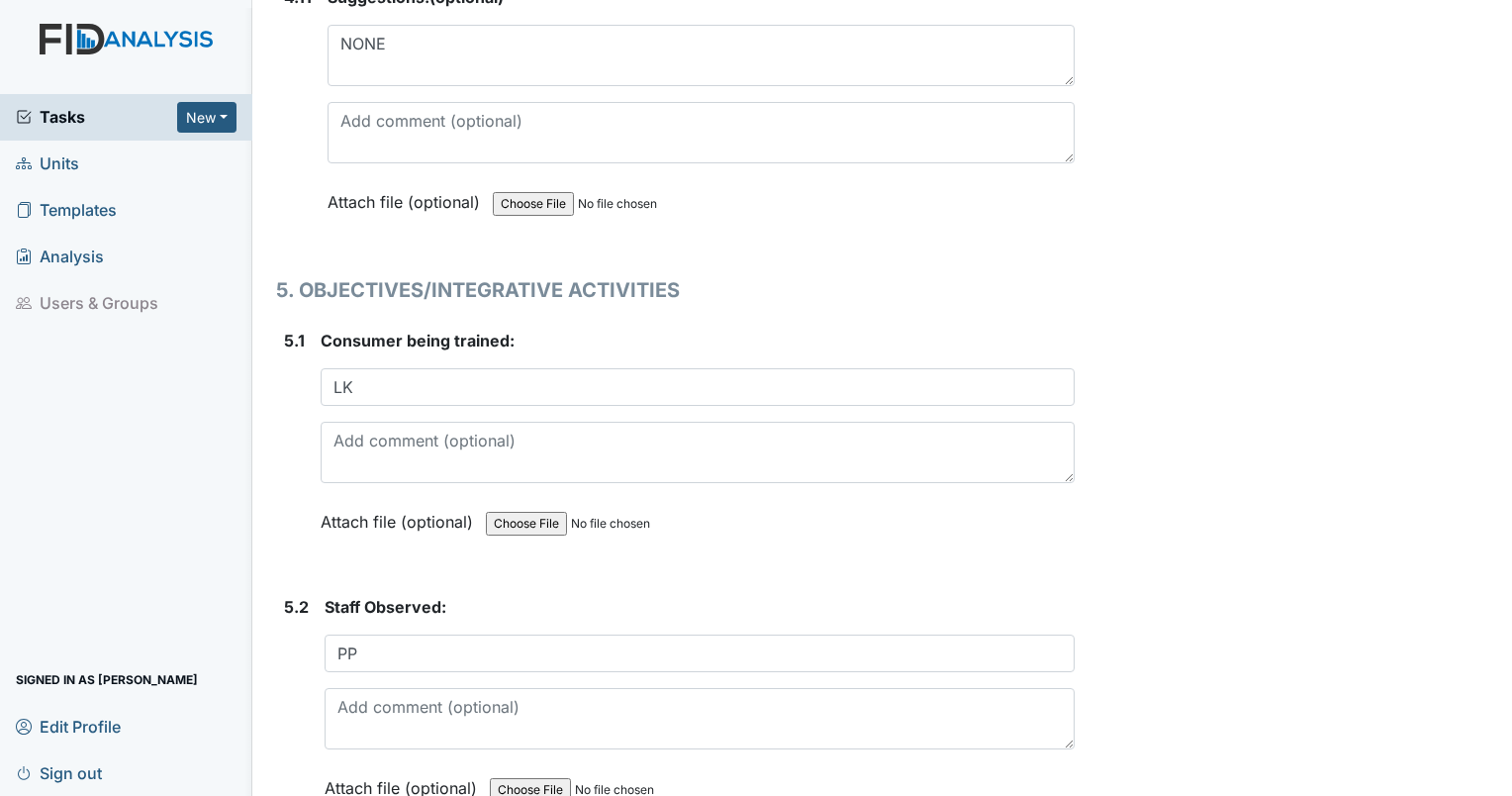 scroll, scrollTop: 11786, scrollLeft: 0, axis: vertical 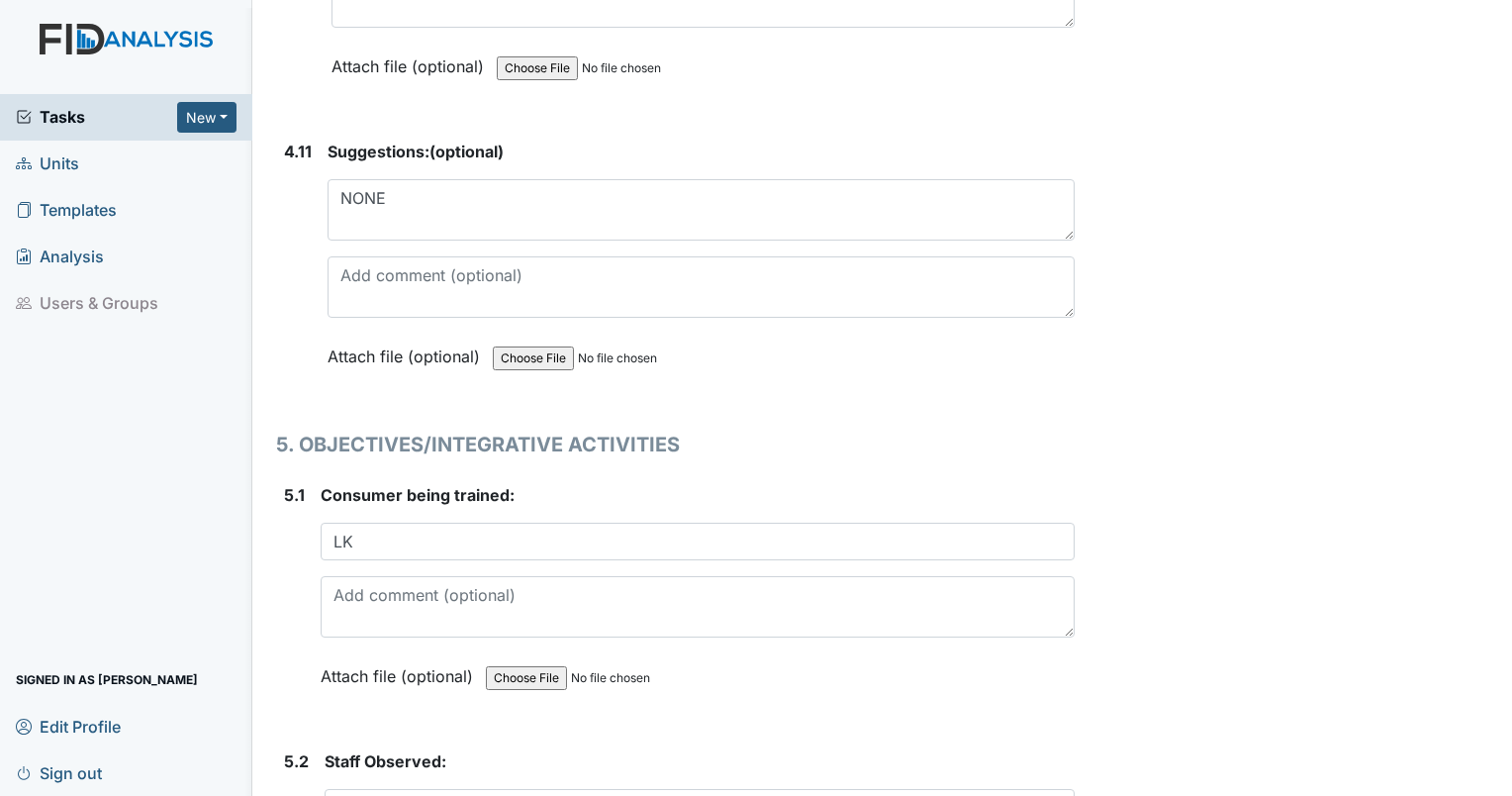 type on "WK015" 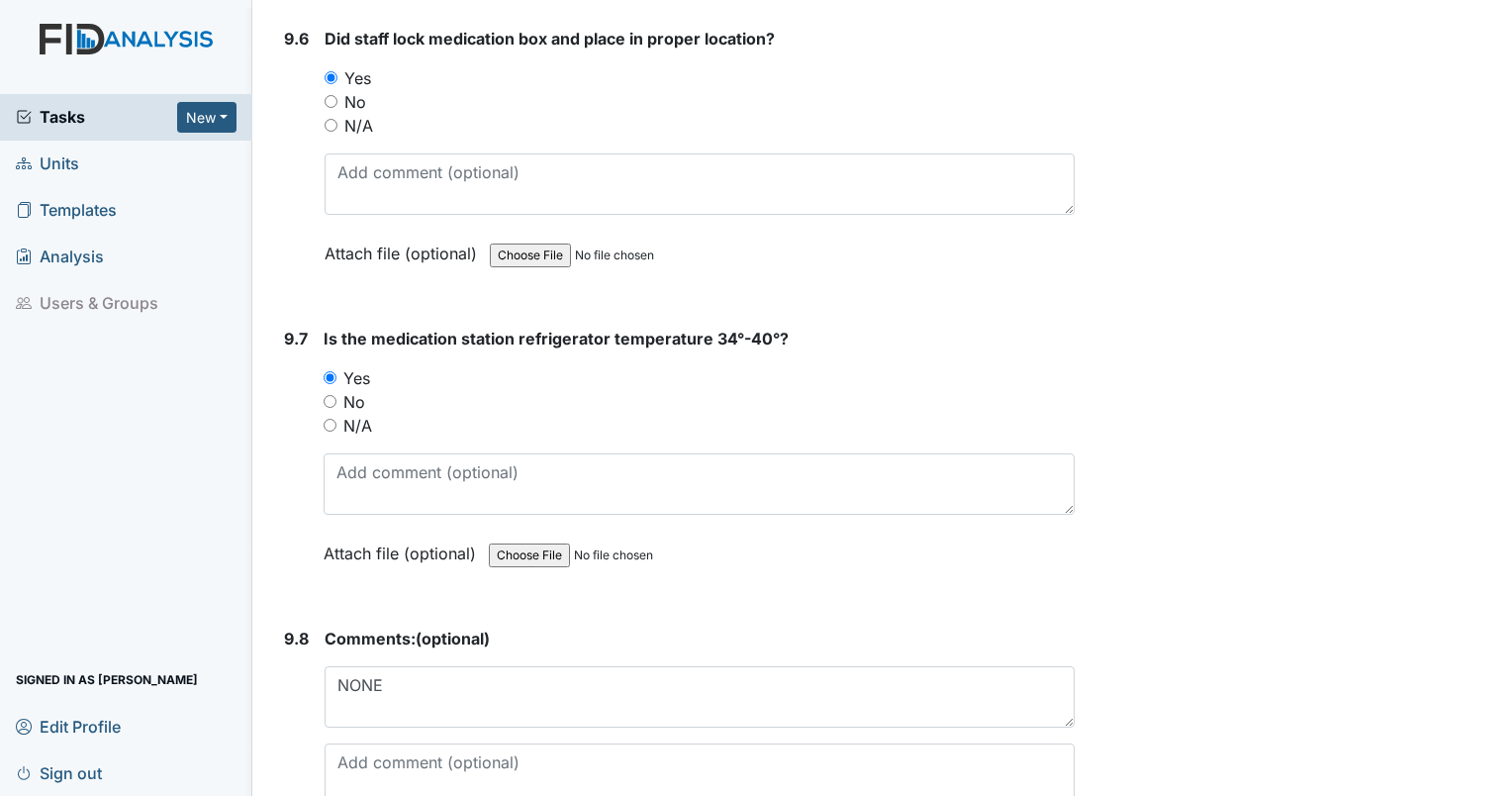 scroll, scrollTop: 22874, scrollLeft: 0, axis: vertical 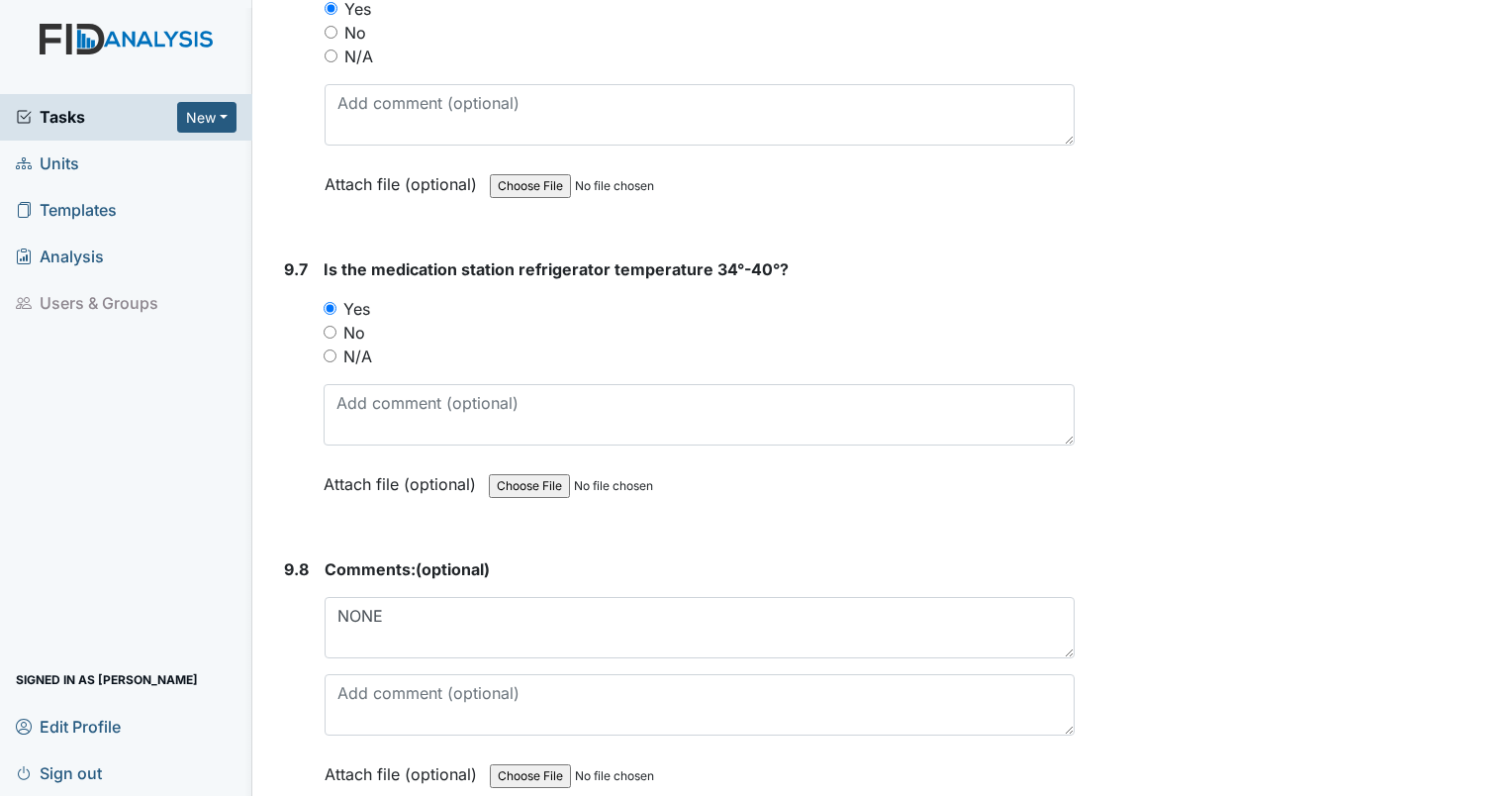click on "Submit" at bounding box center (327, 866) 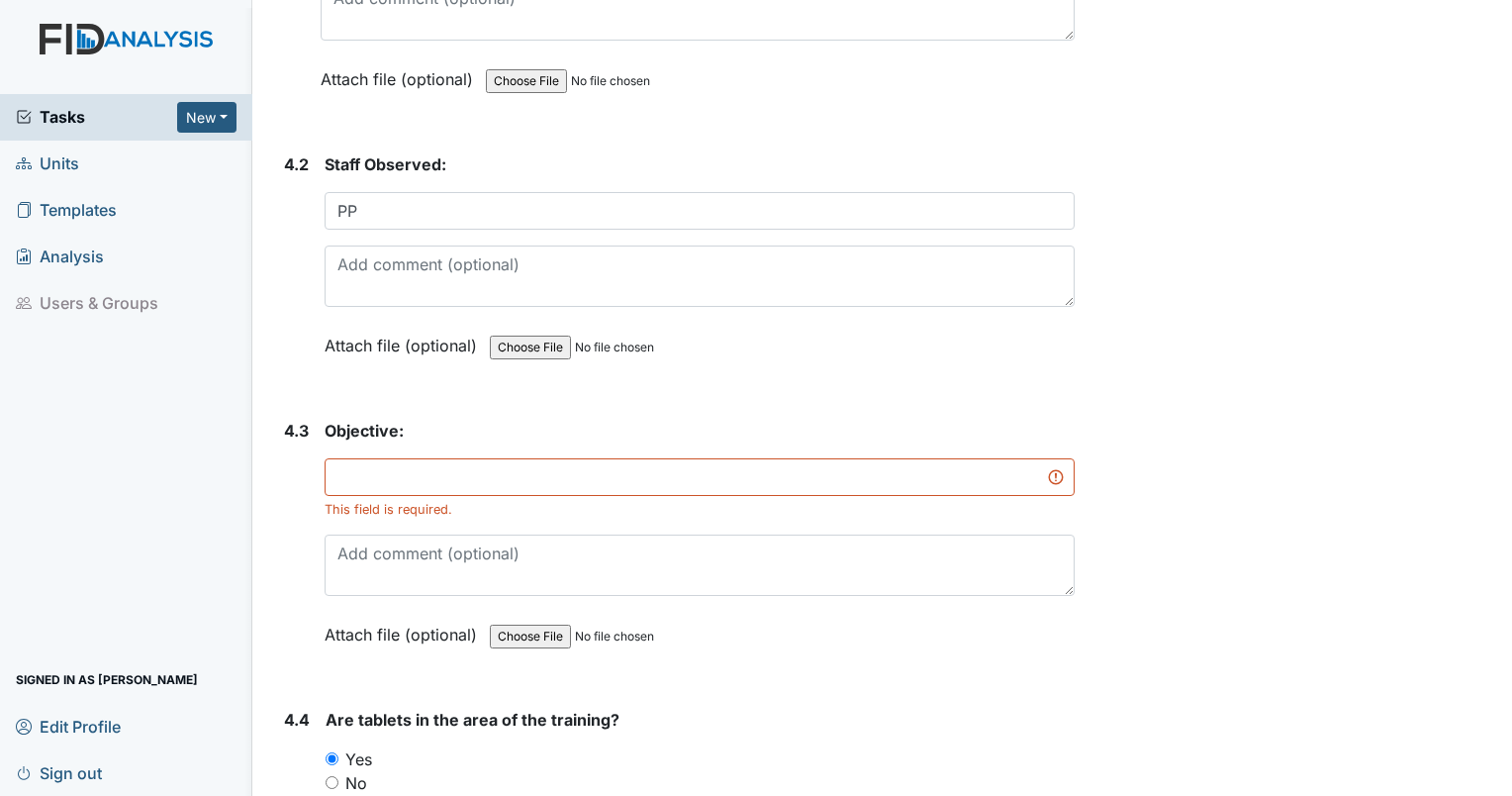 scroll, scrollTop: 9159, scrollLeft: 0, axis: vertical 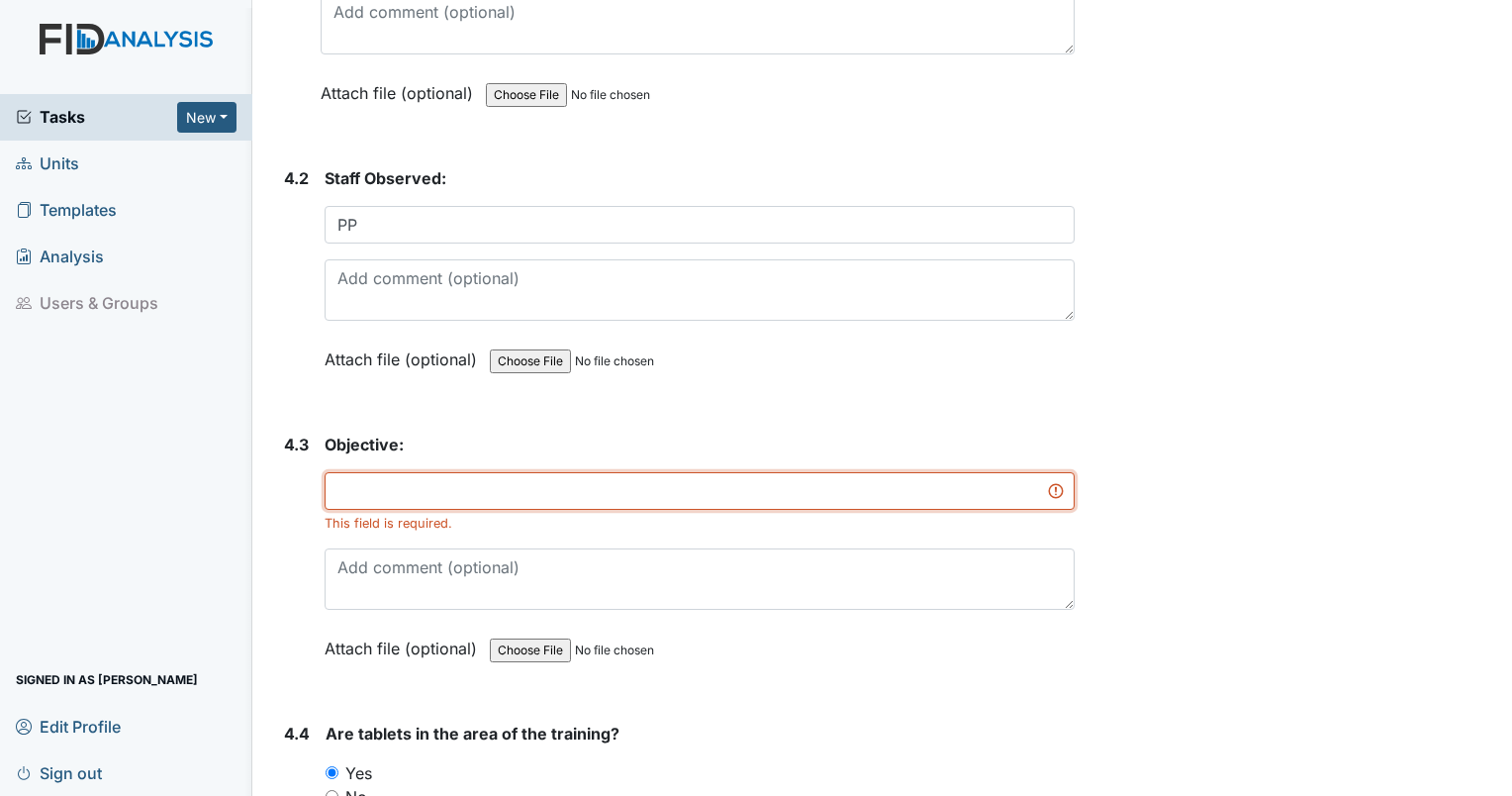 click at bounding box center [700, 491] 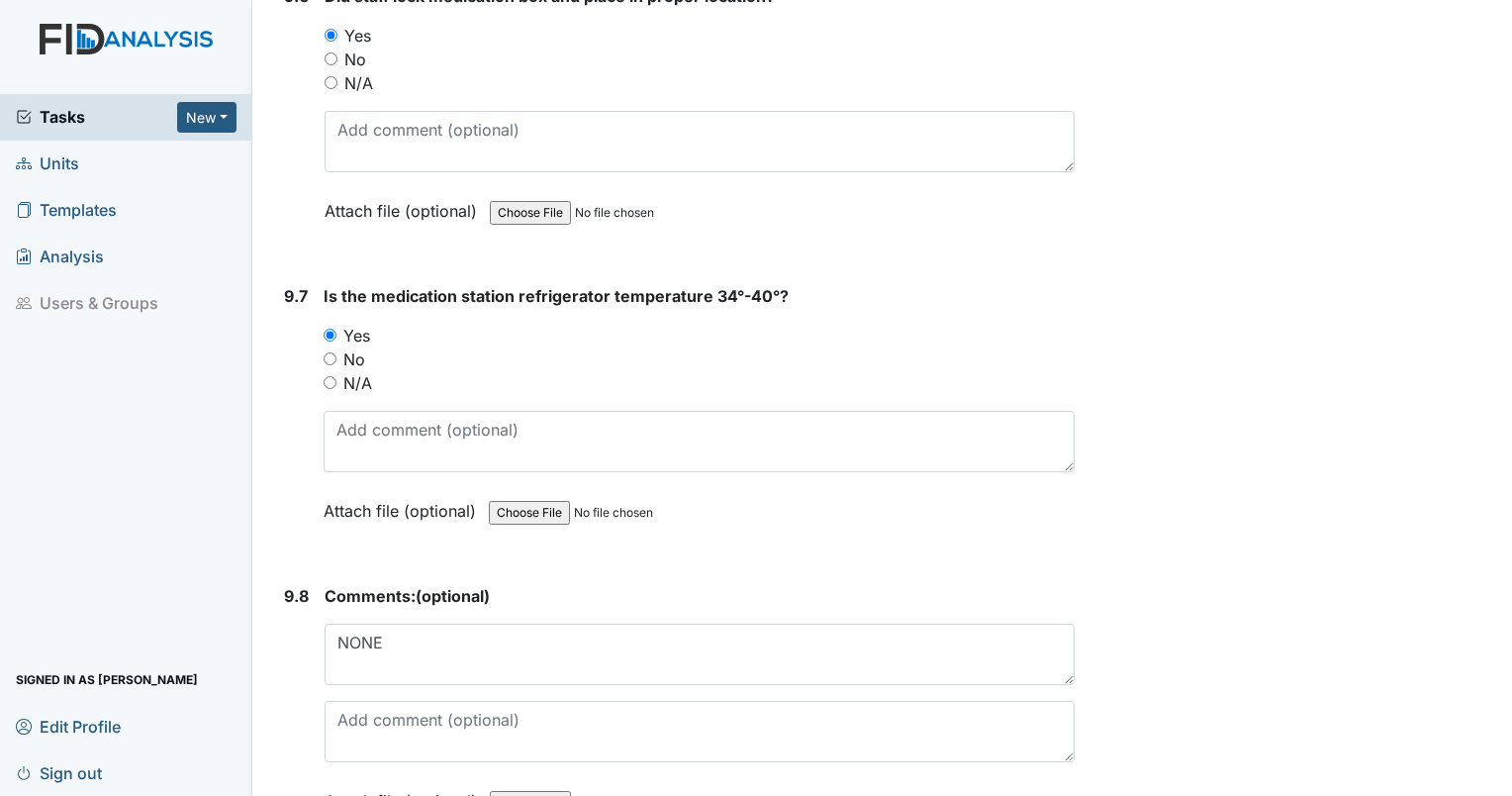 scroll, scrollTop: 22898, scrollLeft: 0, axis: vertical 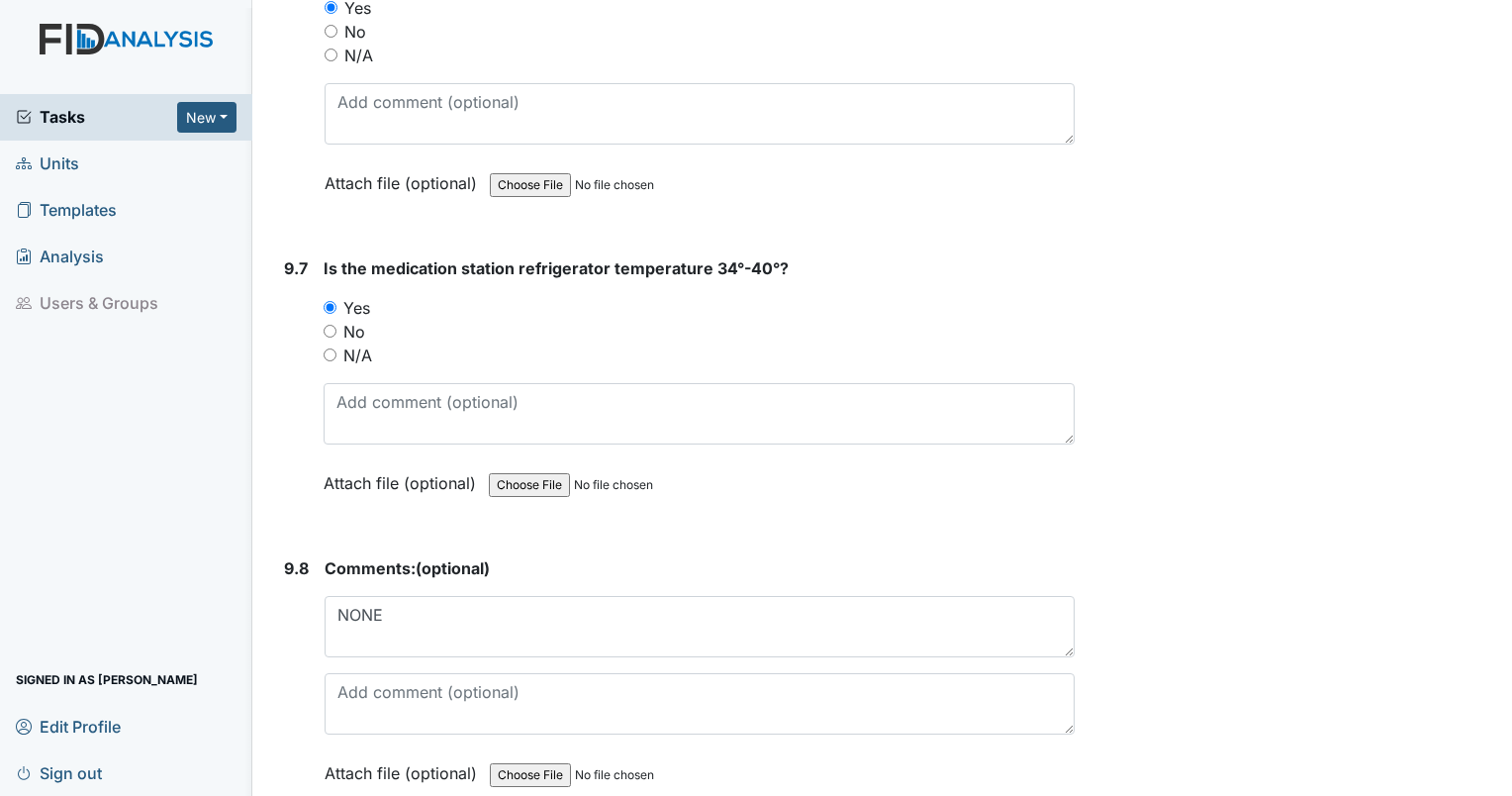 type on "WK015" 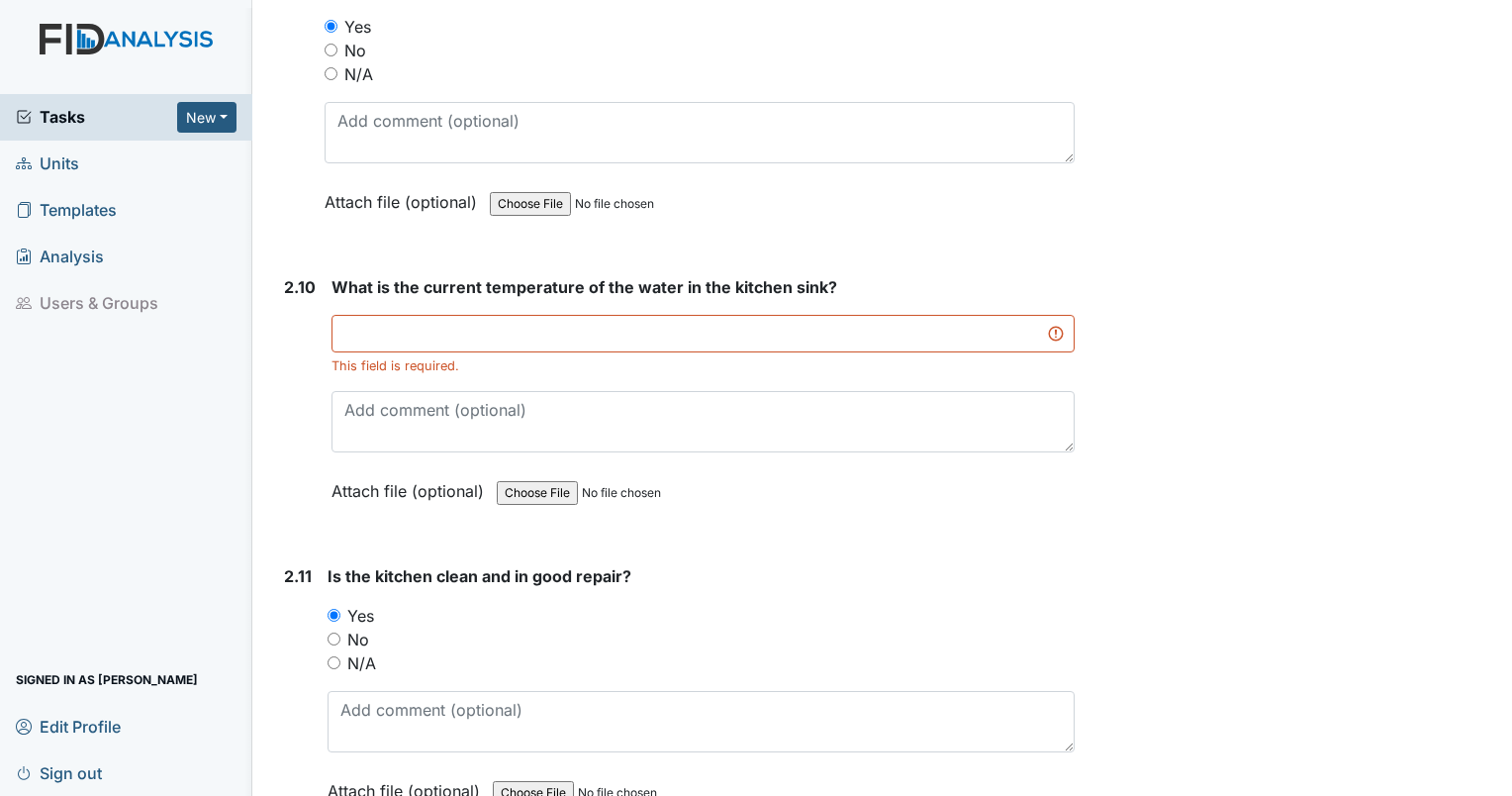 scroll, scrollTop: 4186, scrollLeft: 0, axis: vertical 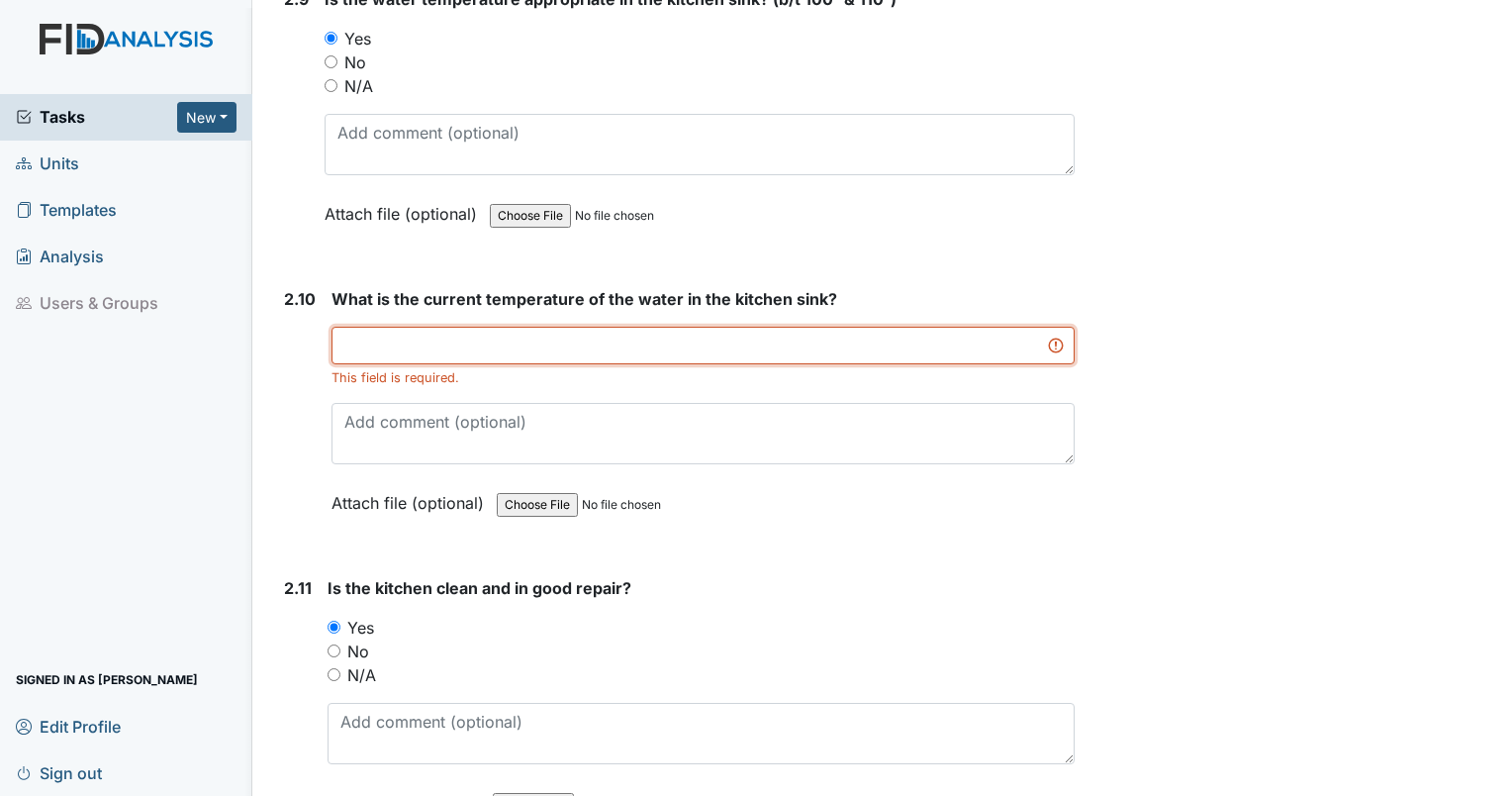 click at bounding box center (703, 346) 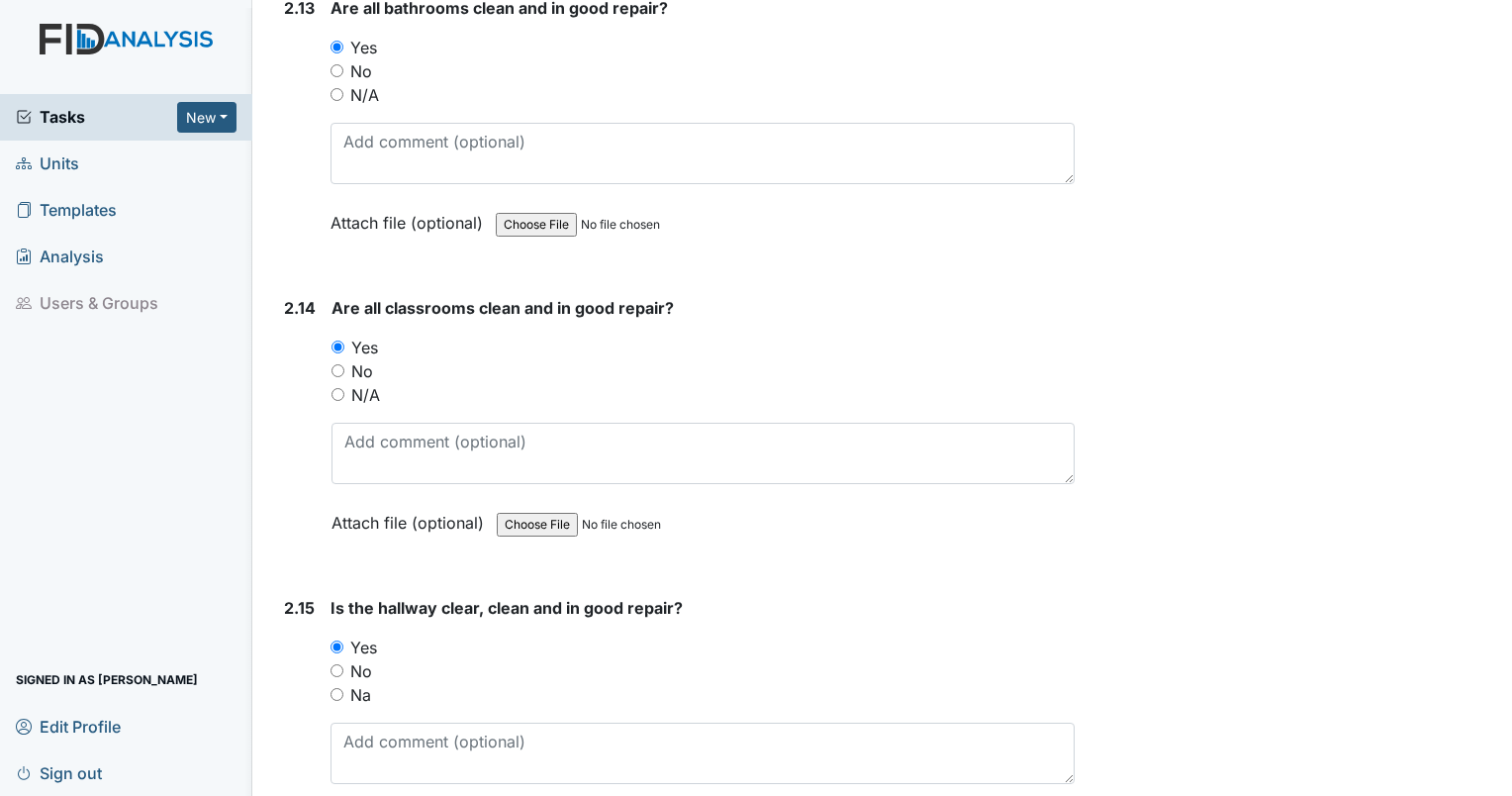 scroll, scrollTop: 5572, scrollLeft: 0, axis: vertical 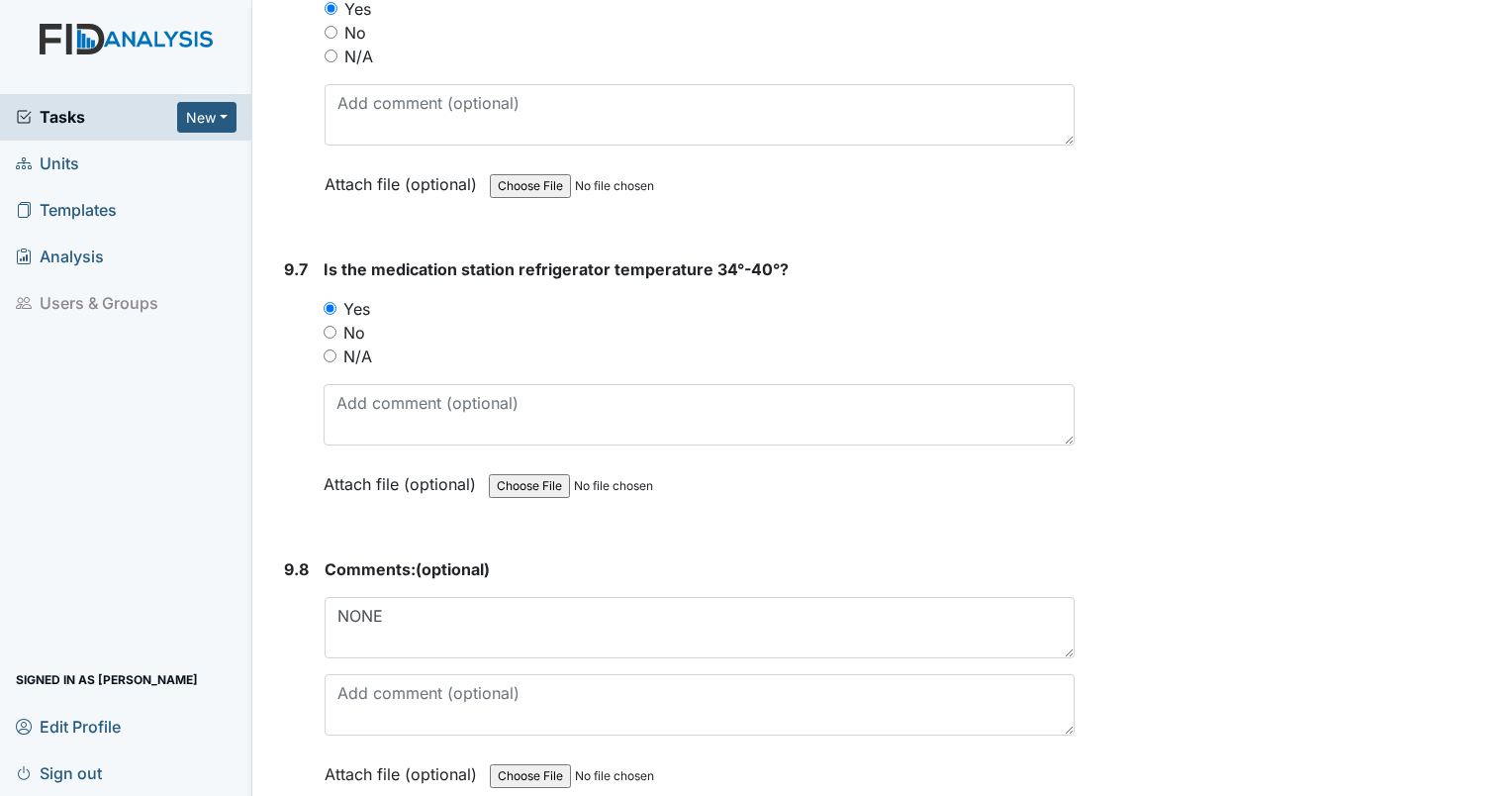 type on "101" 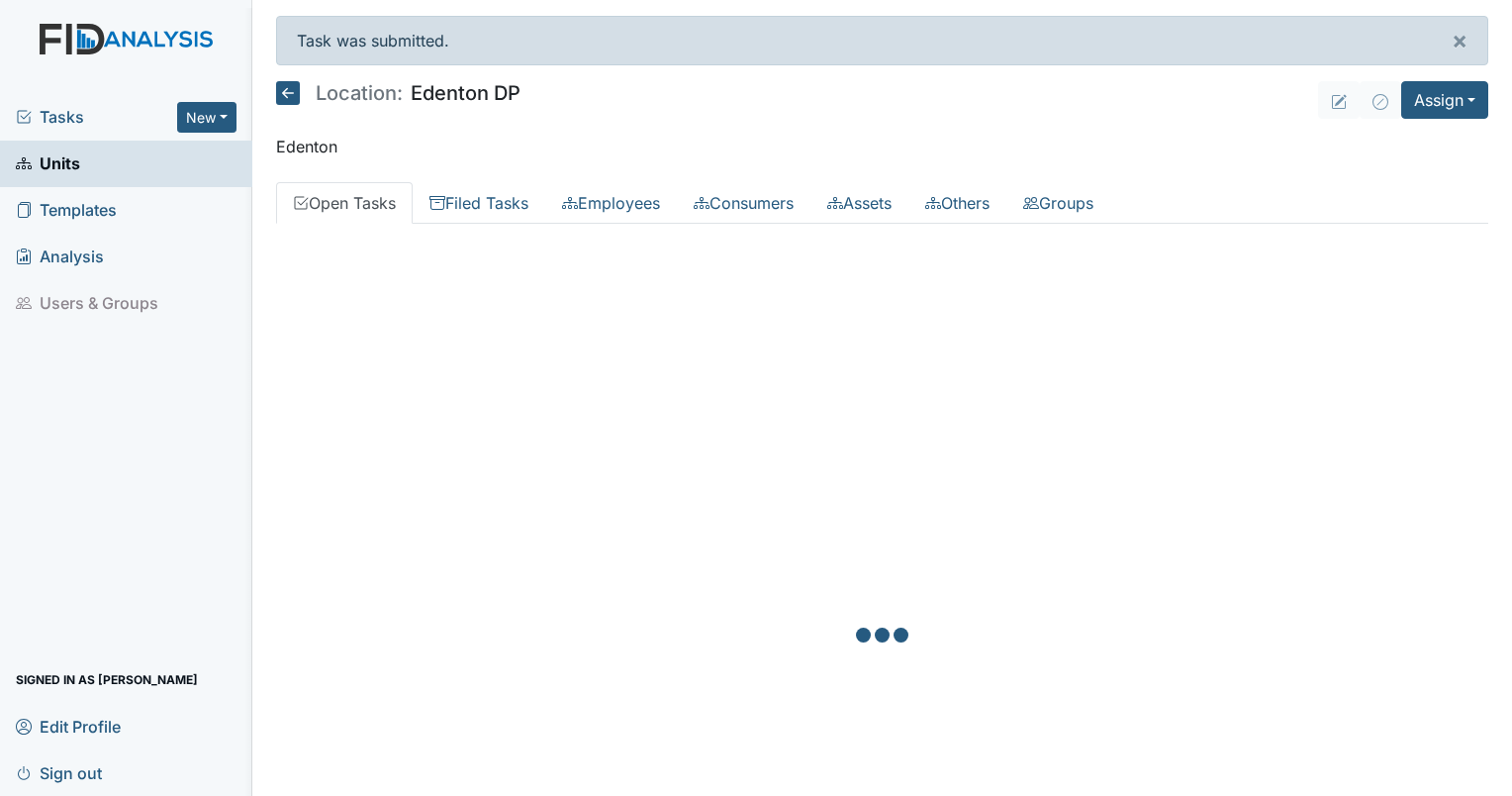 scroll, scrollTop: 0, scrollLeft: 0, axis: both 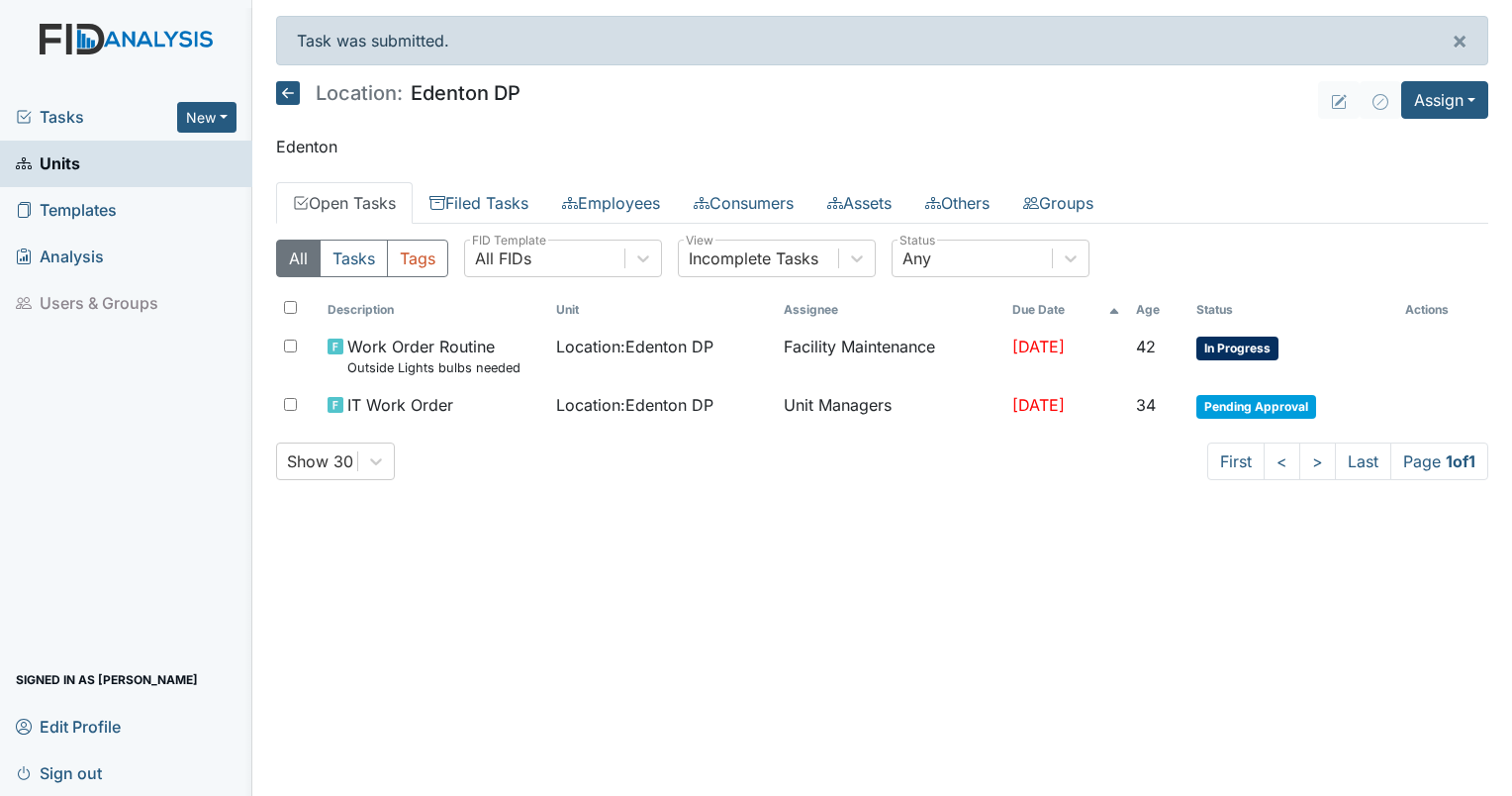 click 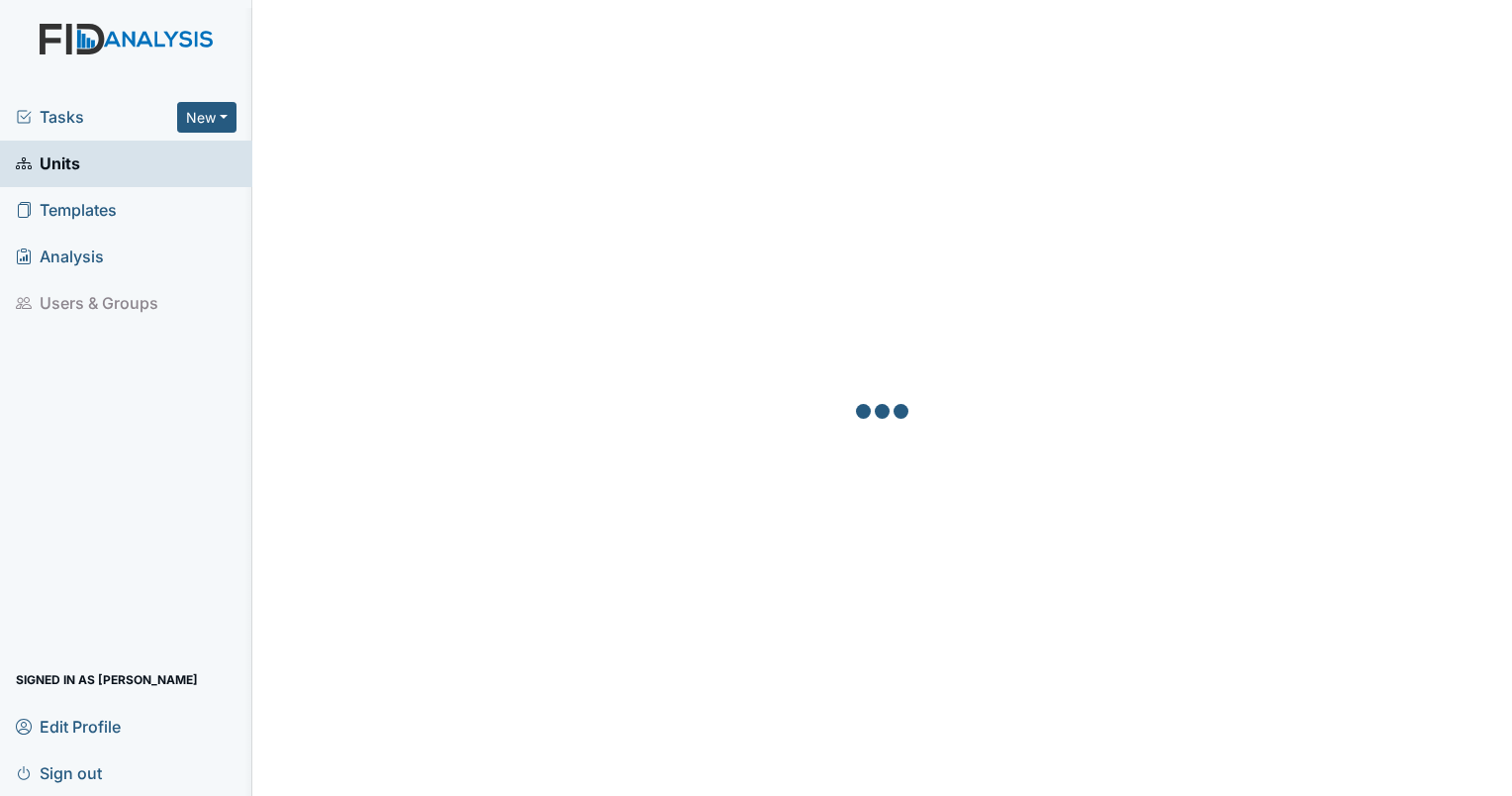 scroll, scrollTop: 0, scrollLeft: 0, axis: both 